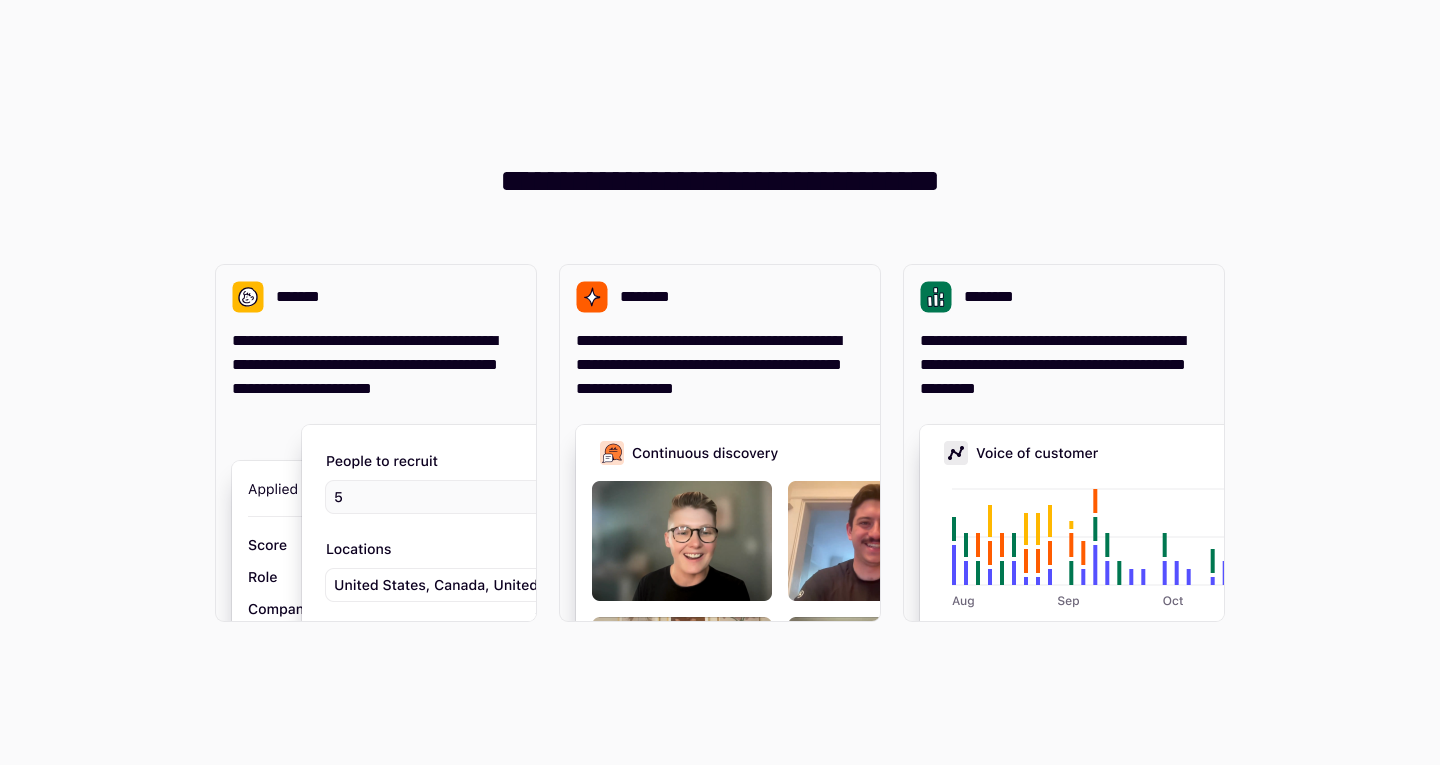 scroll, scrollTop: 0, scrollLeft: 0, axis: both 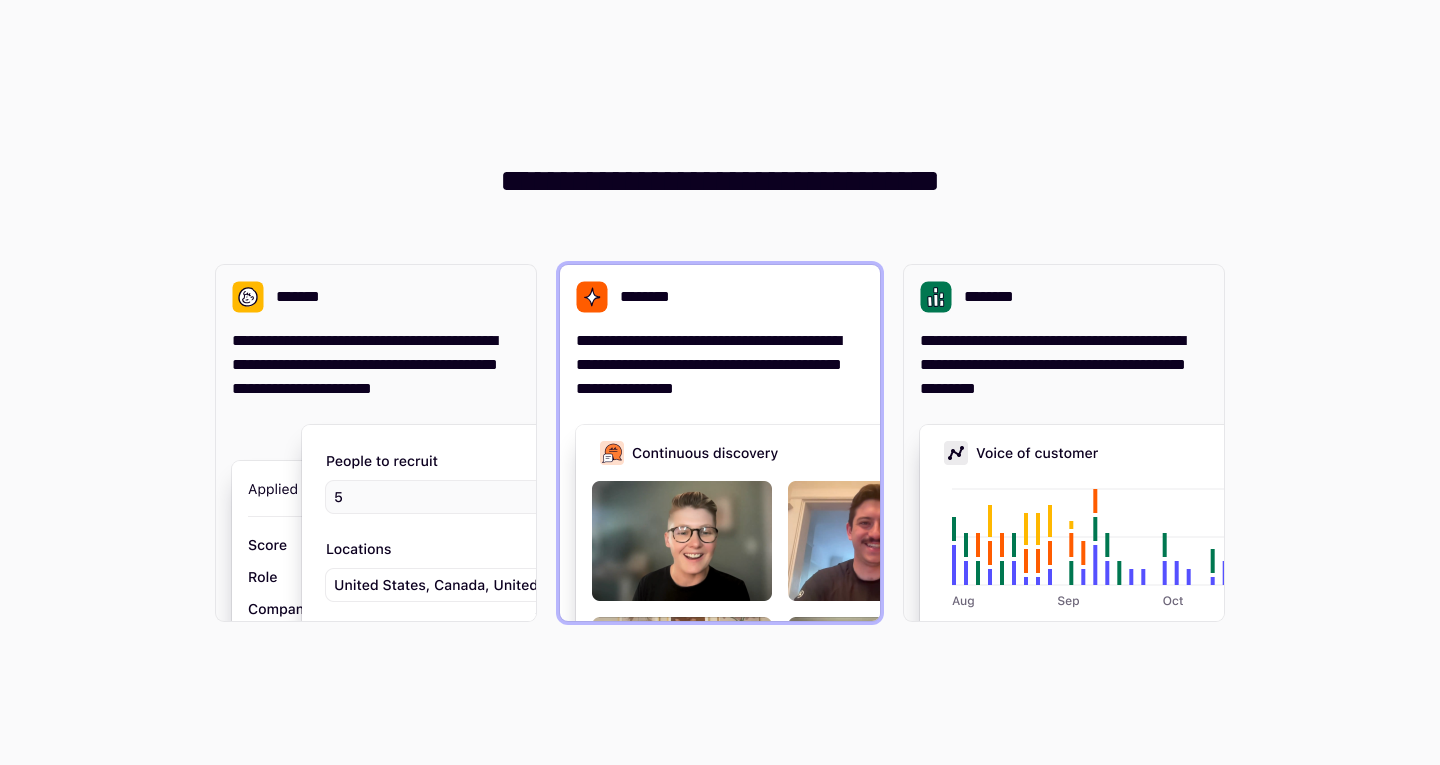 click on "**********" at bounding box center (720, 333) 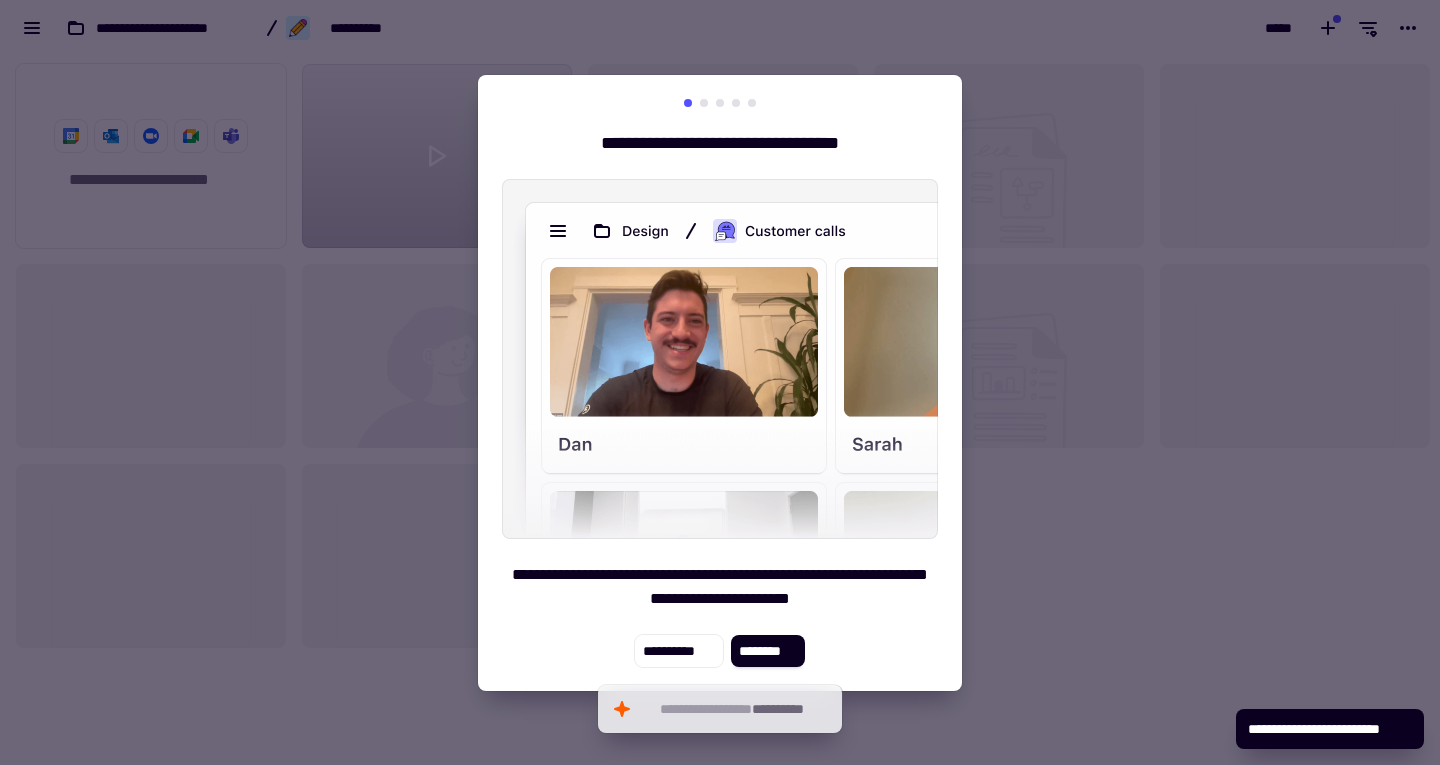 scroll, scrollTop: 16, scrollLeft: 16, axis: both 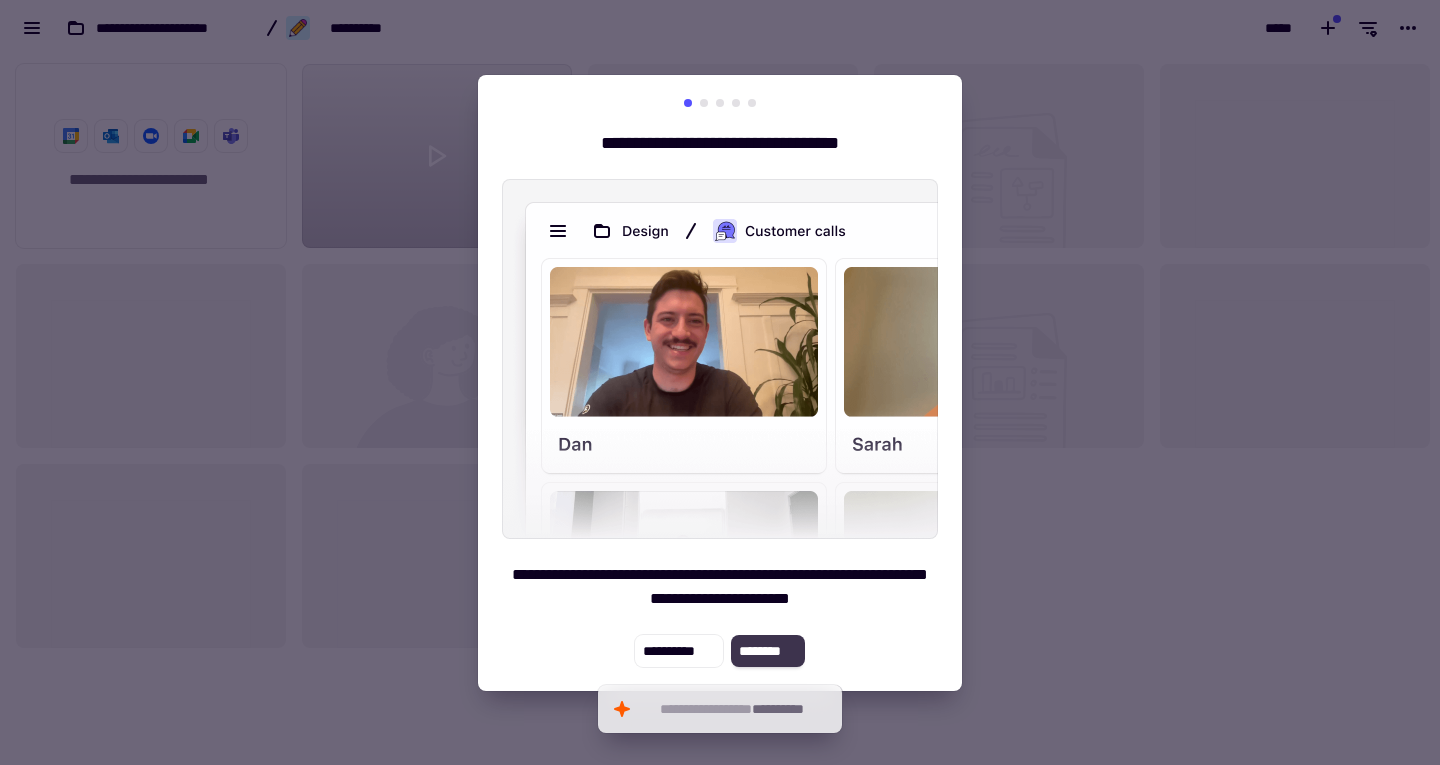 click on "********" 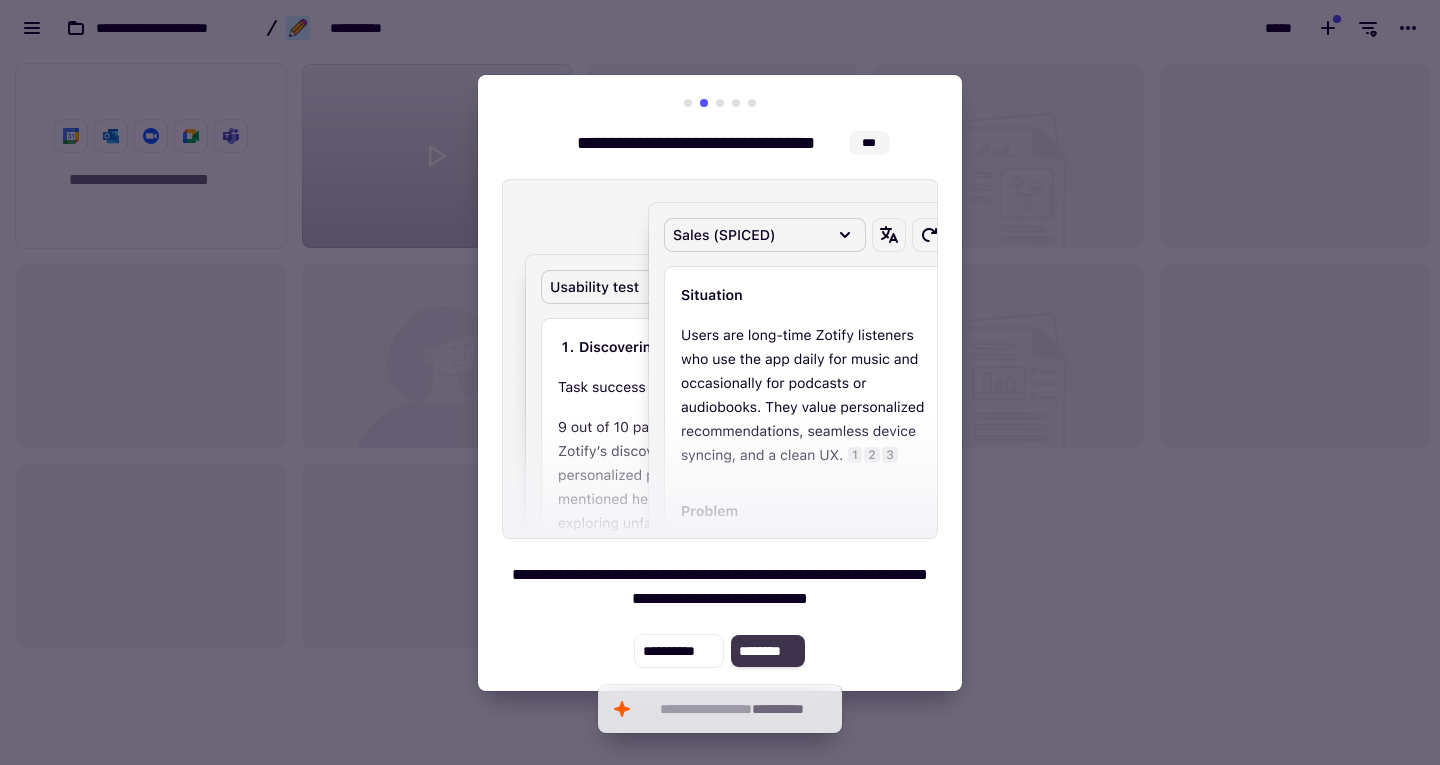 click on "********" 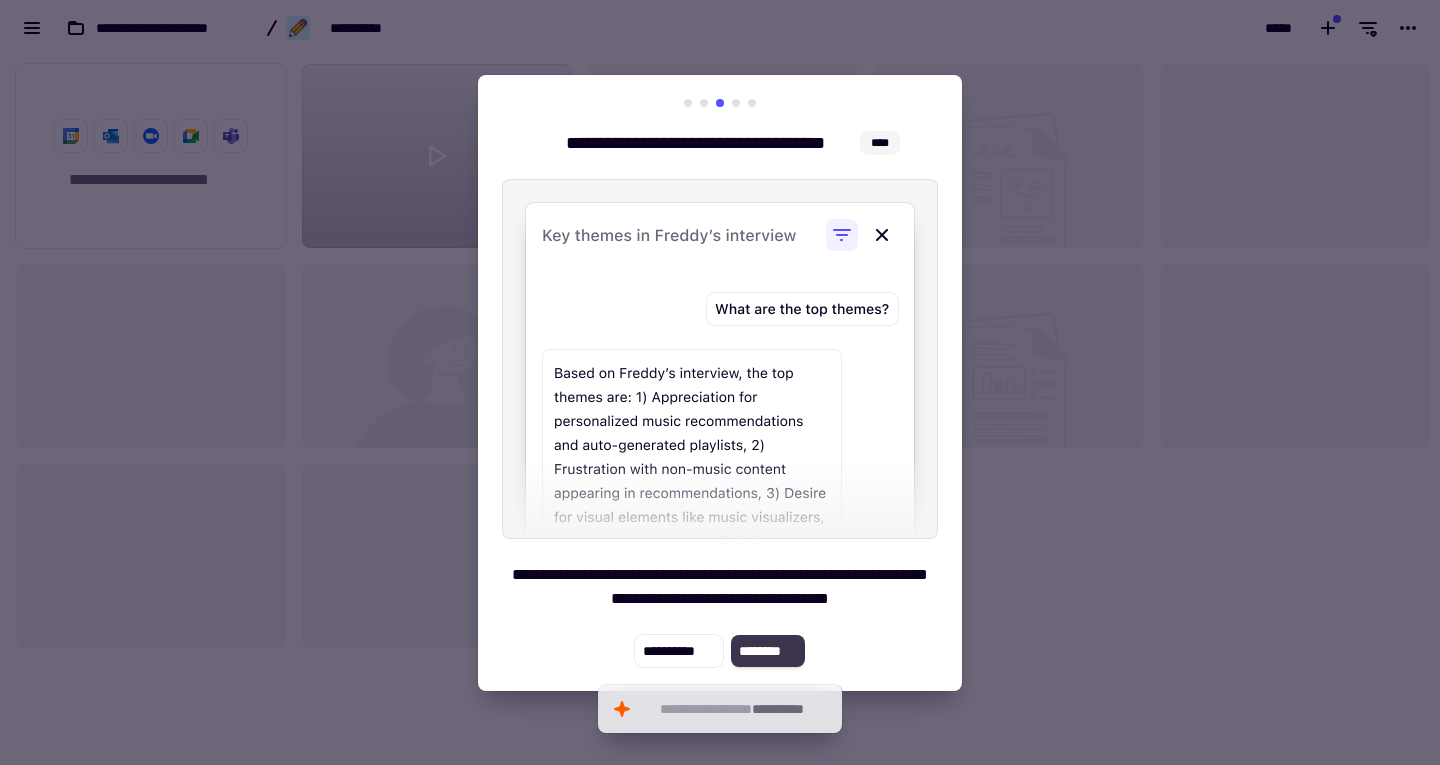 click on "********" 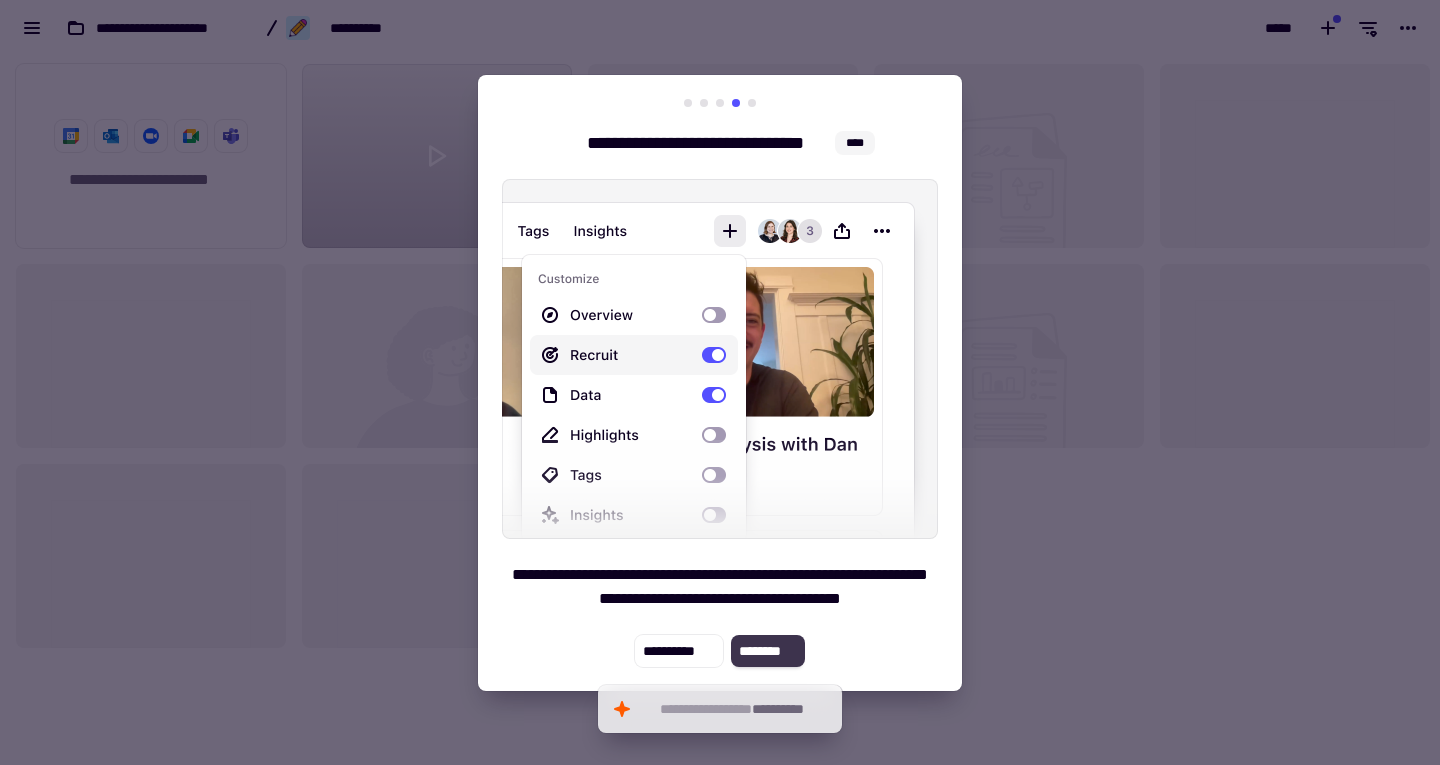 click on "********" 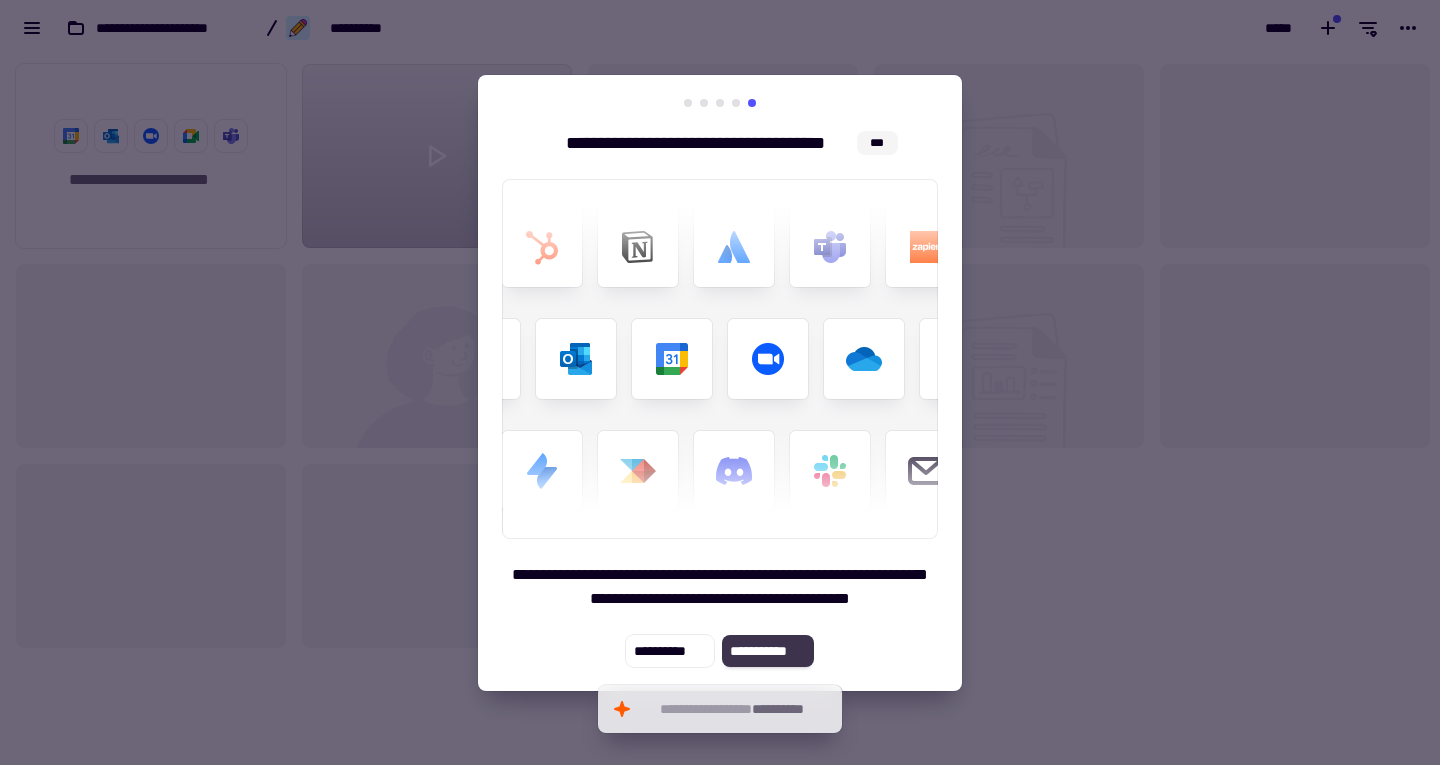 click on "**********" 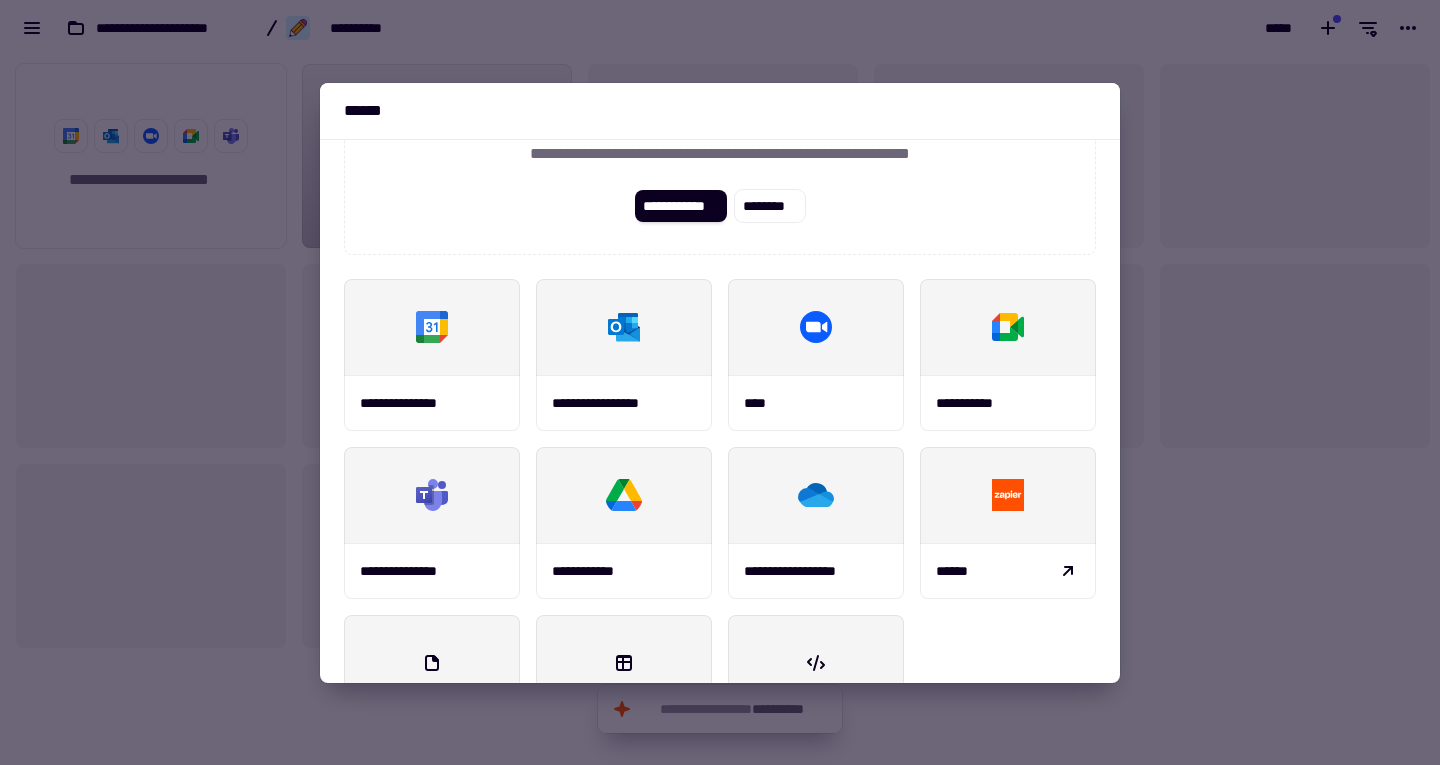 scroll, scrollTop: 234, scrollLeft: 0, axis: vertical 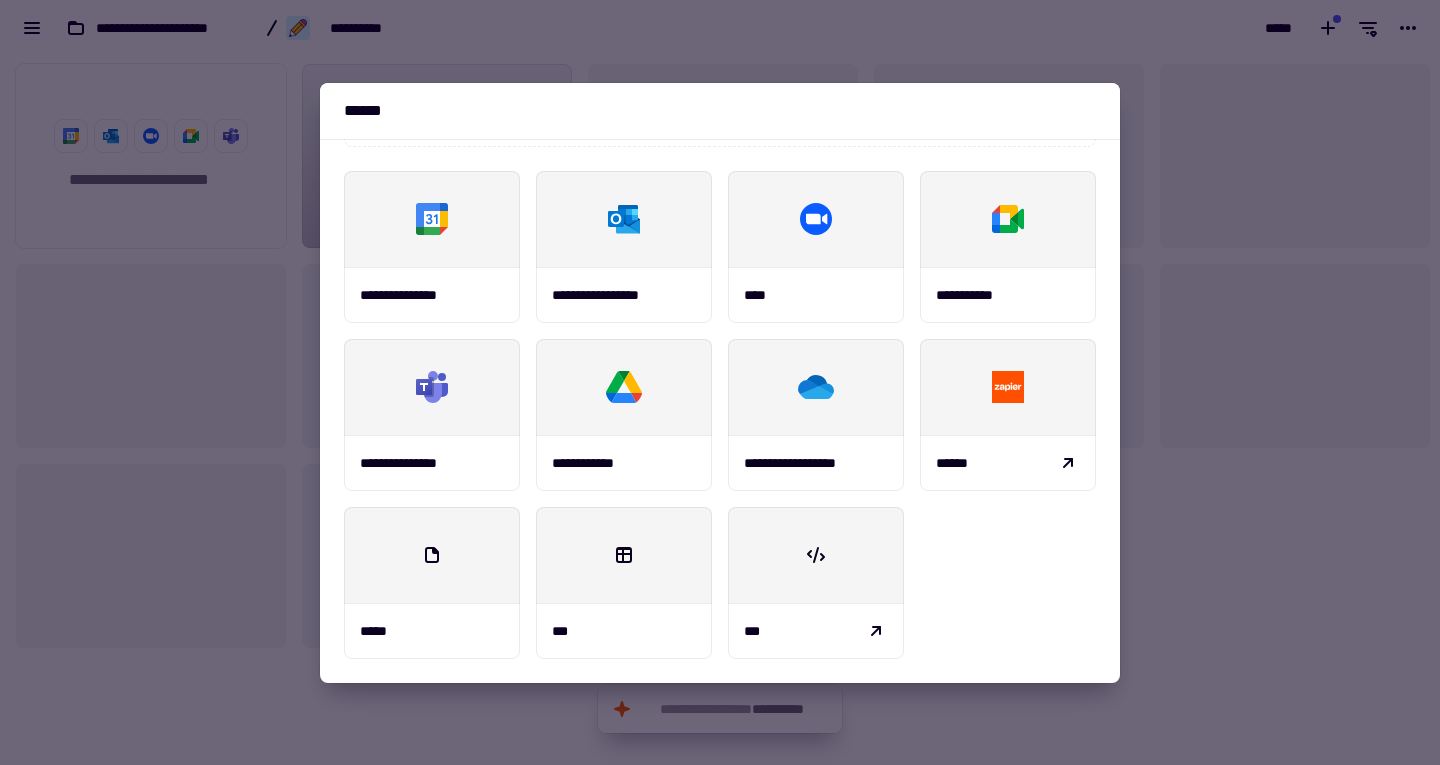 click at bounding box center [720, 382] 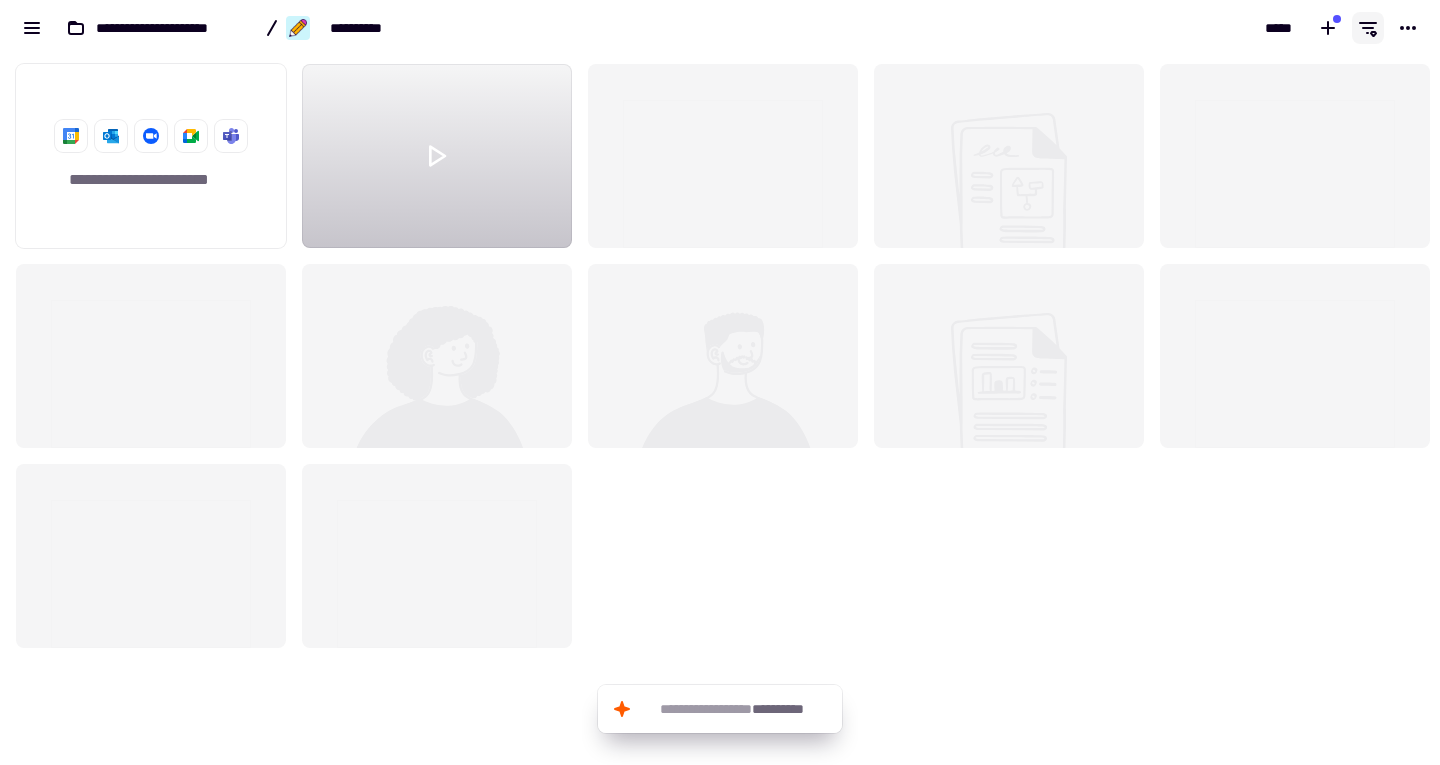 click 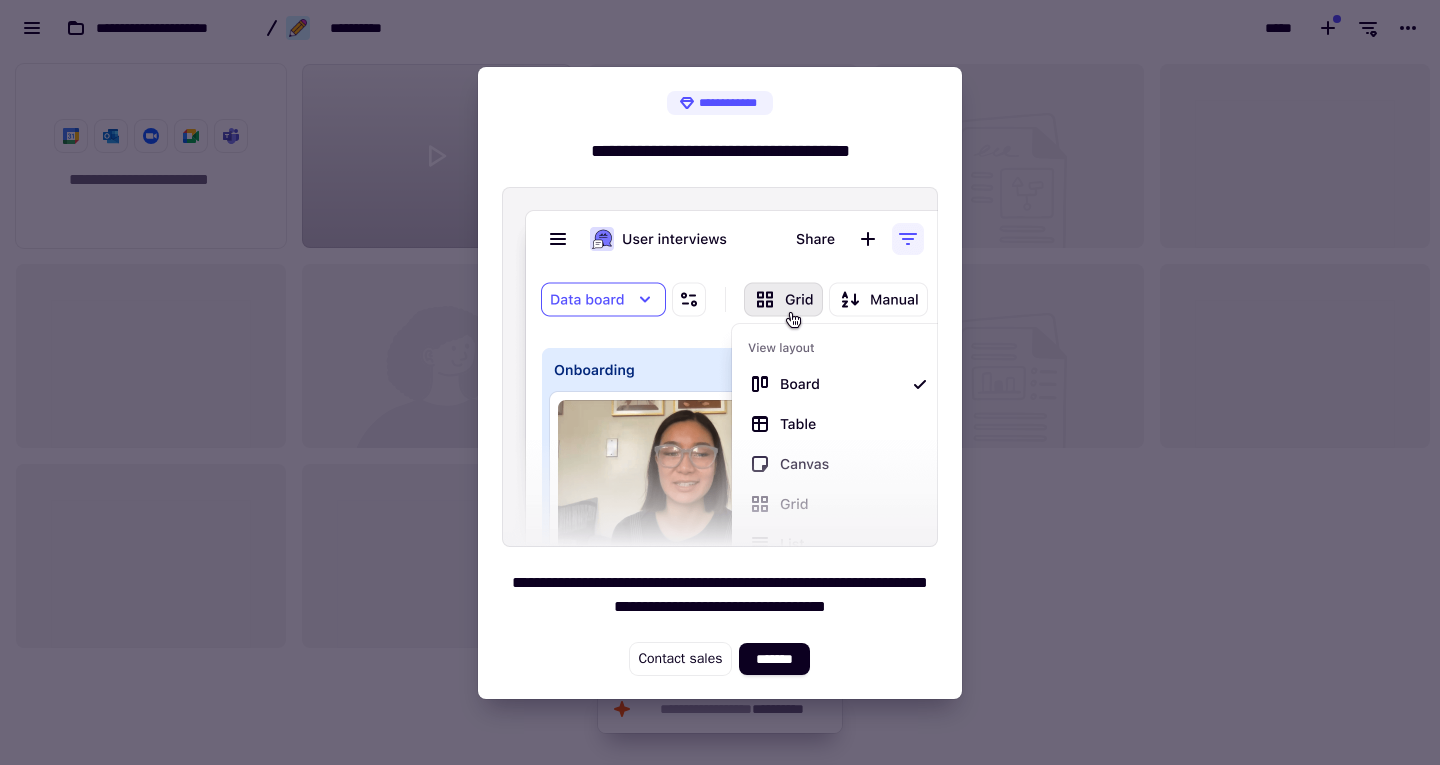 click at bounding box center [720, 382] 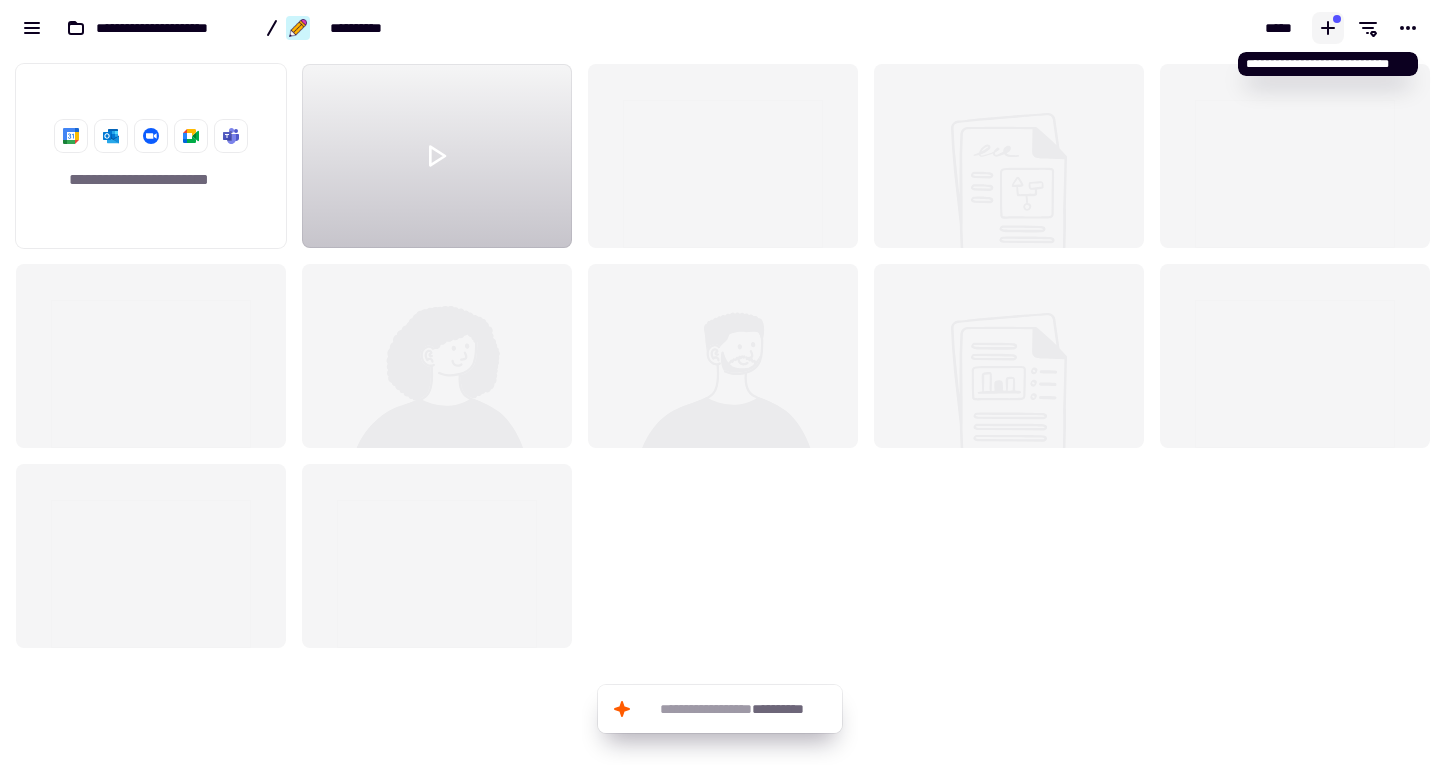 click 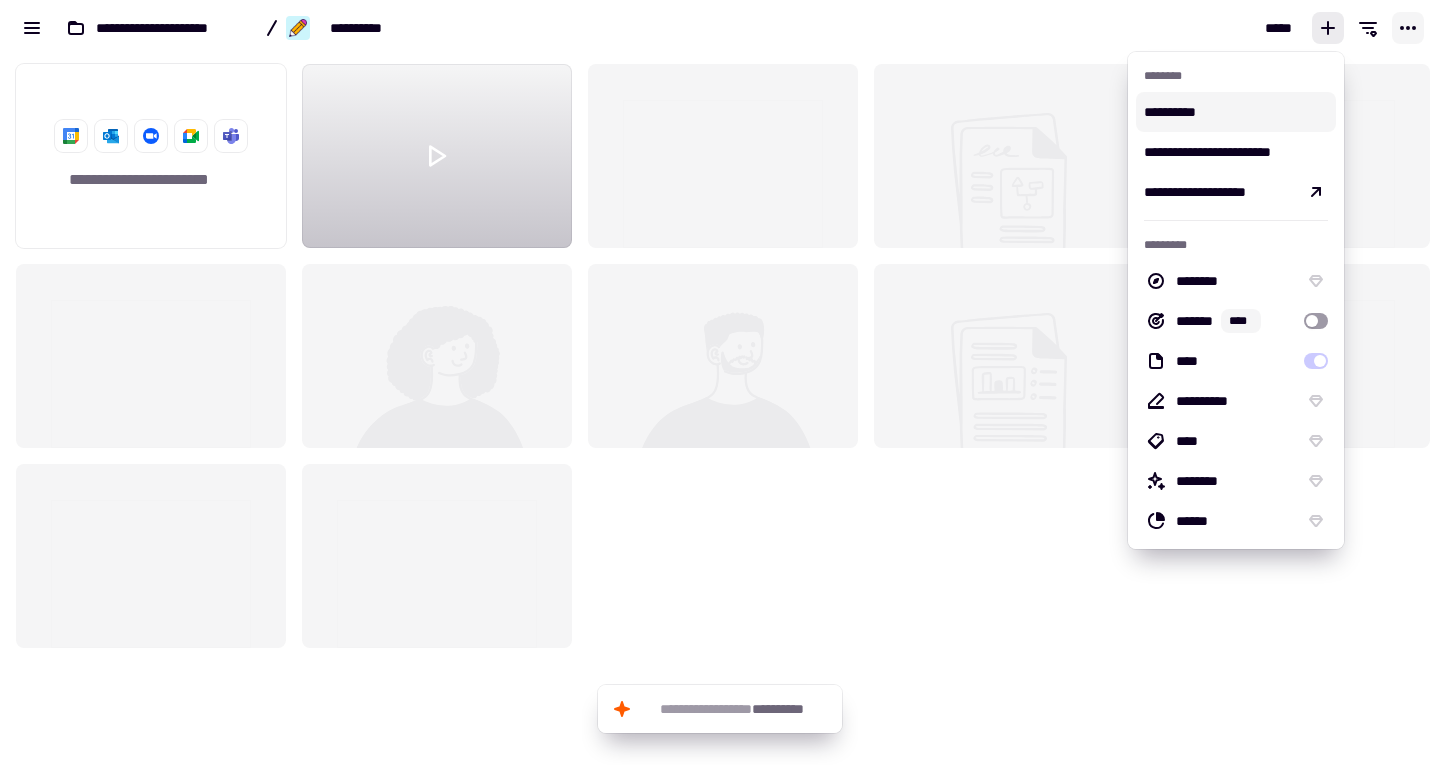 click 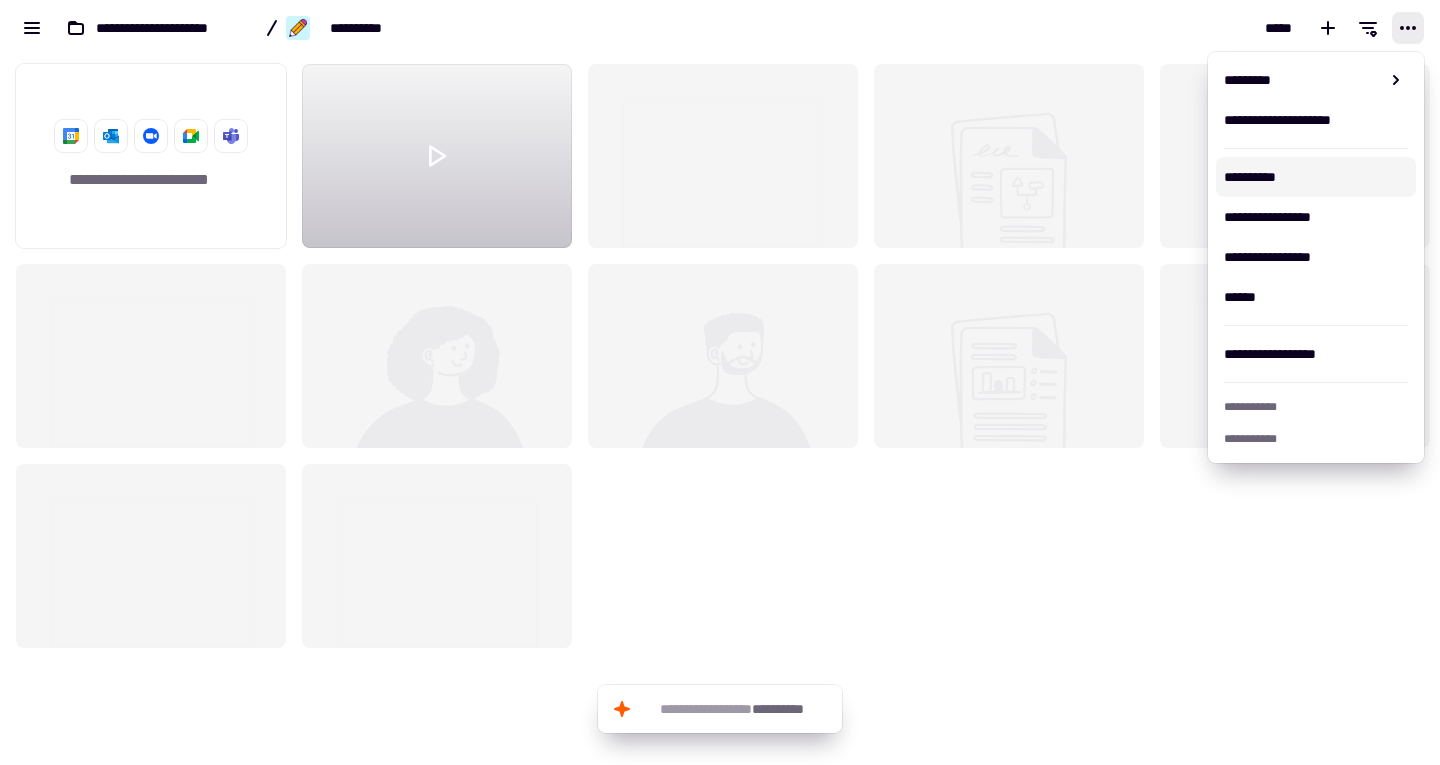 click on "**********" at bounding box center [1316, 177] 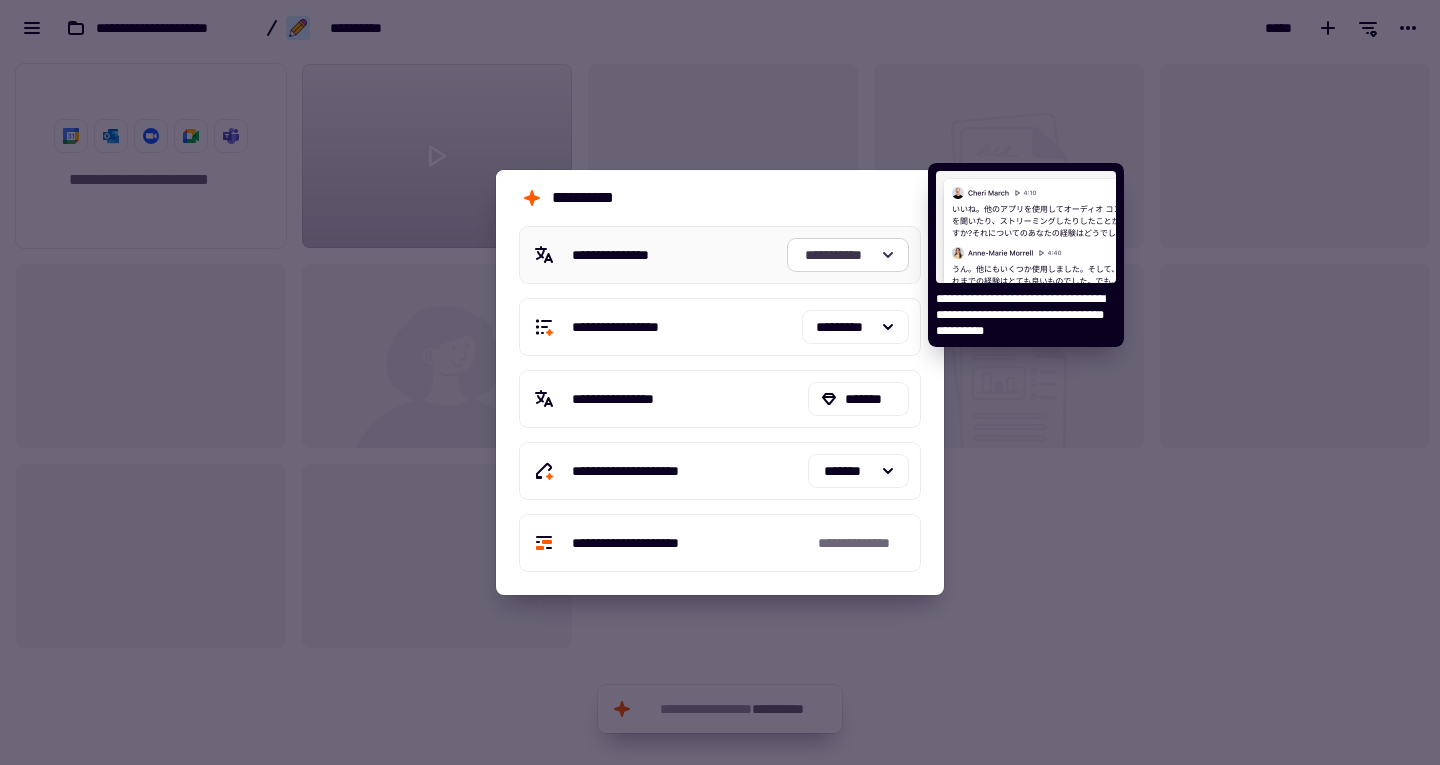 click 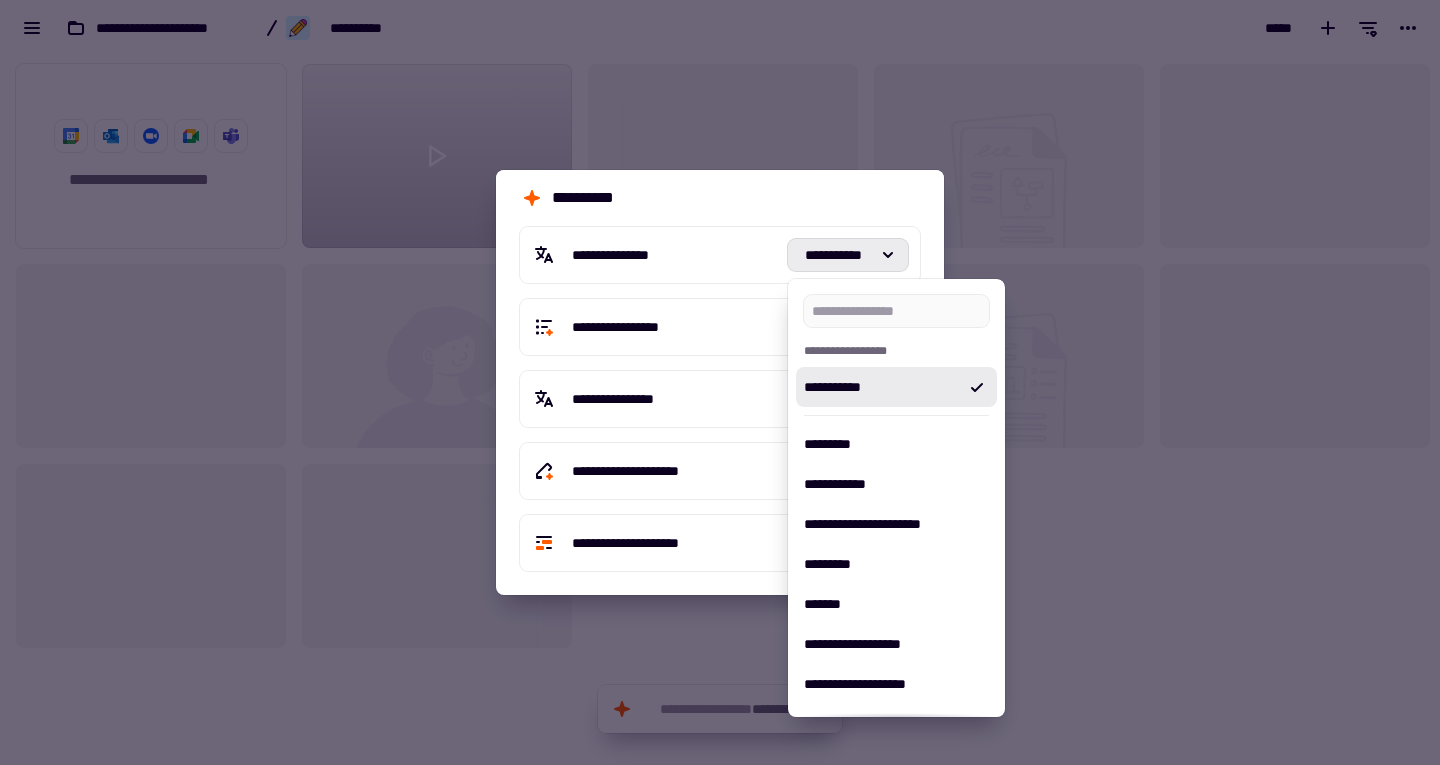 click on "**********" at bounding box center (720, 198) 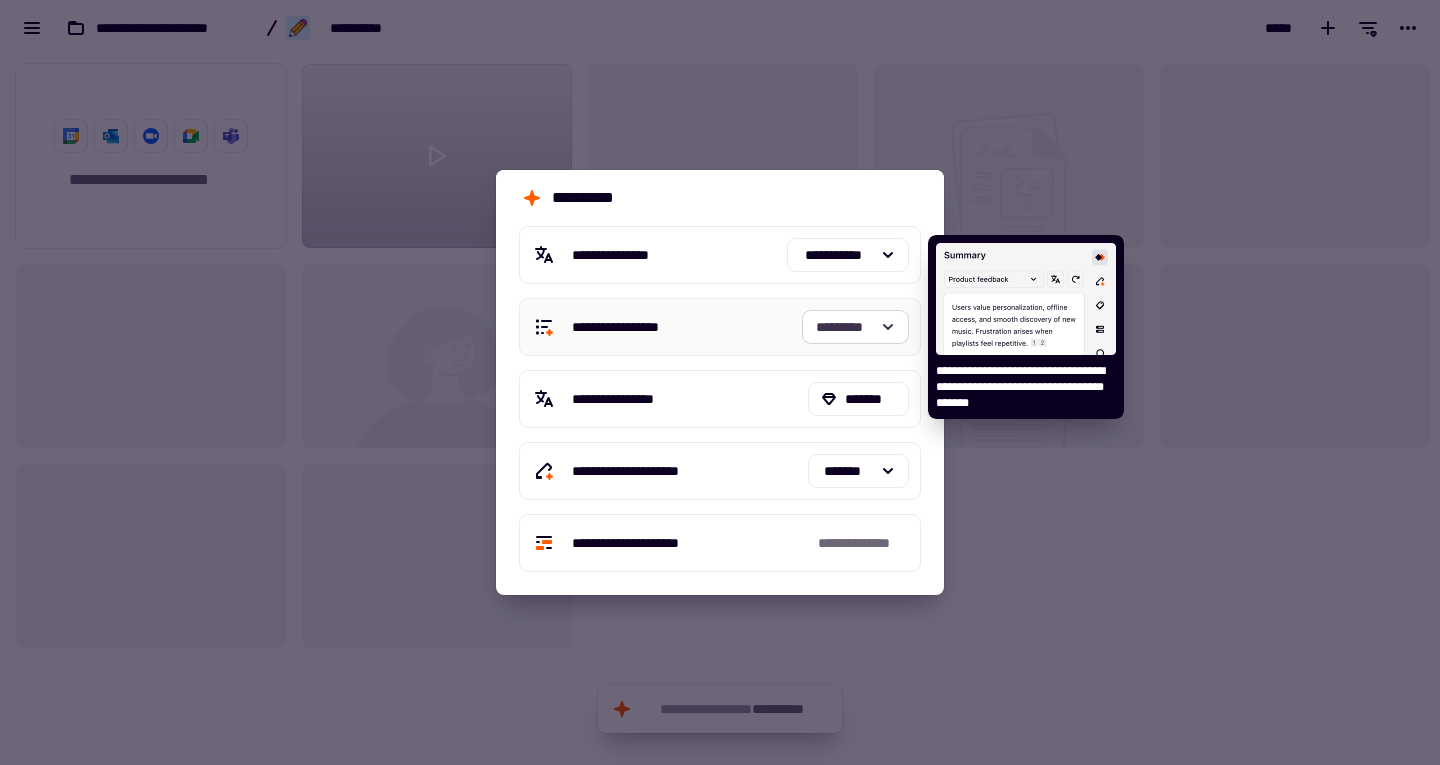 click 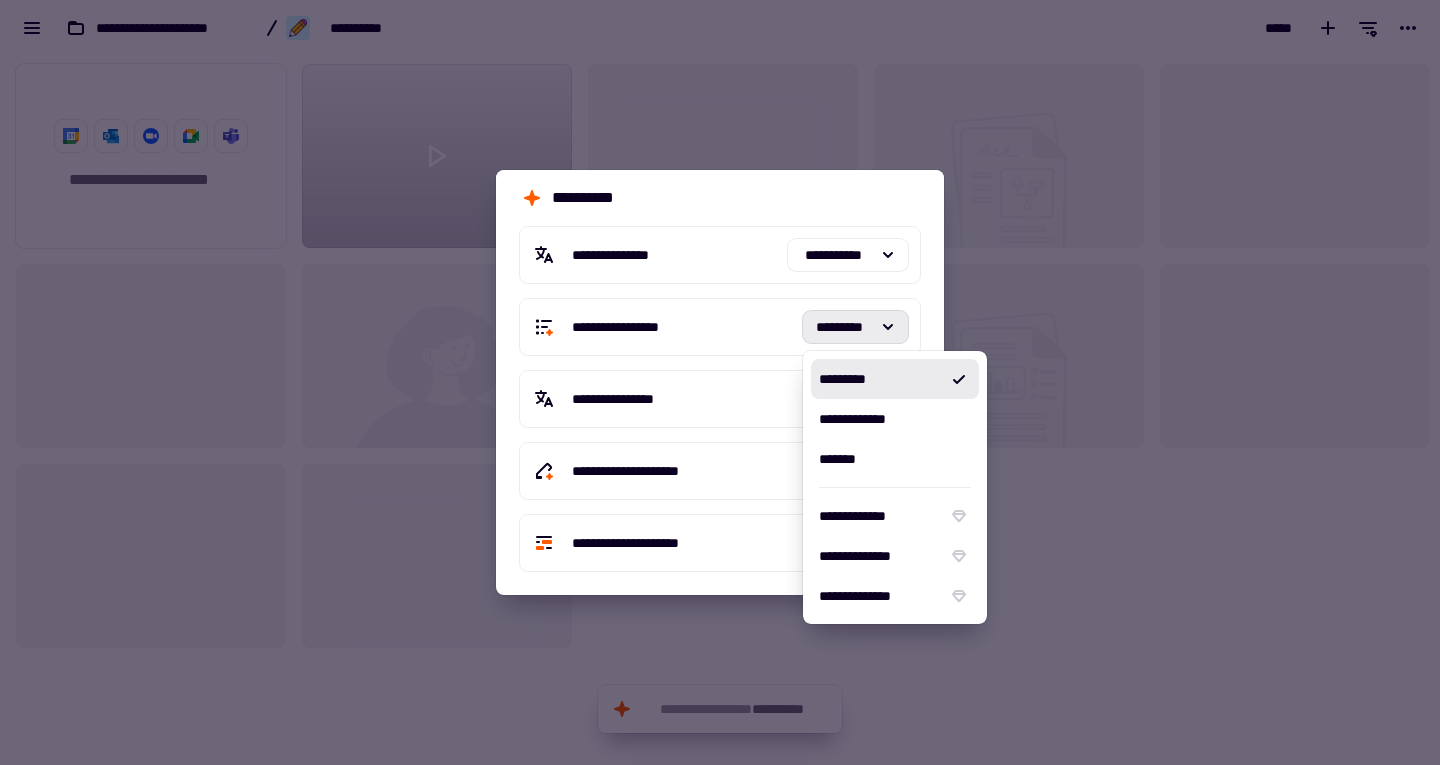 click on "**********" at bounding box center (720, 198) 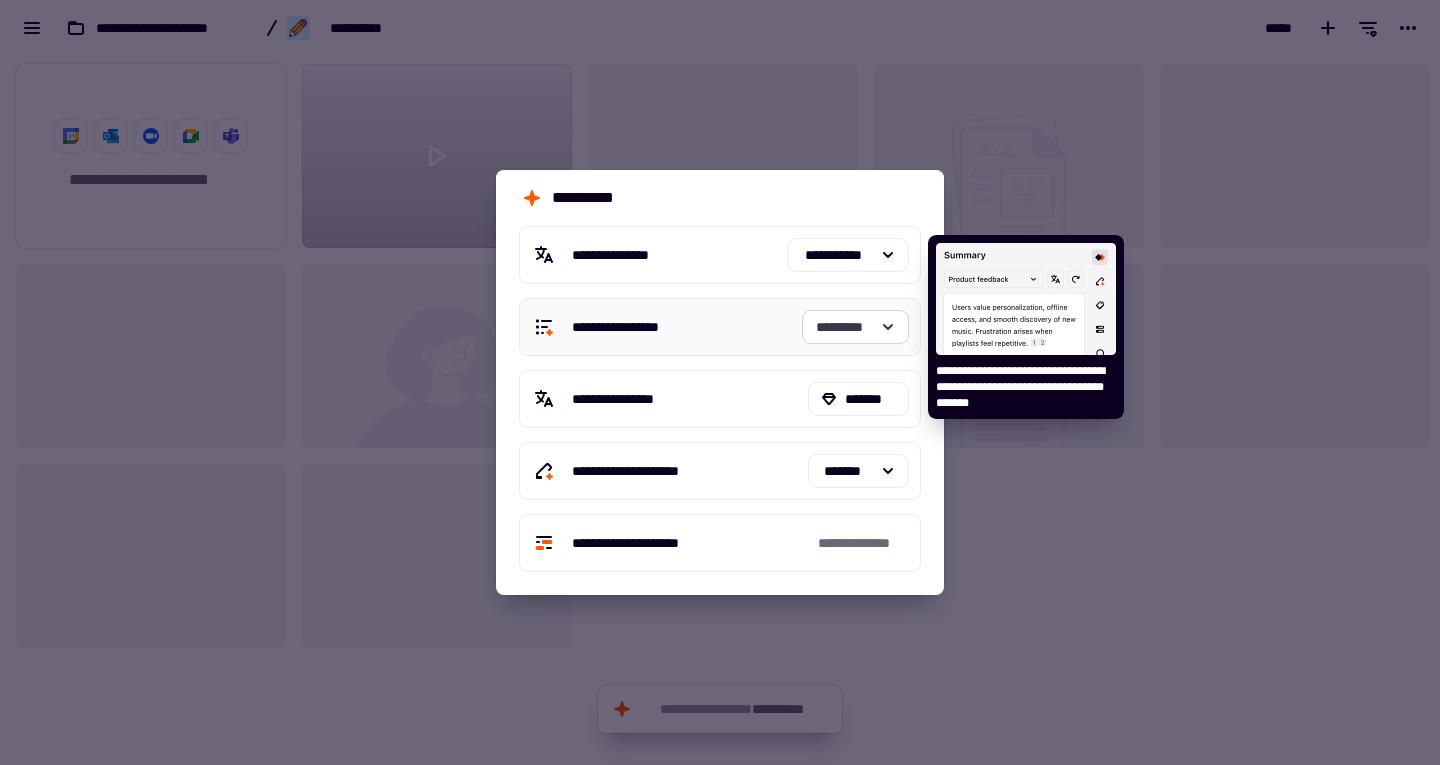 click 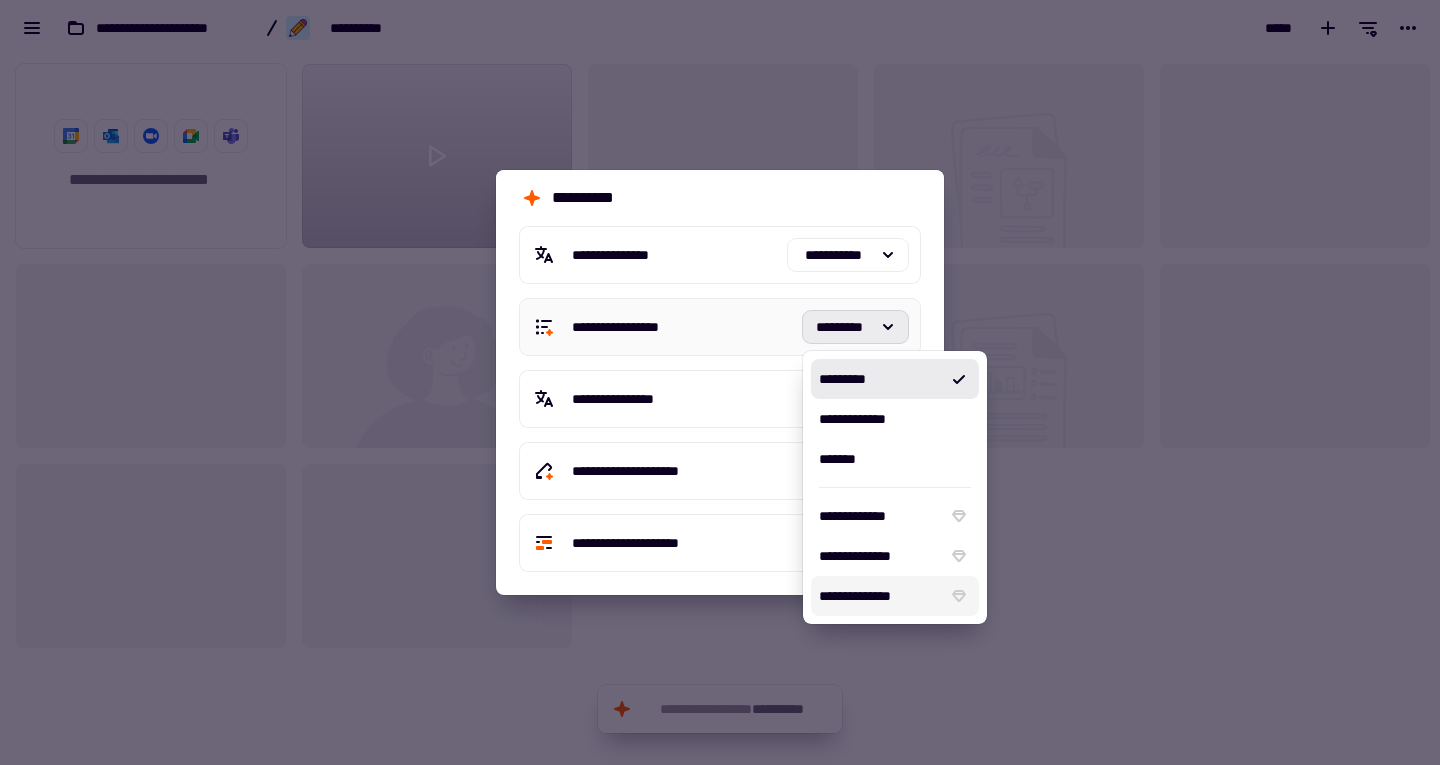 click 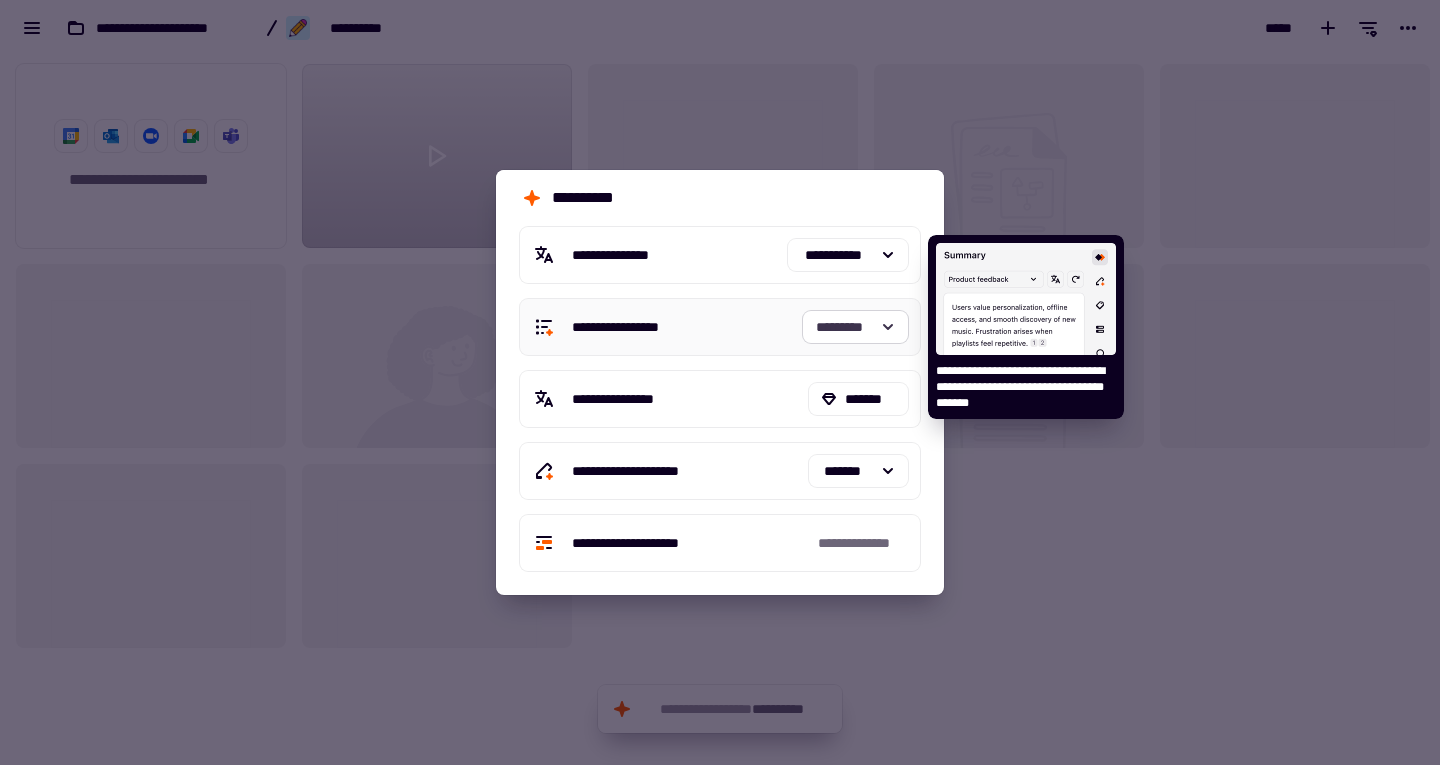 click 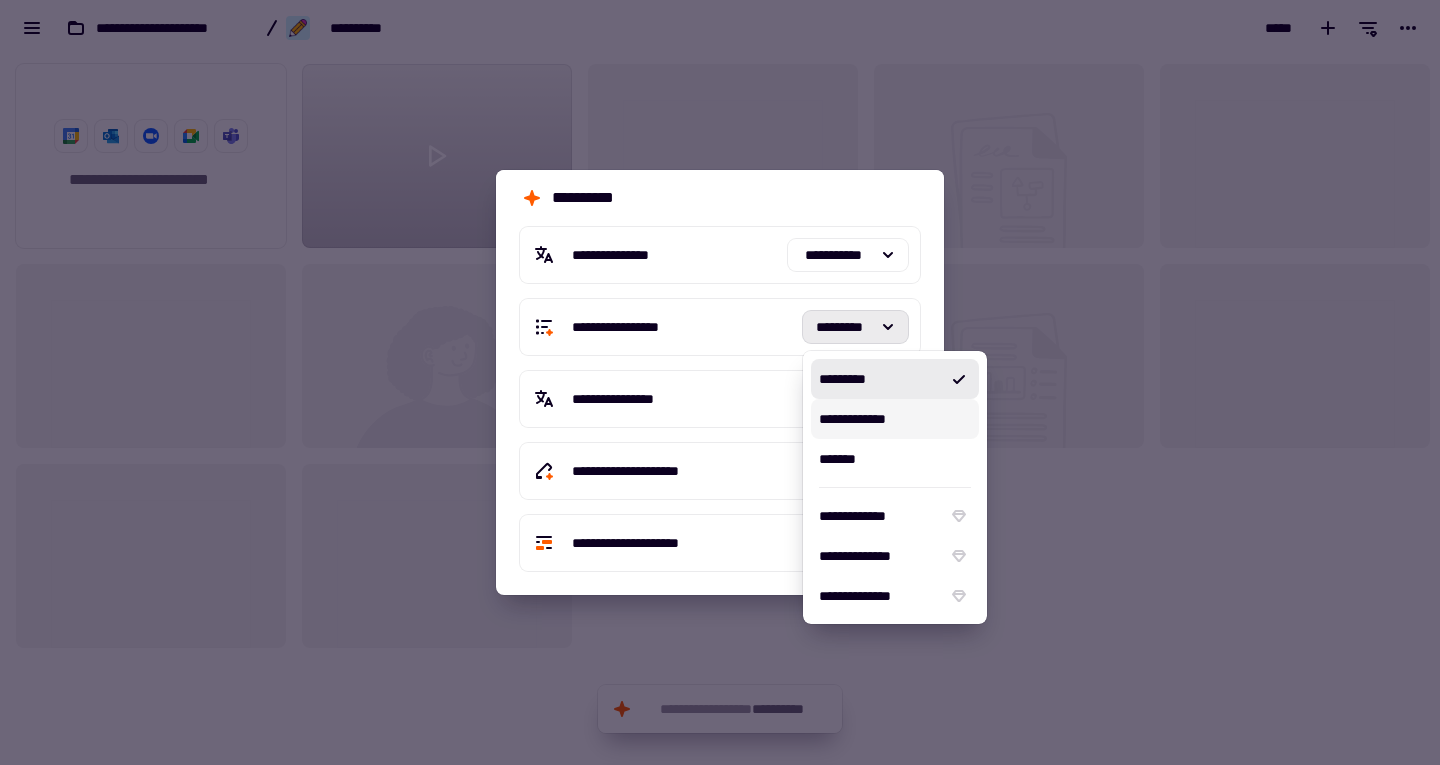 click on "**********" at bounding box center [895, 419] 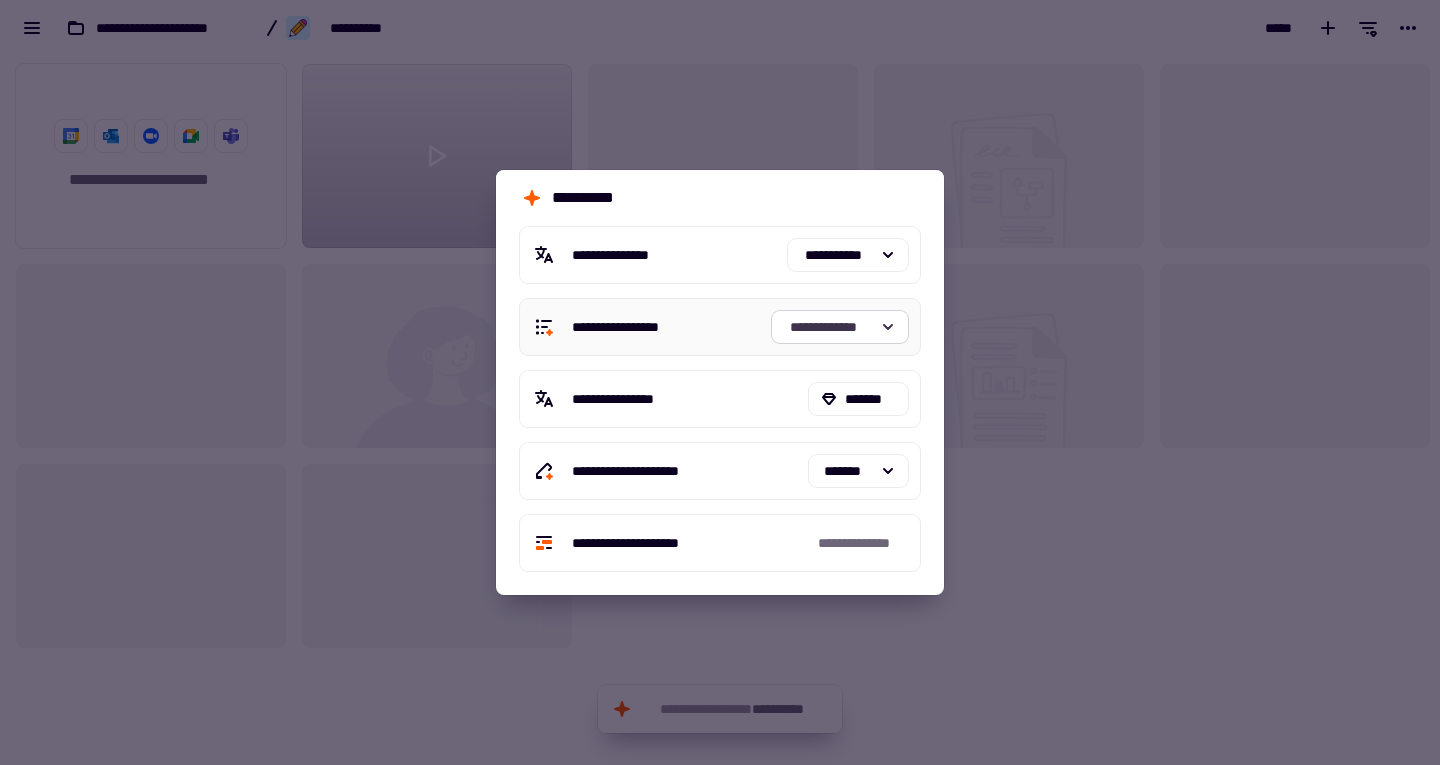 click on "**********" 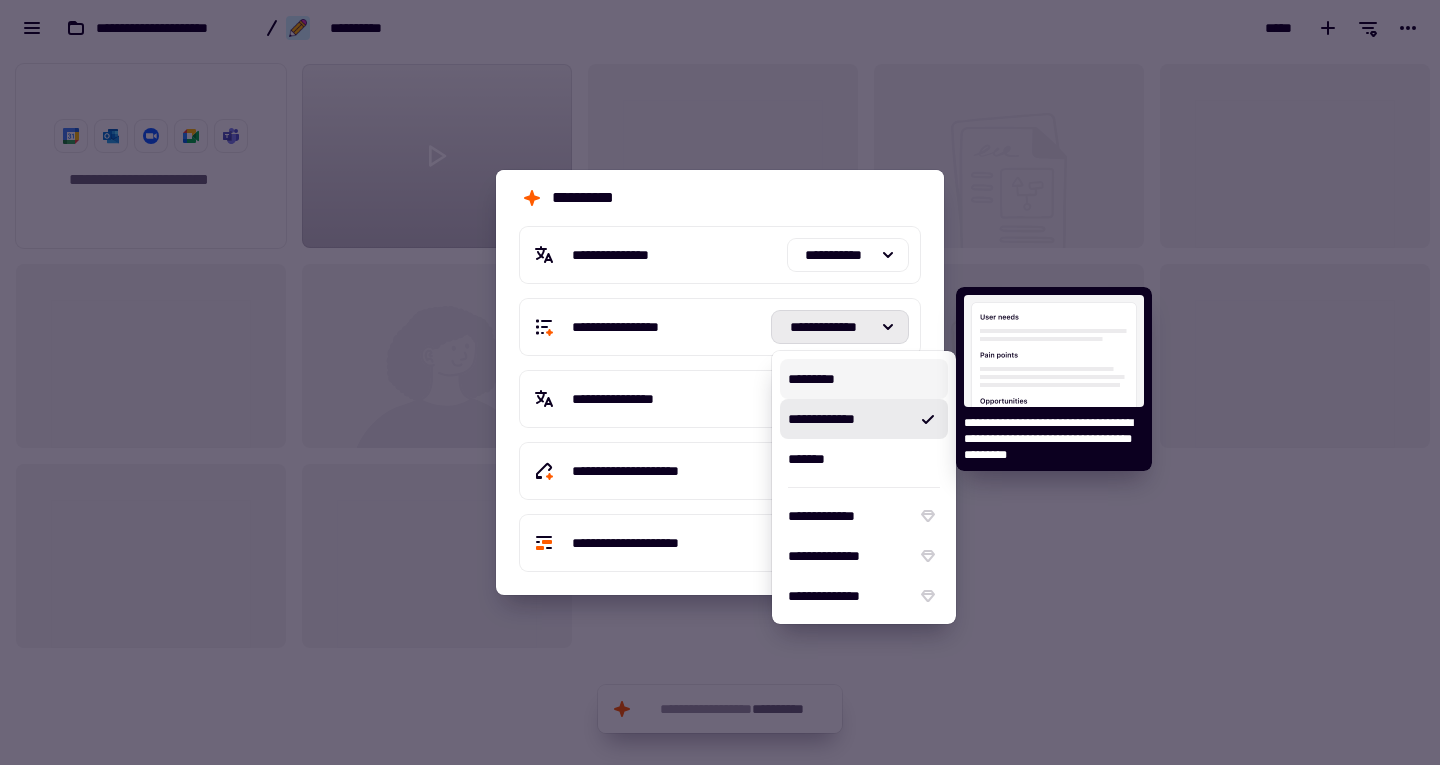 click on "*********" at bounding box center (864, 379) 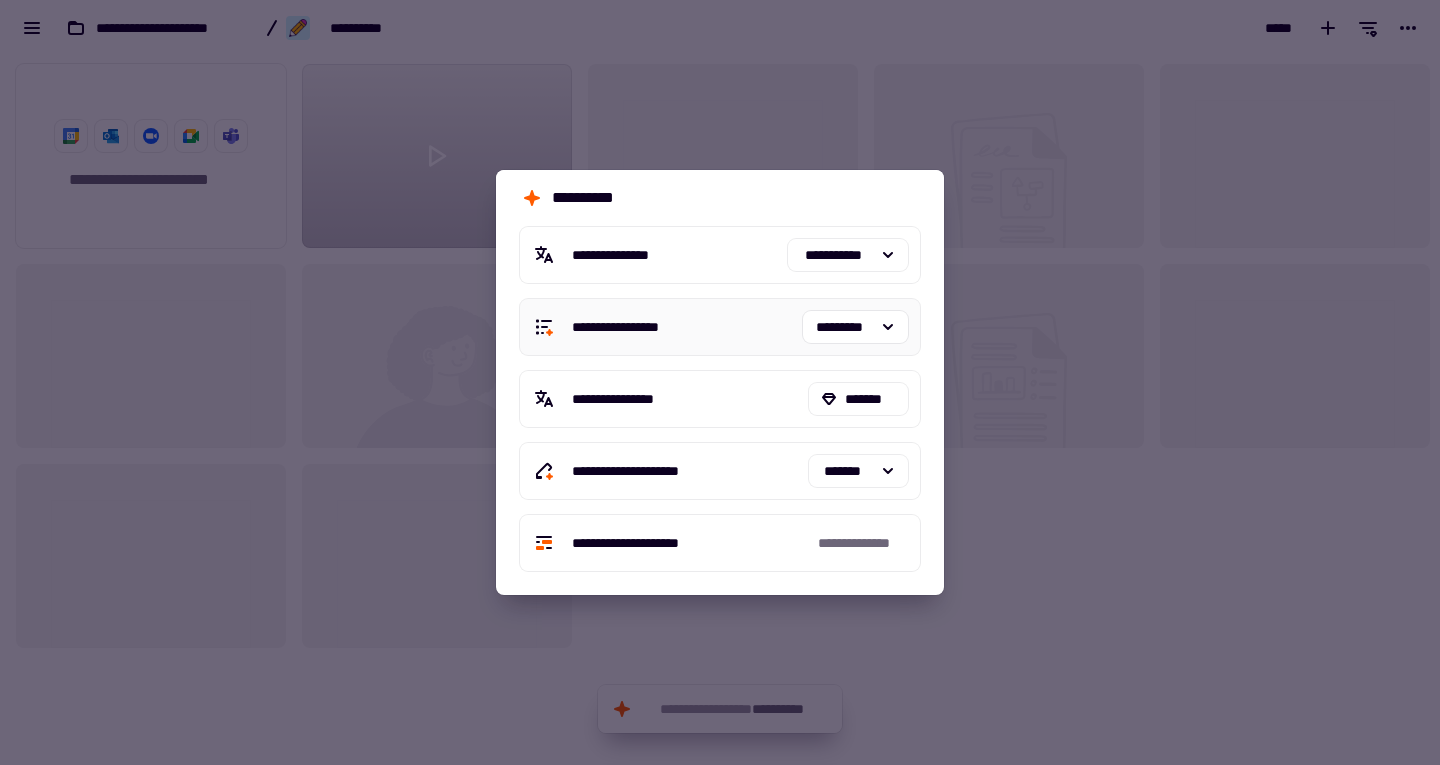 click on "**********" at bounding box center (679, 327) 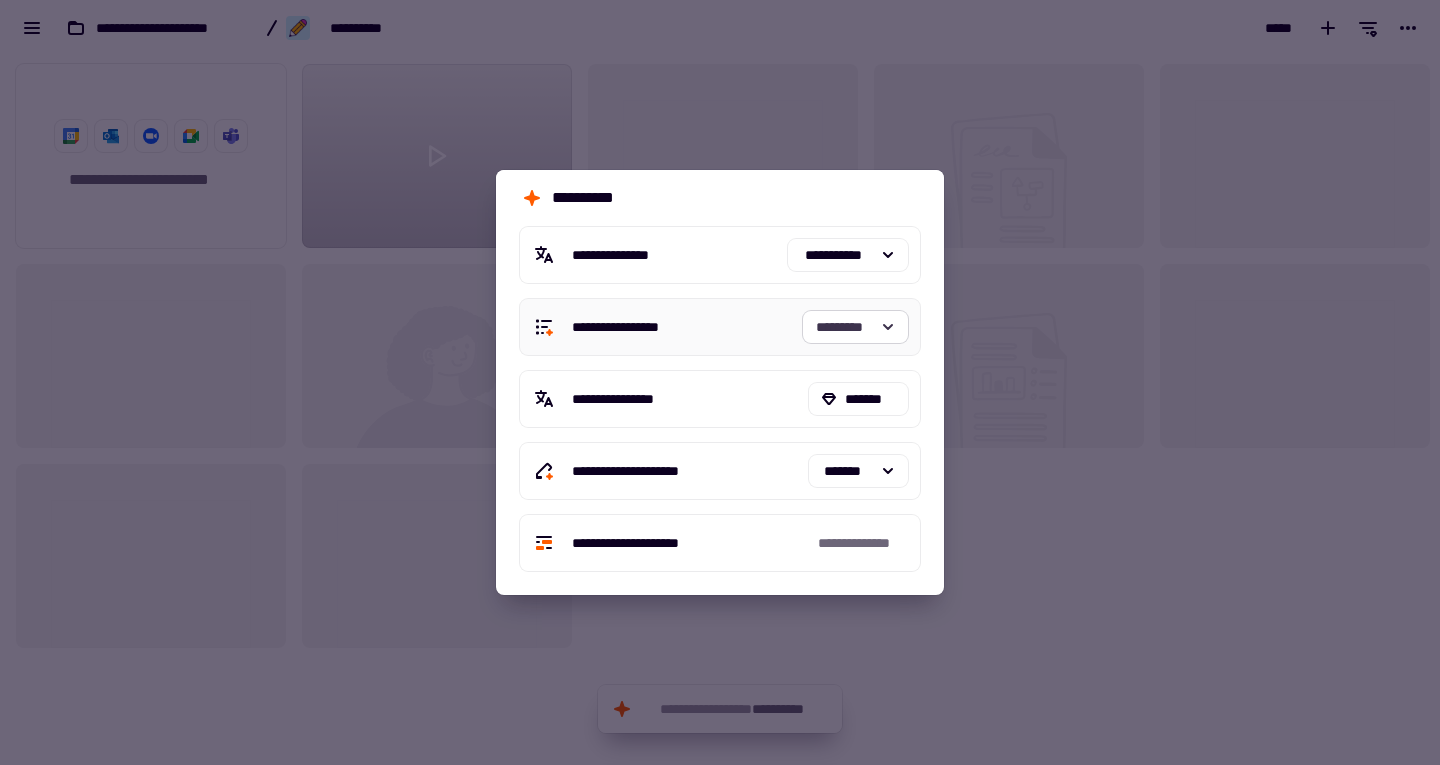click on "*********" 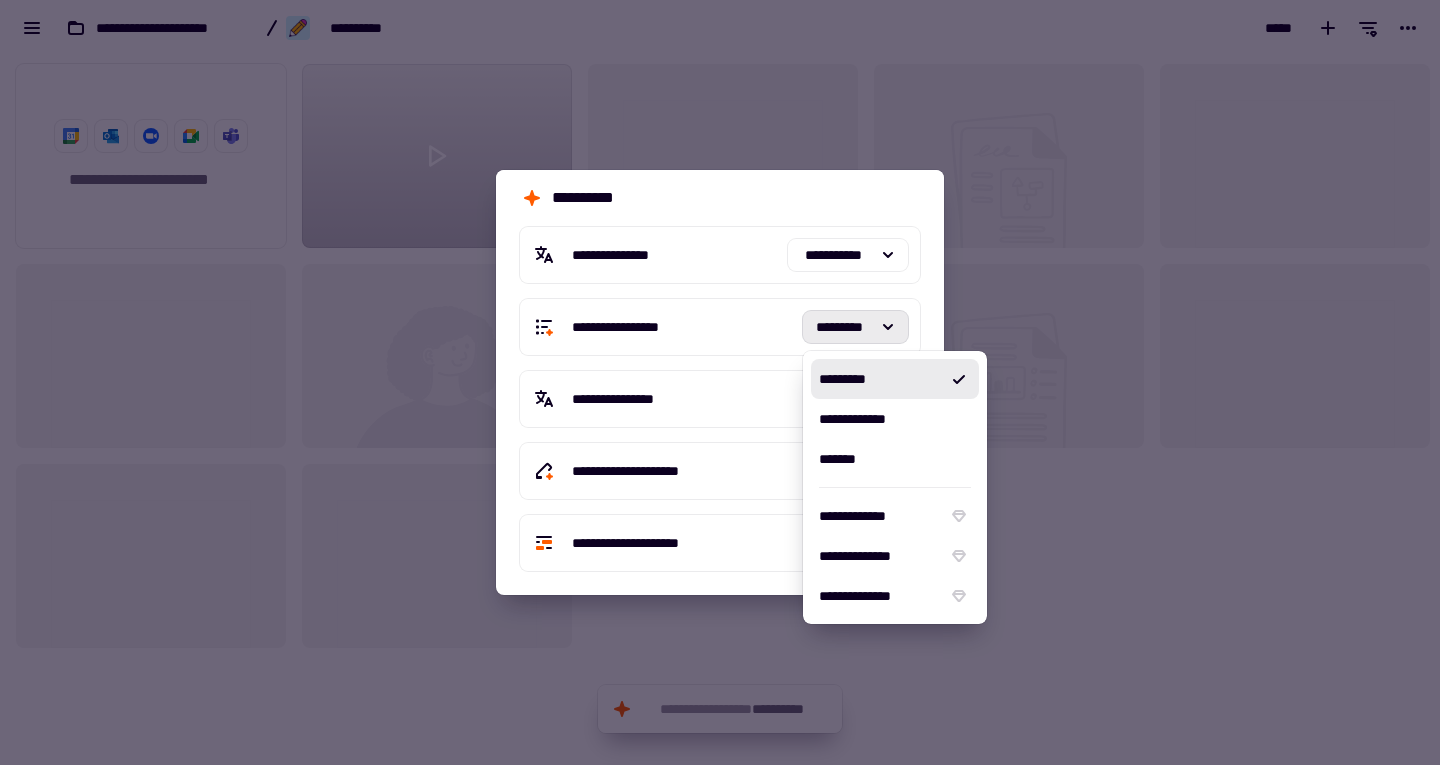 click on "*********" at bounding box center [879, 379] 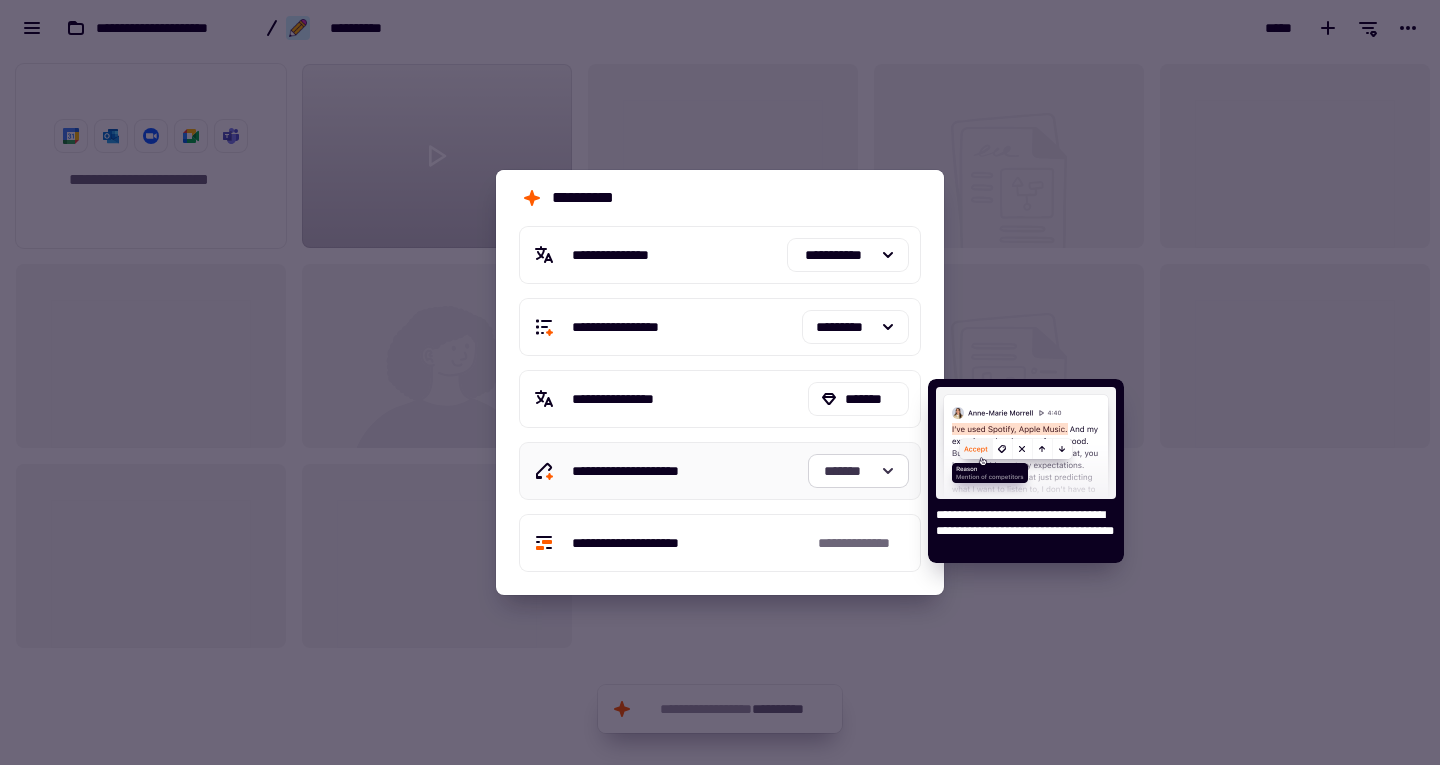 click on "*******" 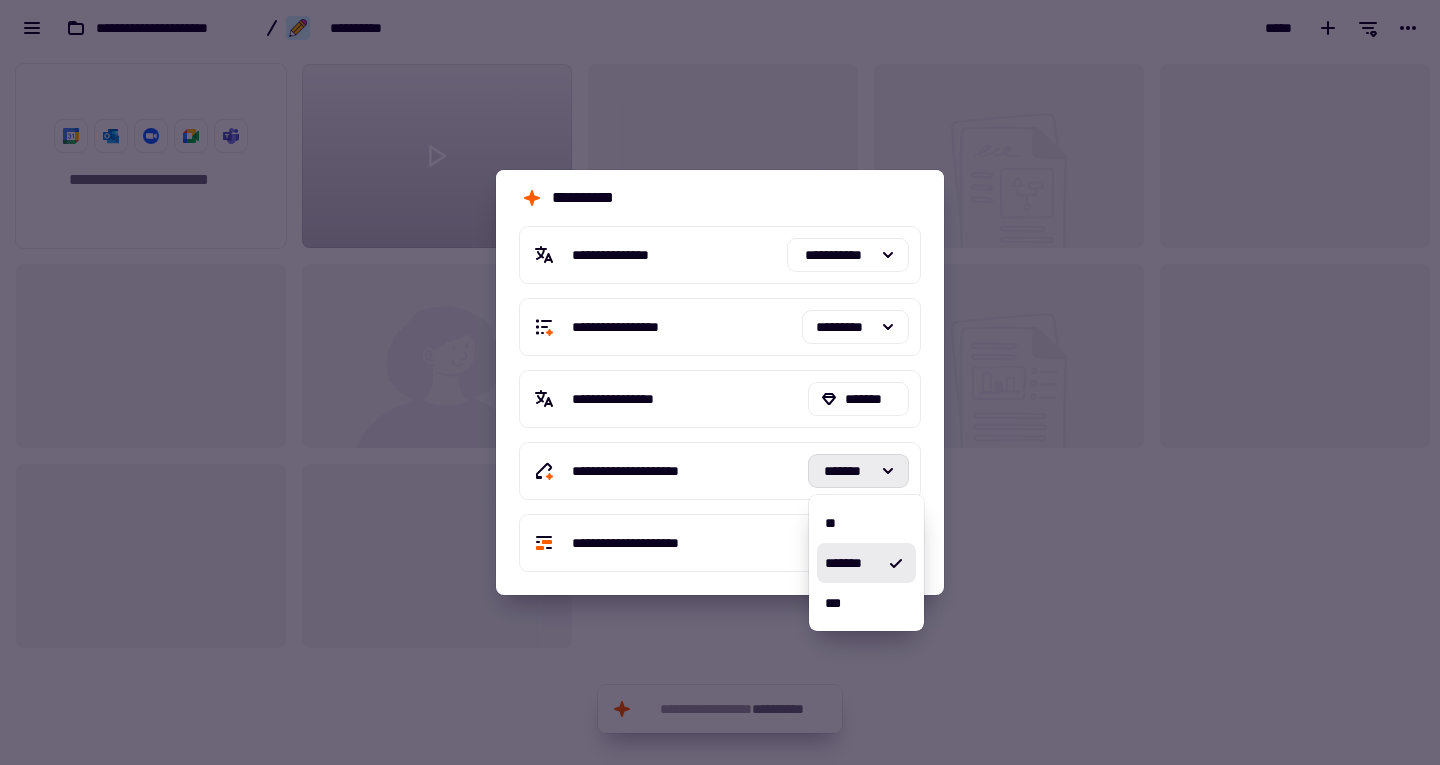 click on "*******" at bounding box center (850, 563) 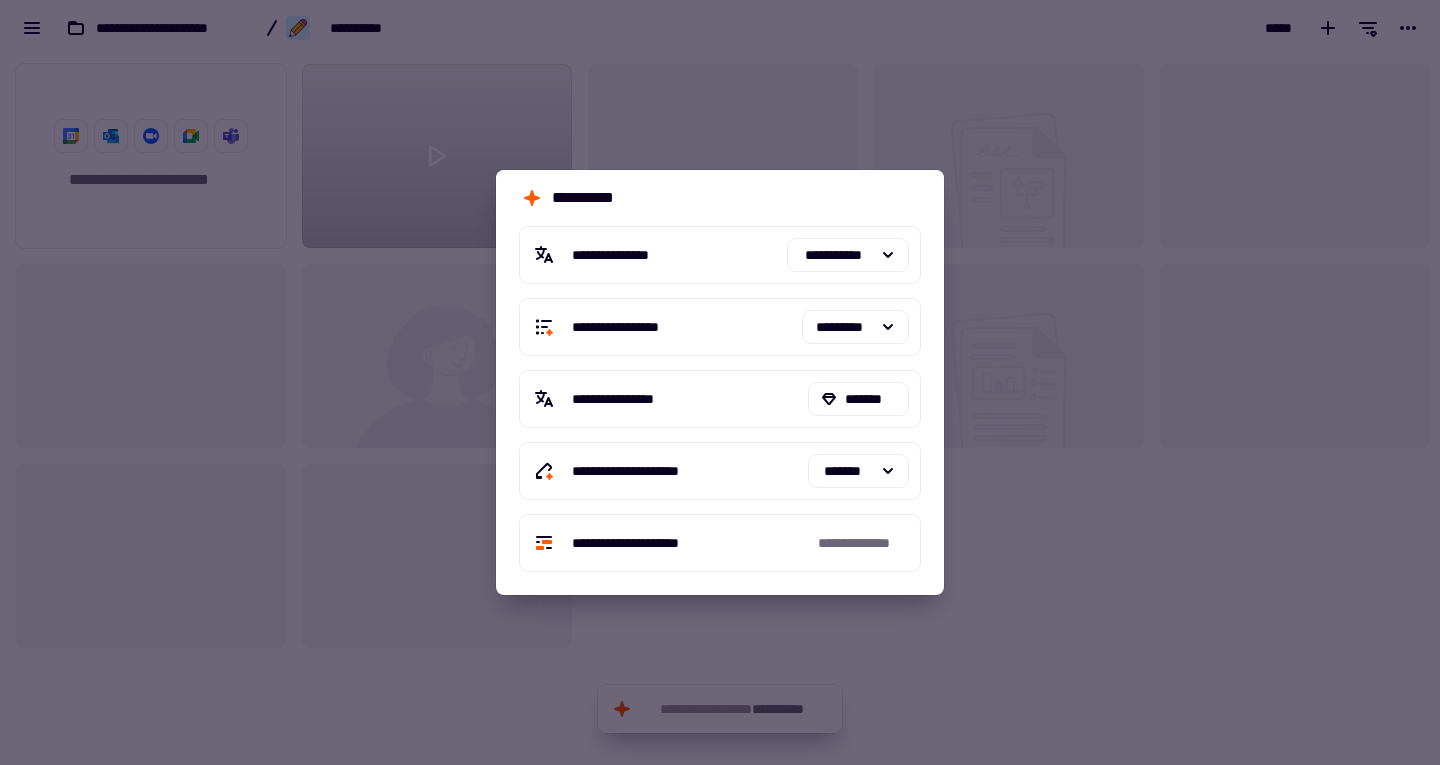 click at bounding box center (720, 382) 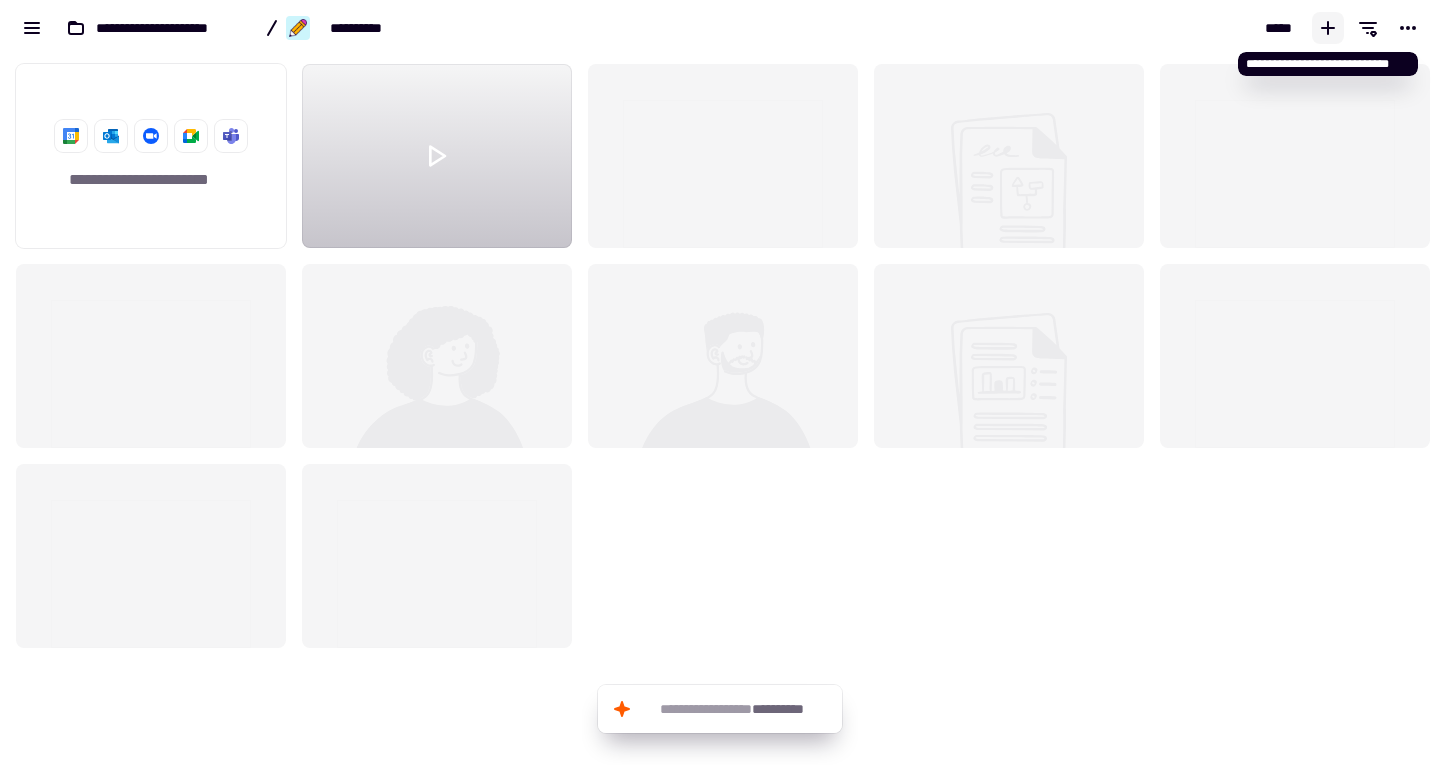 click 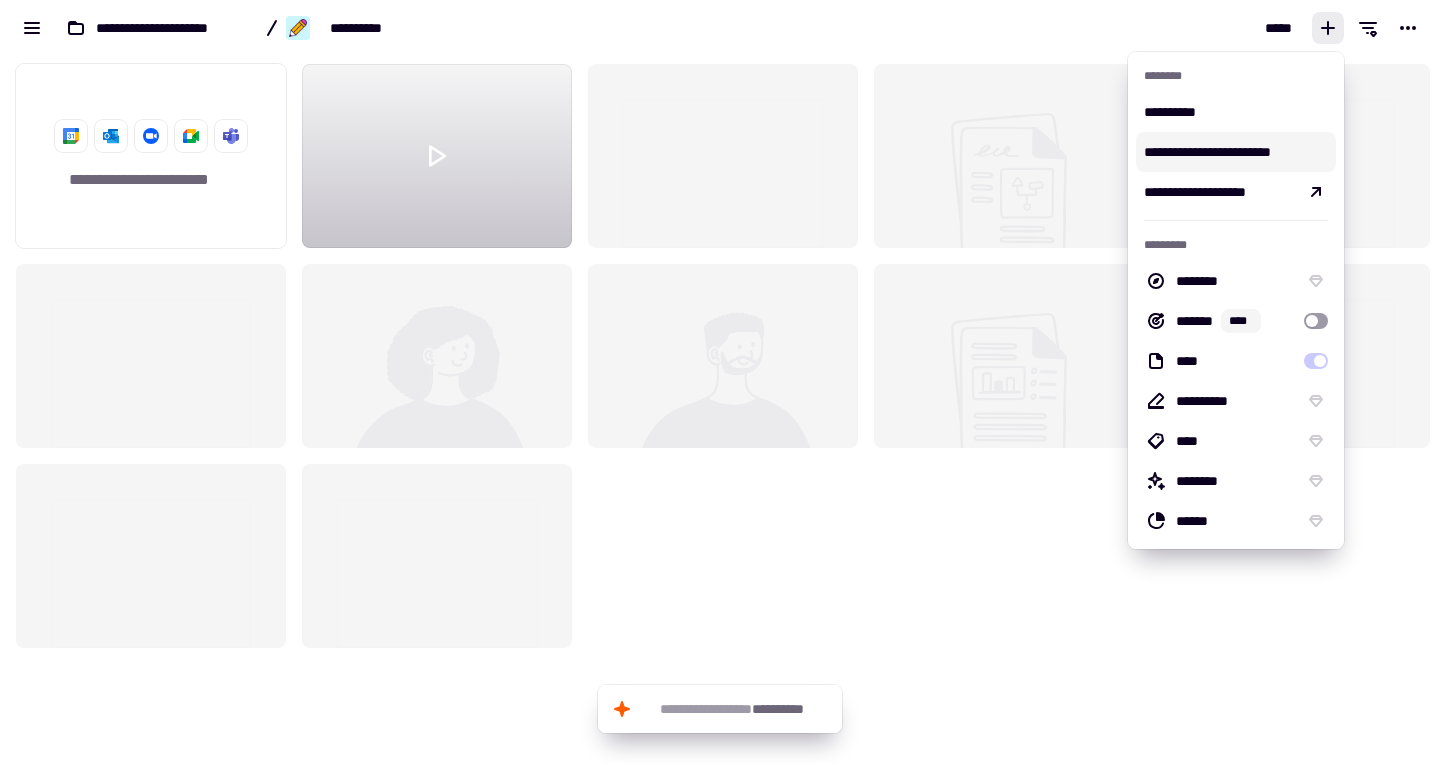 click on "**********" 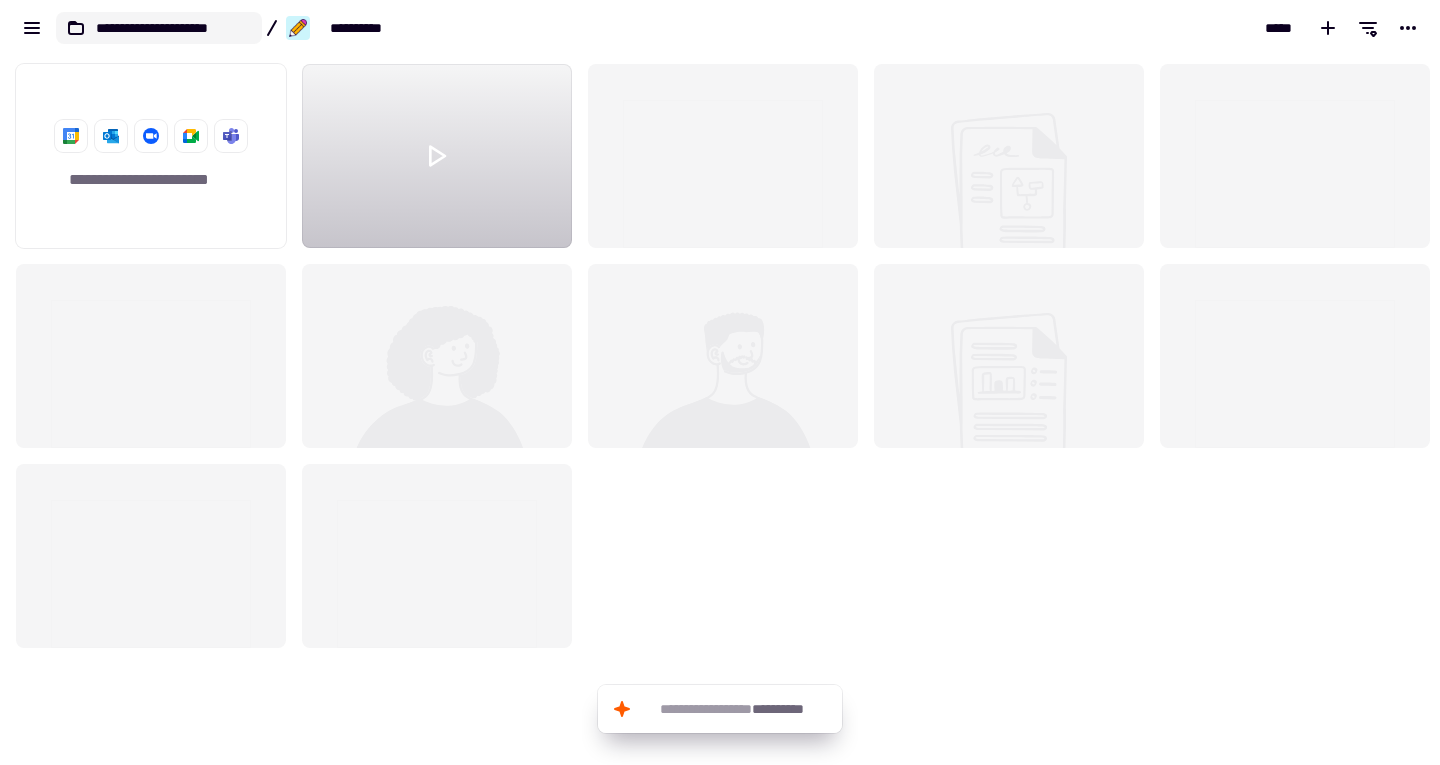 click on "**********" 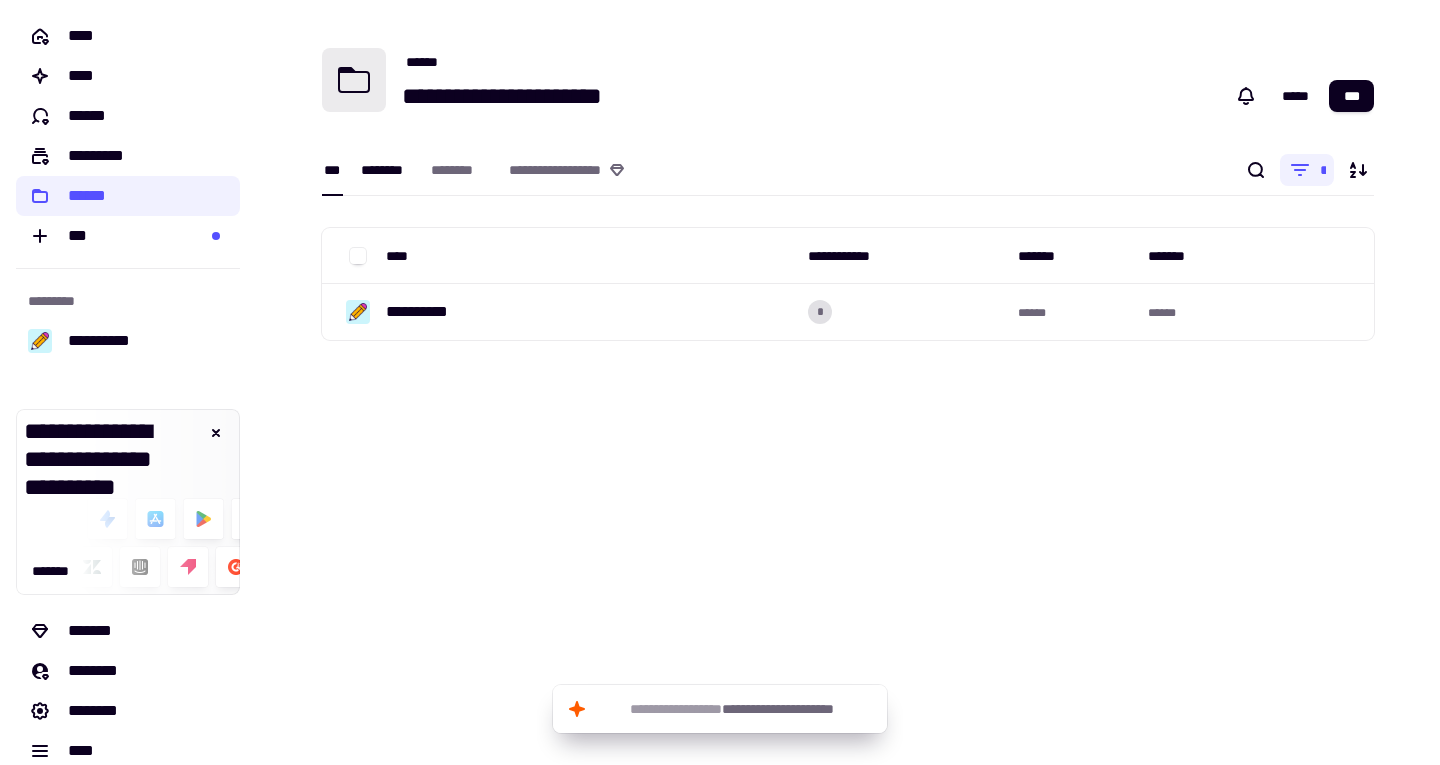 click on "********" at bounding box center (386, 170) 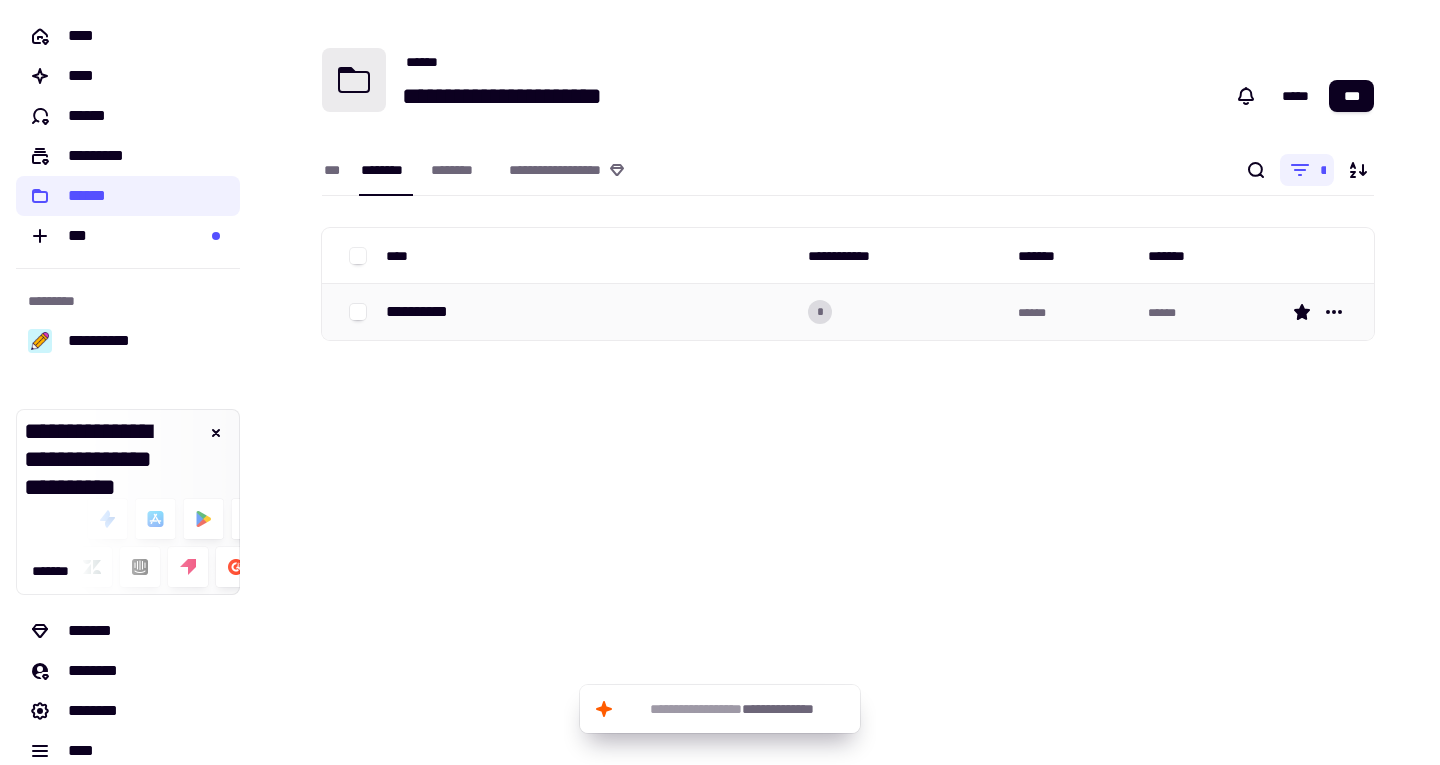 click on "**********" at bounding box center [425, 312] 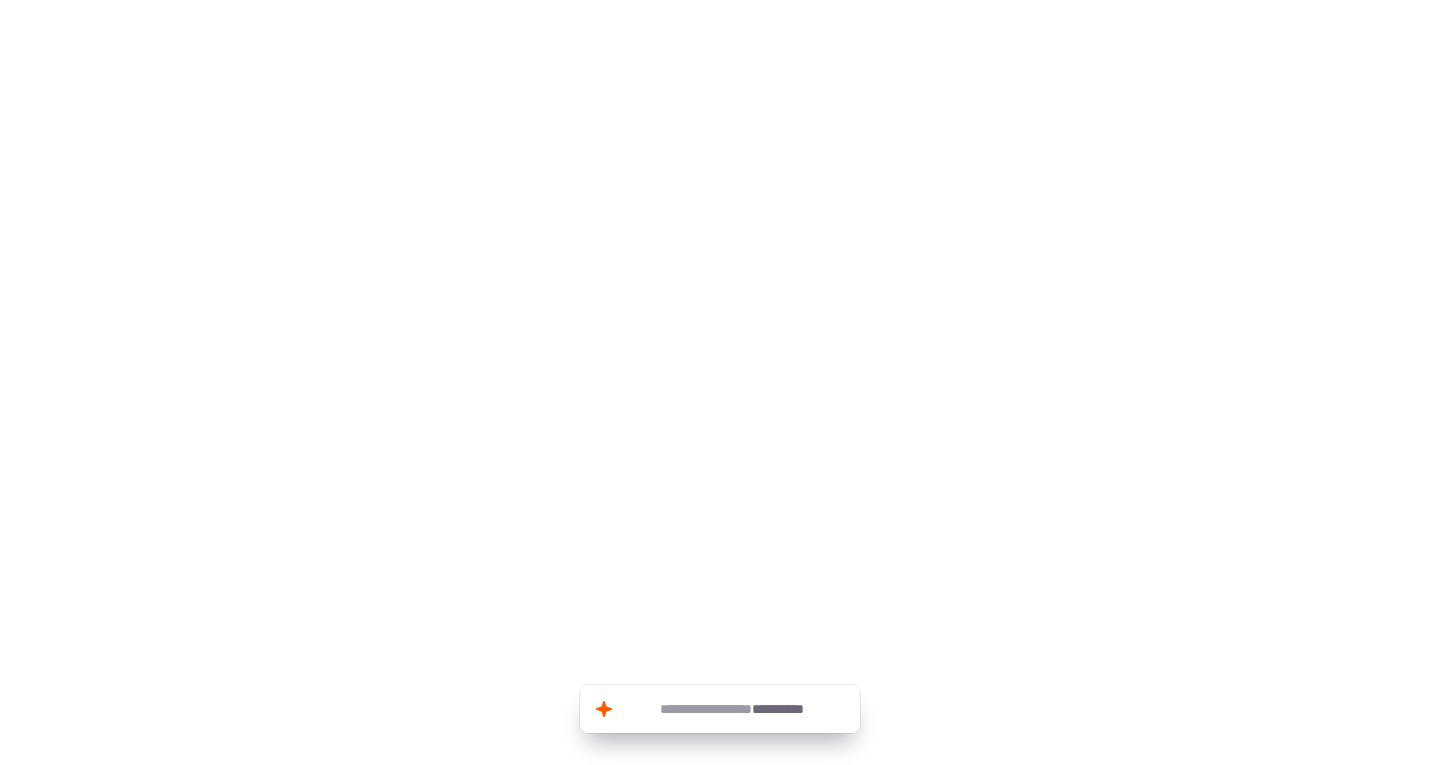 click at bounding box center (720, 382) 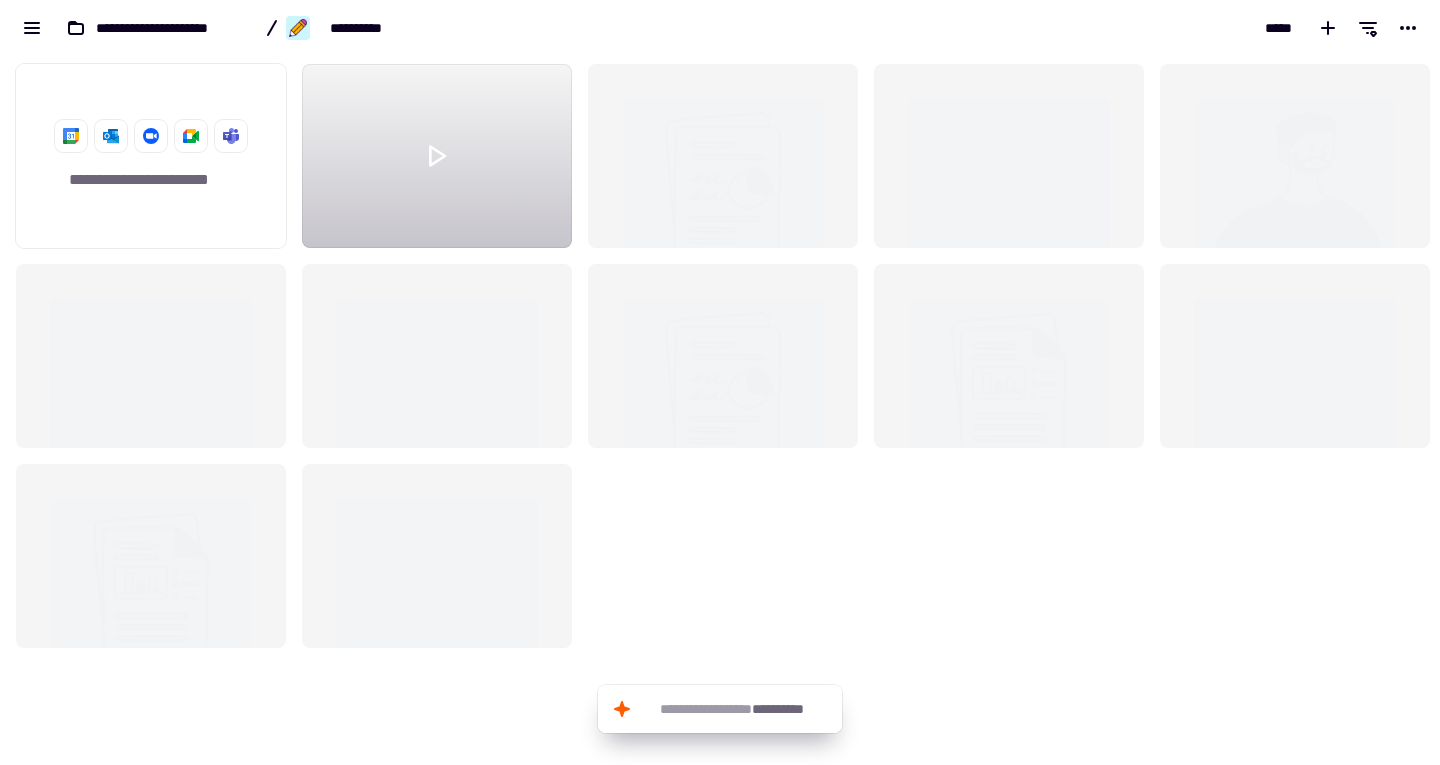 scroll, scrollTop: 16, scrollLeft: 16, axis: both 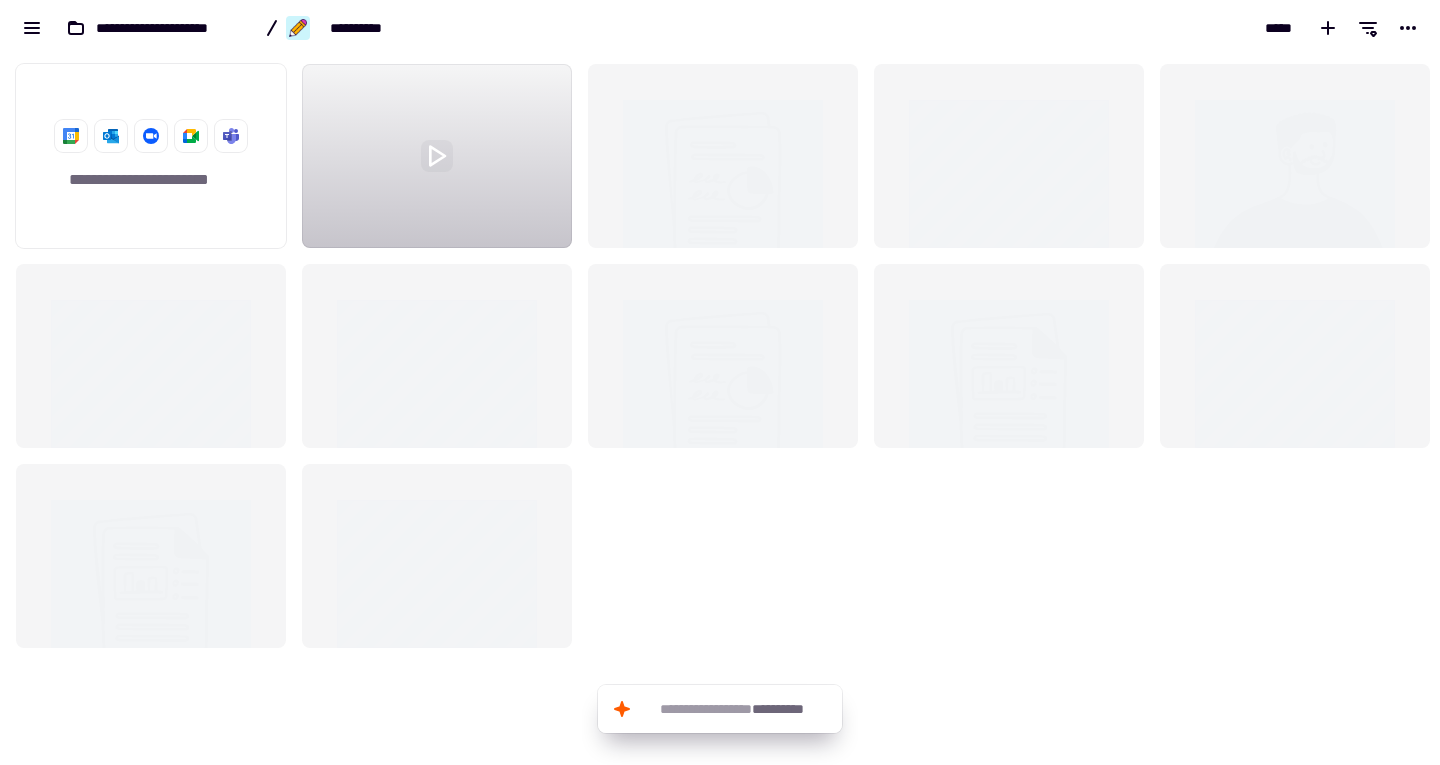 click 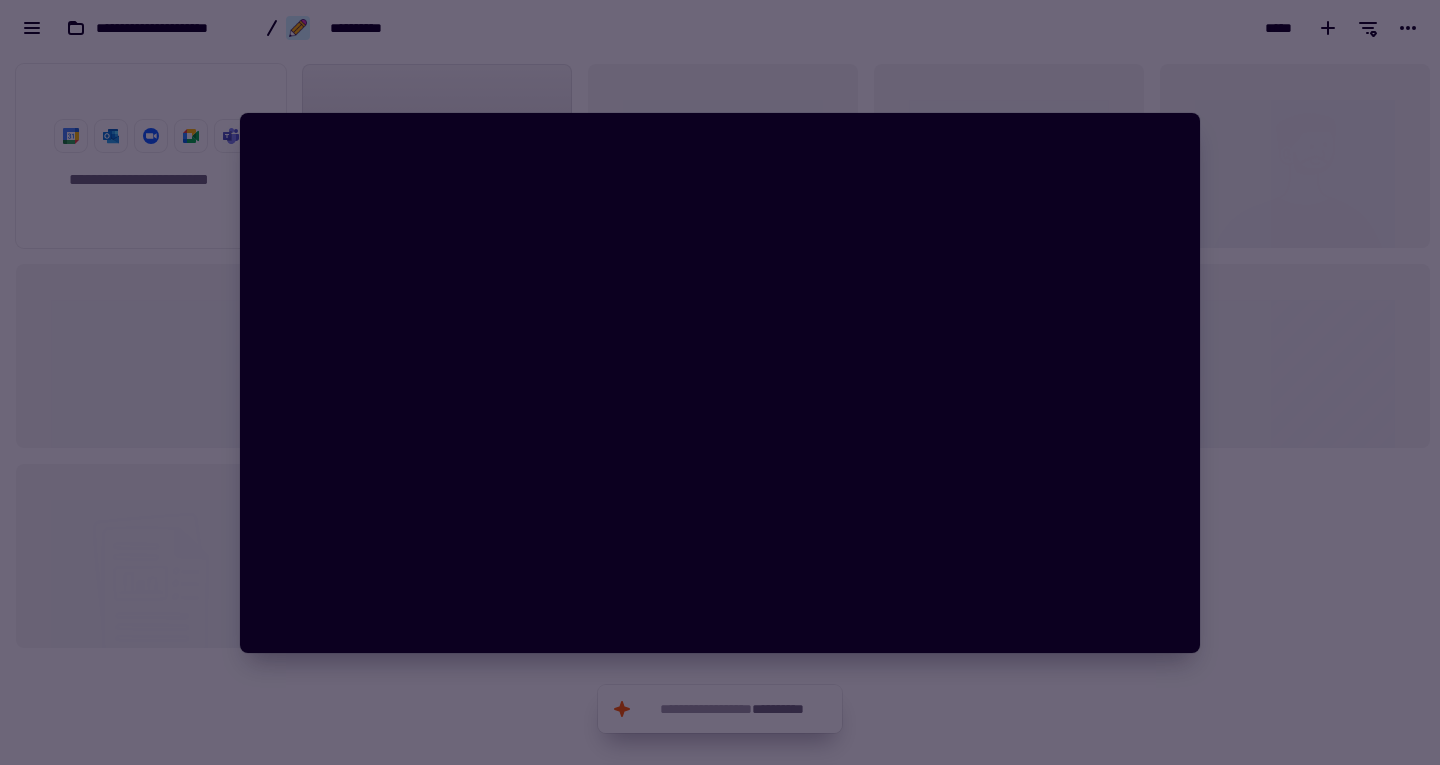 type 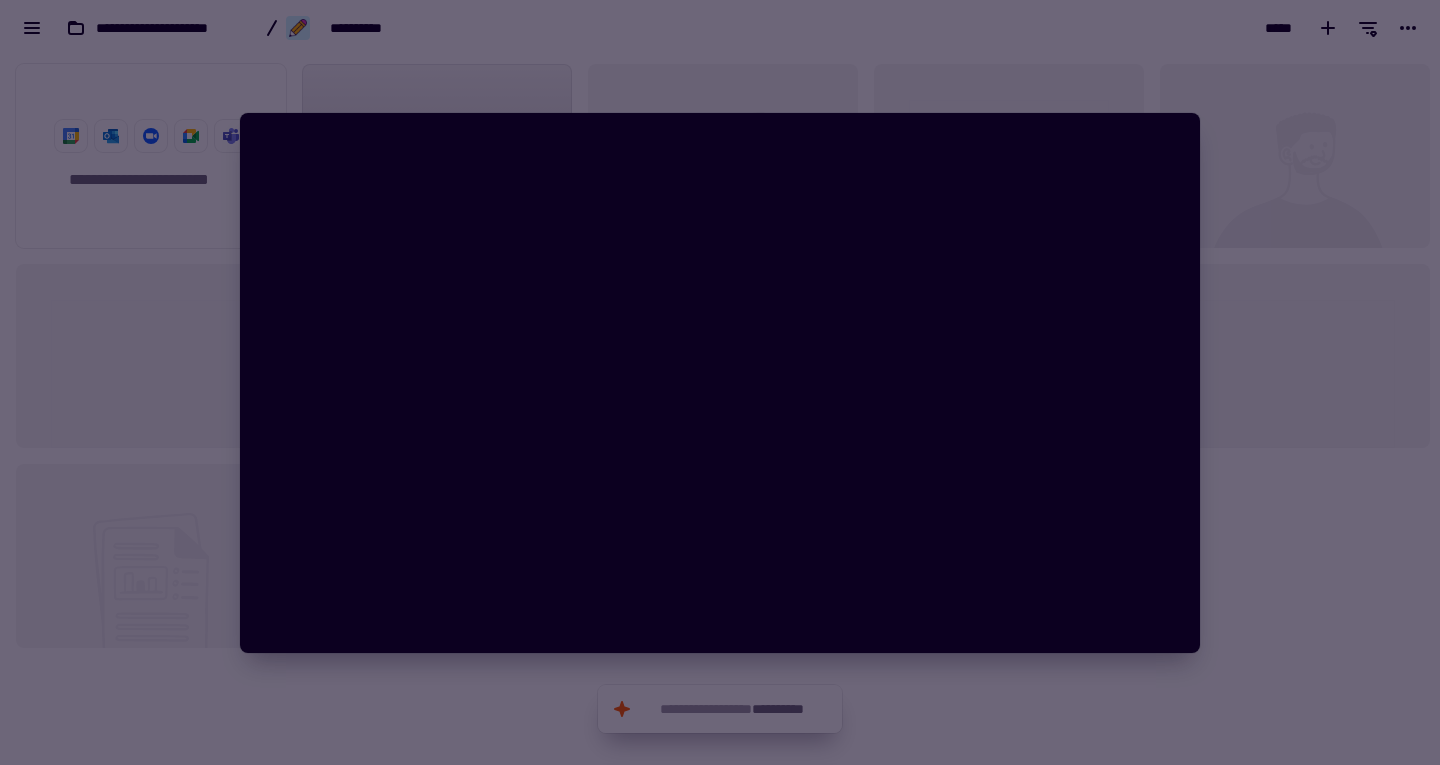 click at bounding box center (720, 382) 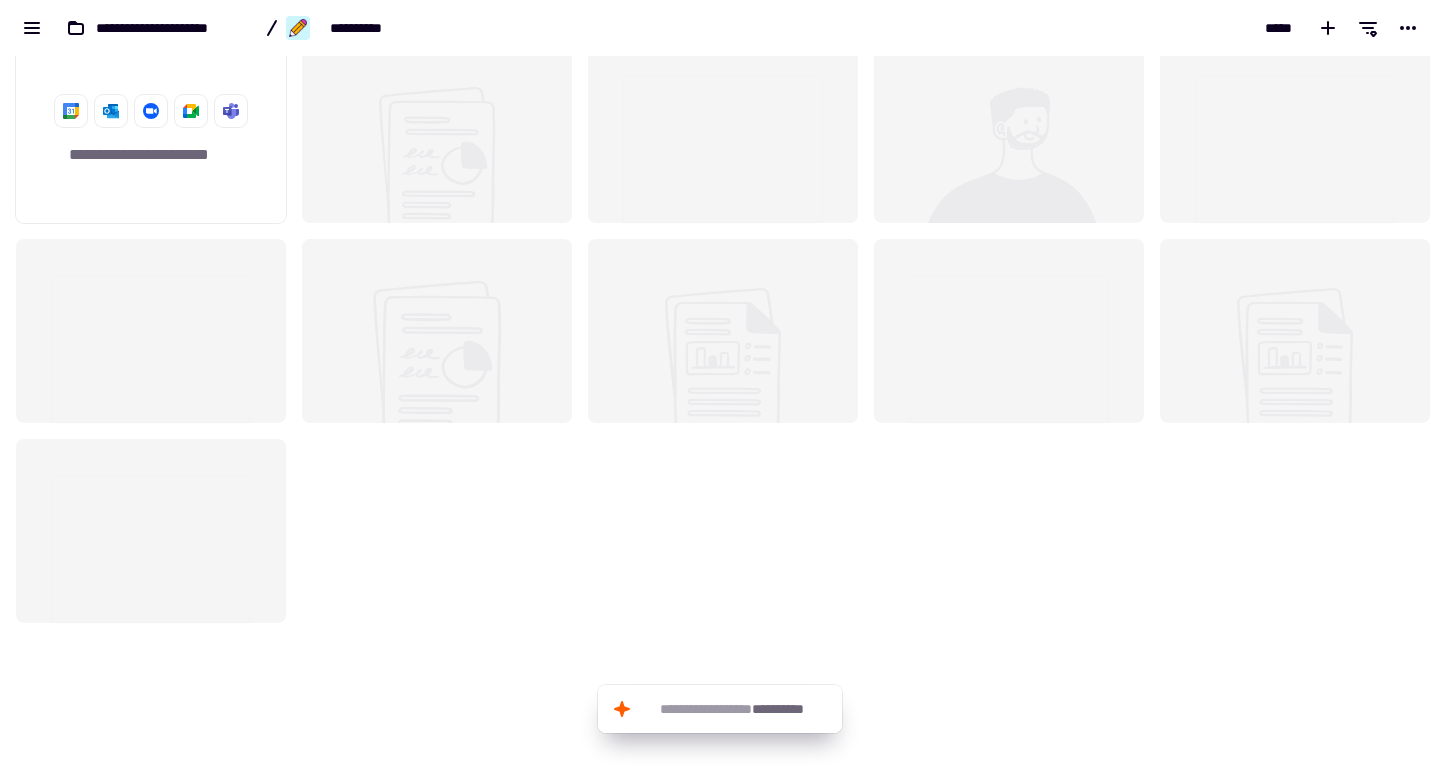 scroll, scrollTop: 0, scrollLeft: 0, axis: both 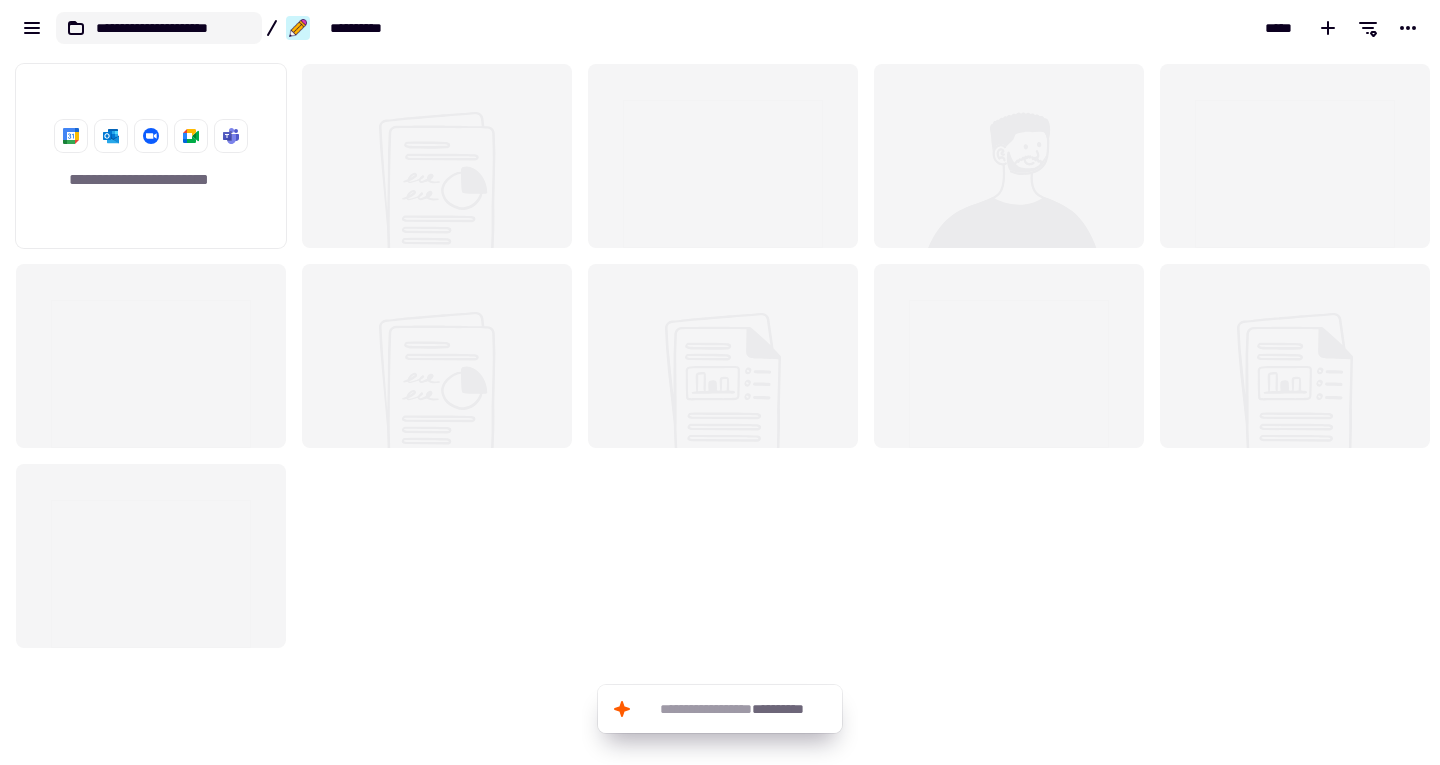 click on "**********" 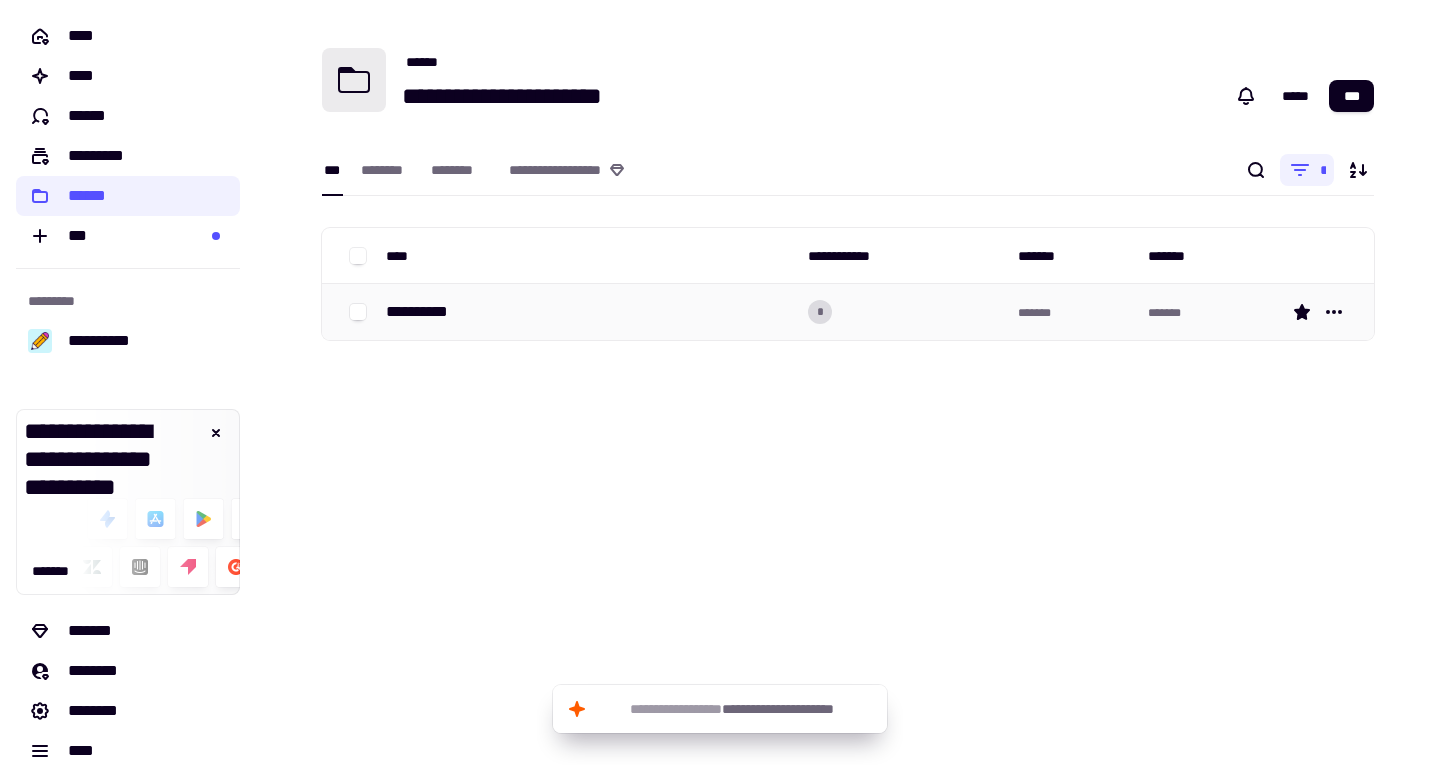 click on "**********" at bounding box center [425, 312] 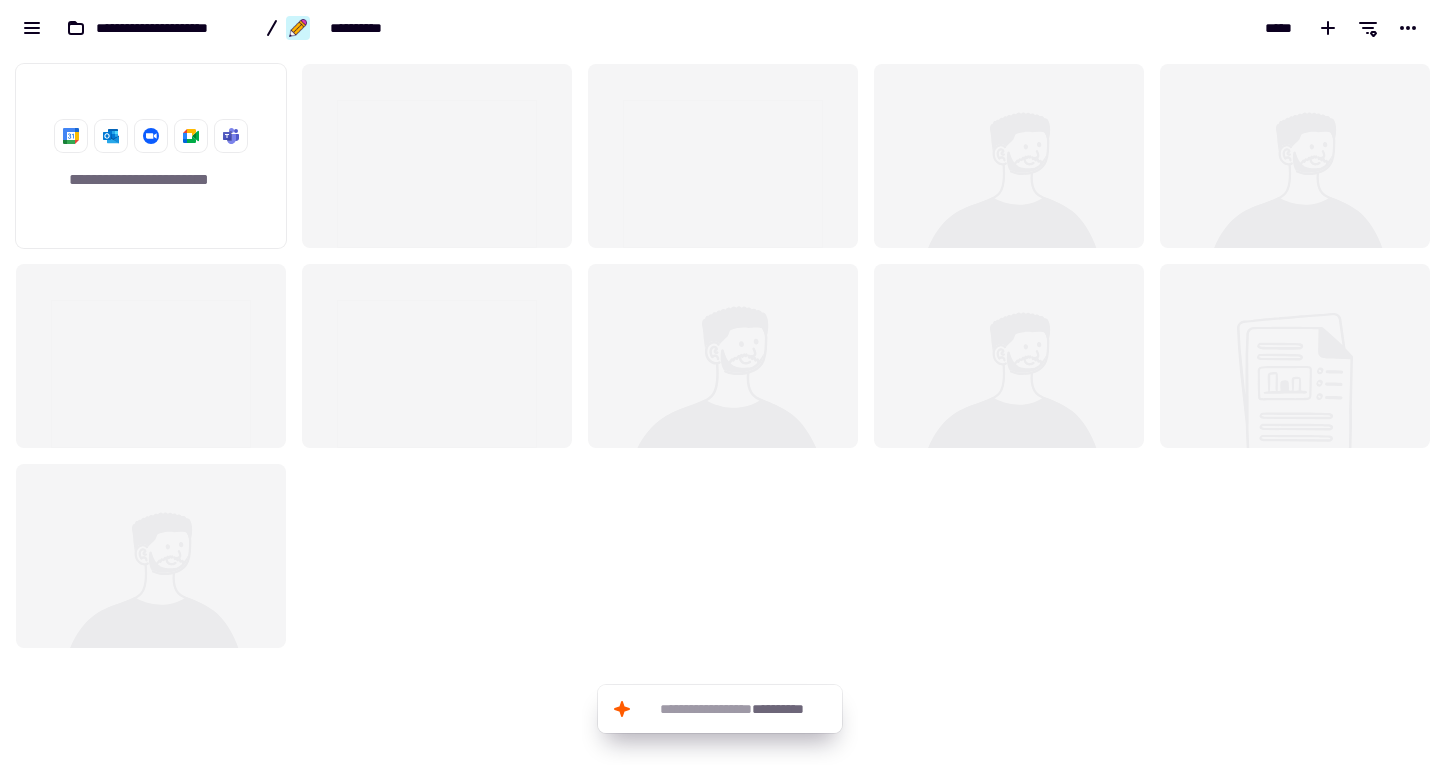 scroll, scrollTop: 16, scrollLeft: 16, axis: both 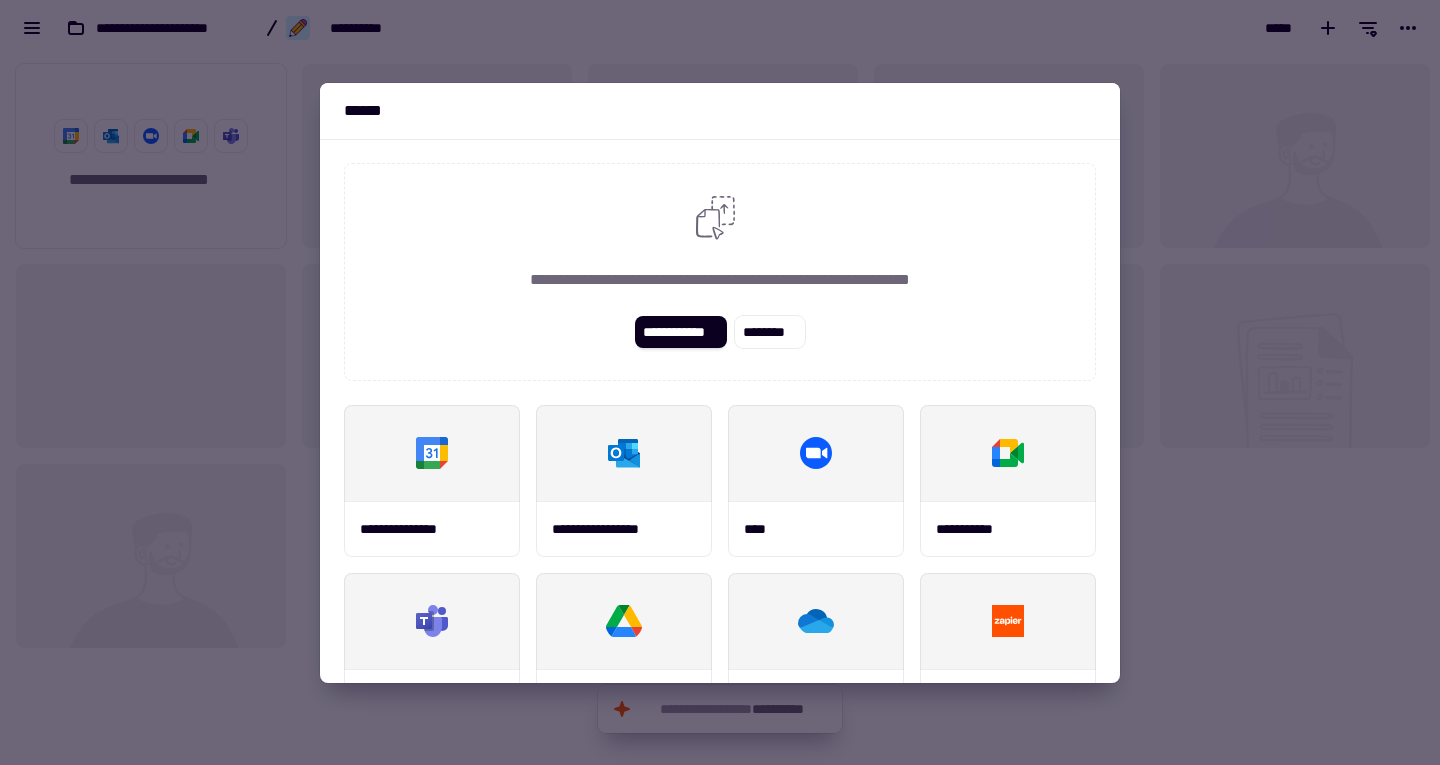 click at bounding box center [720, 382] 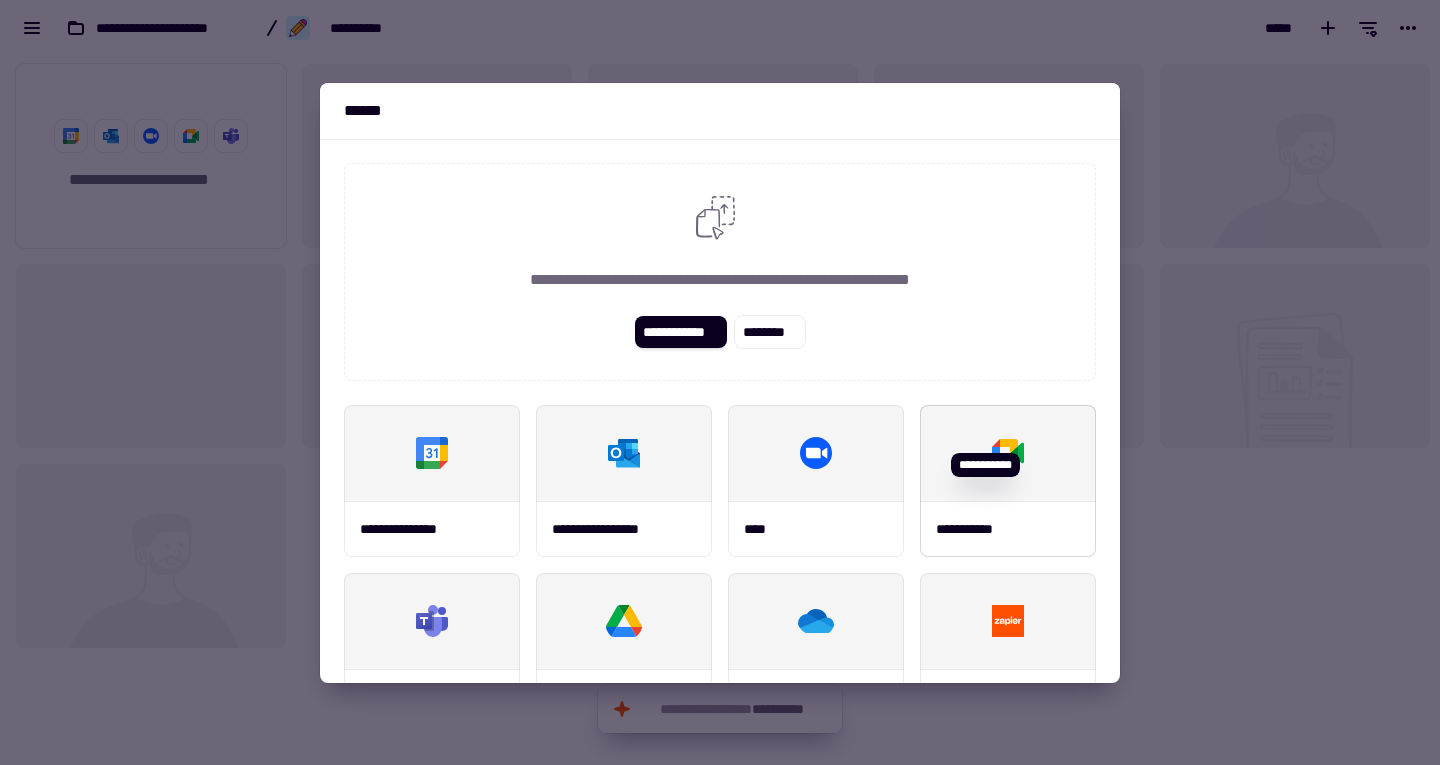 scroll, scrollTop: 234, scrollLeft: 0, axis: vertical 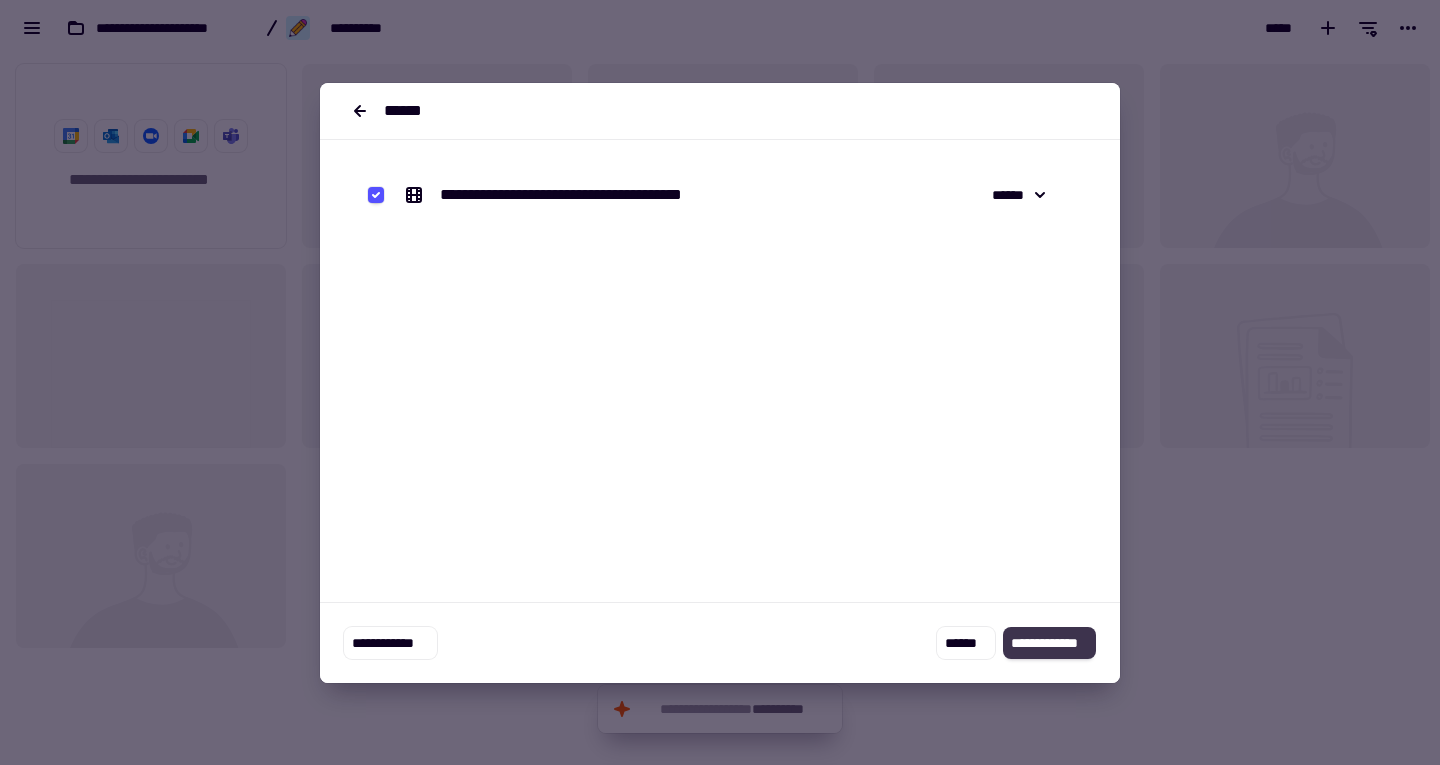 click on "**********" 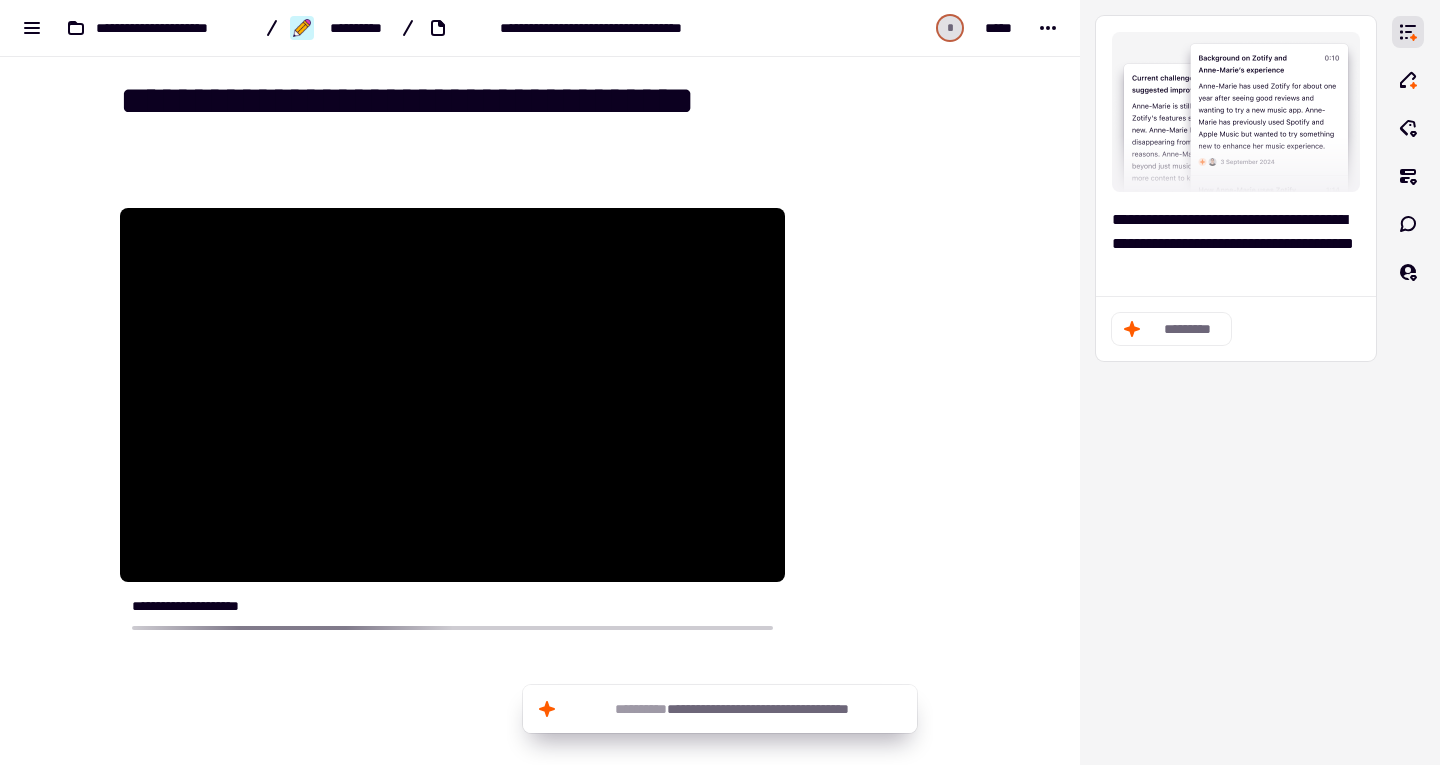 scroll, scrollTop: 0, scrollLeft: 0, axis: both 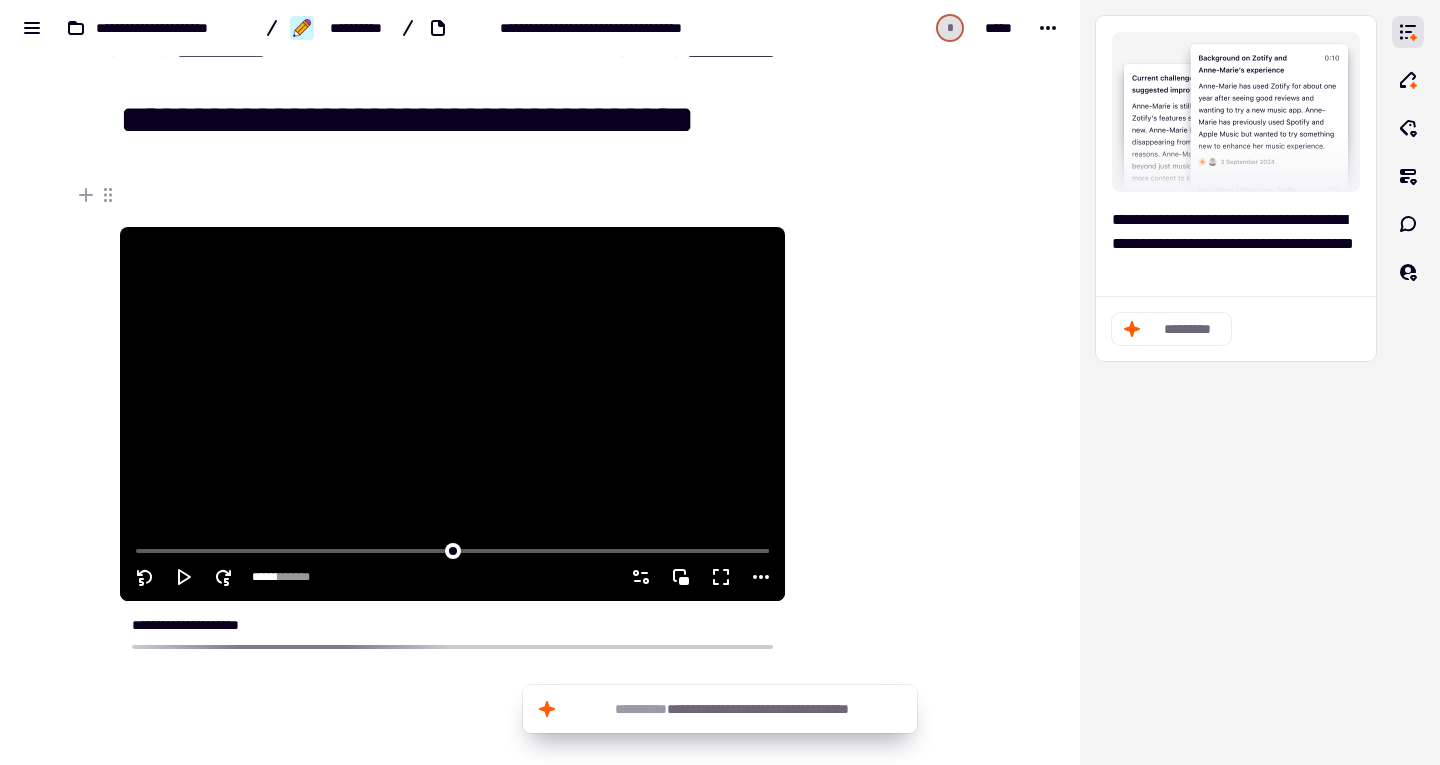 click 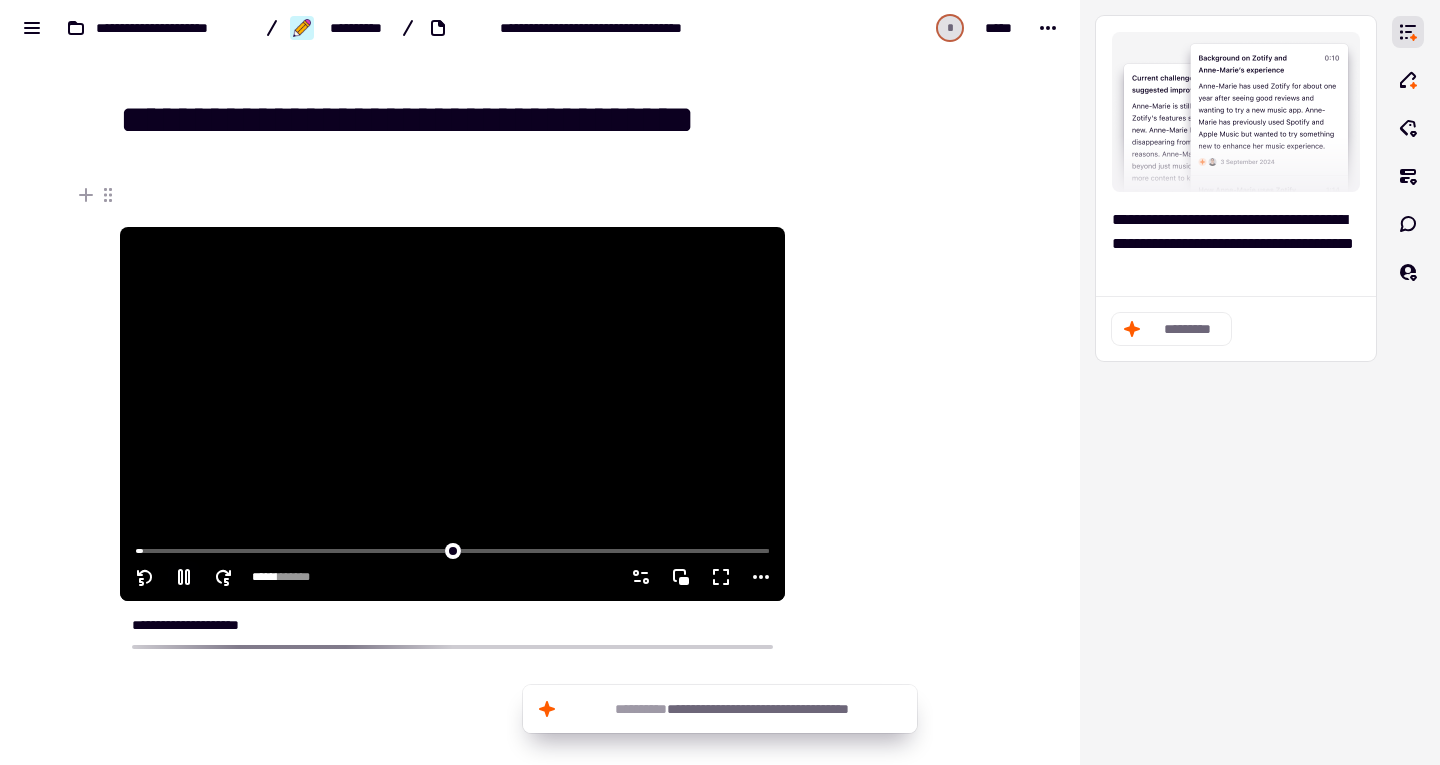 click 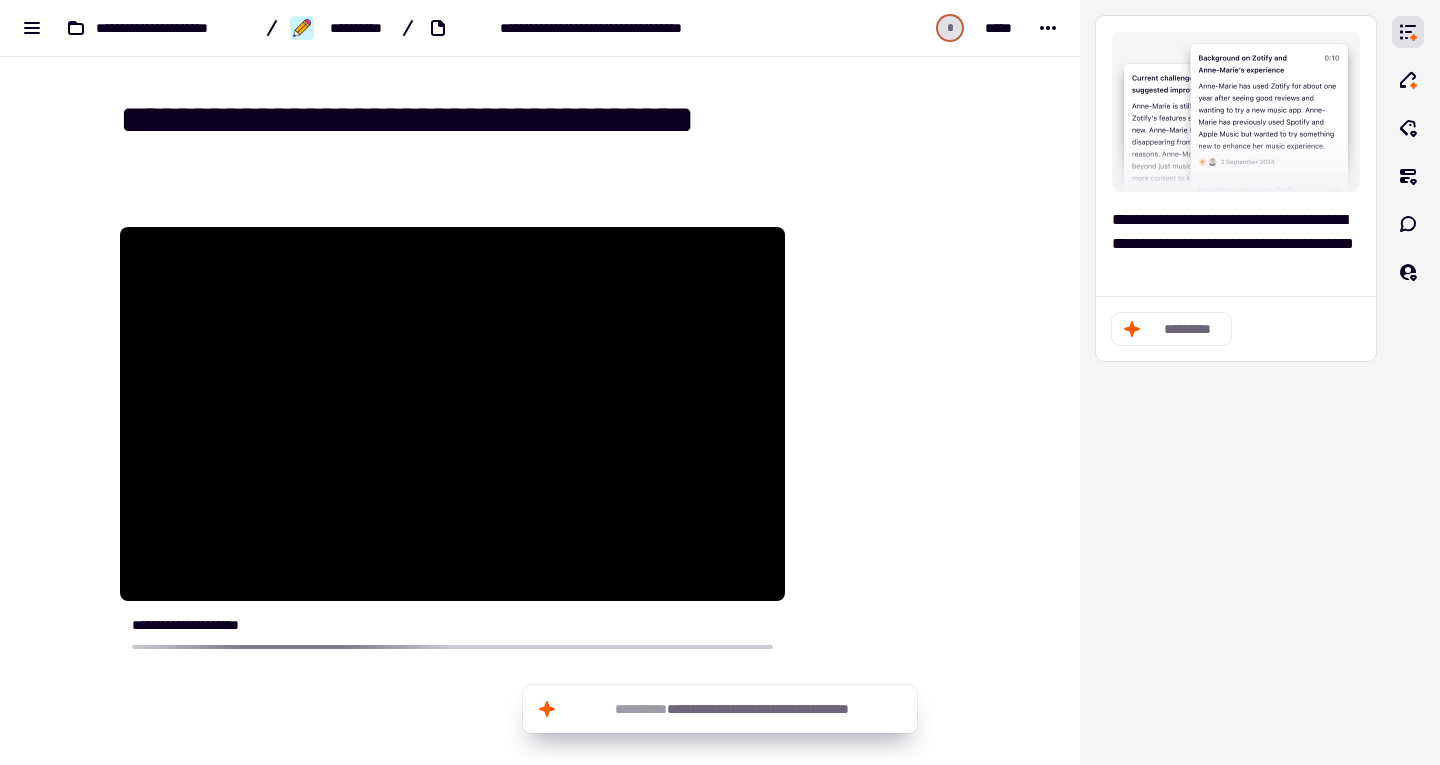 scroll, scrollTop: 215, scrollLeft: 0, axis: vertical 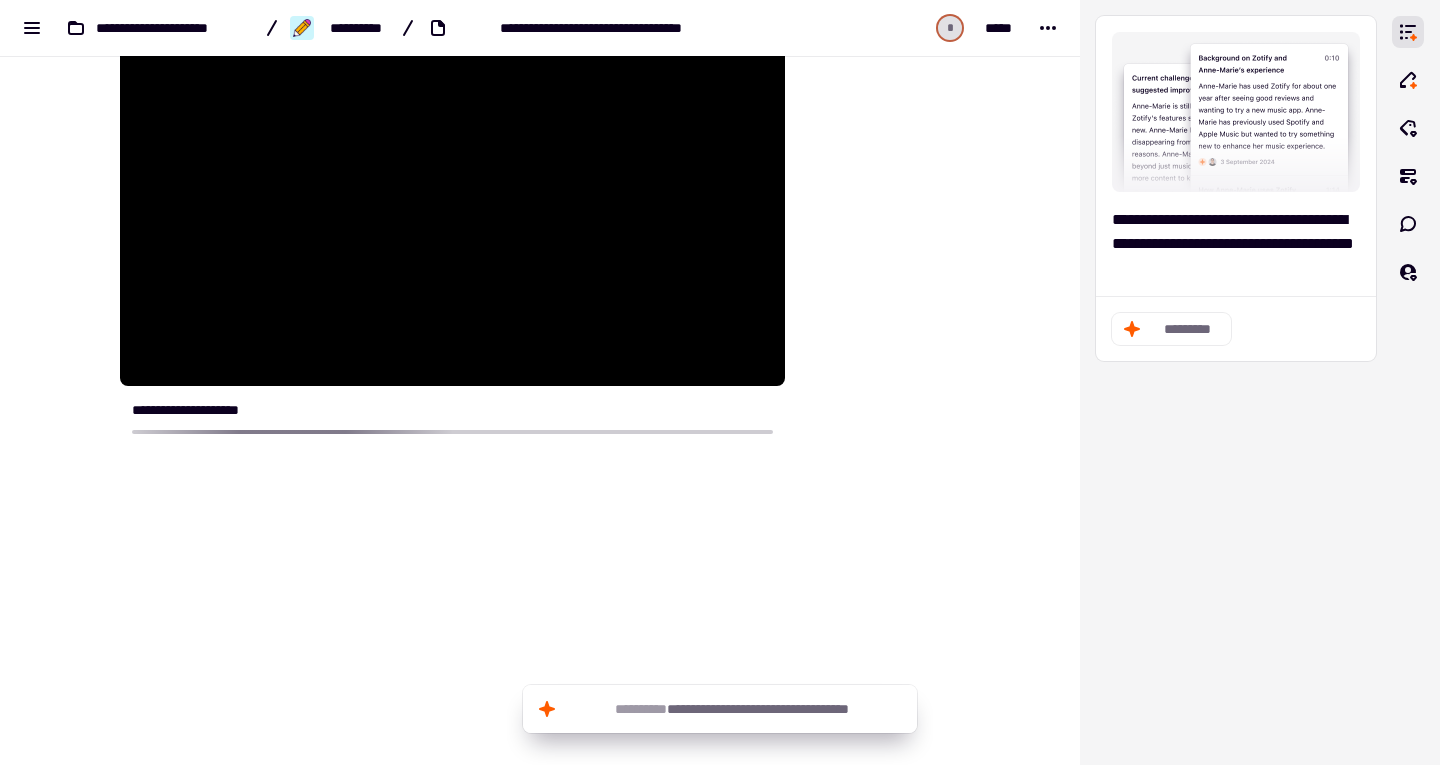 type on "*****" 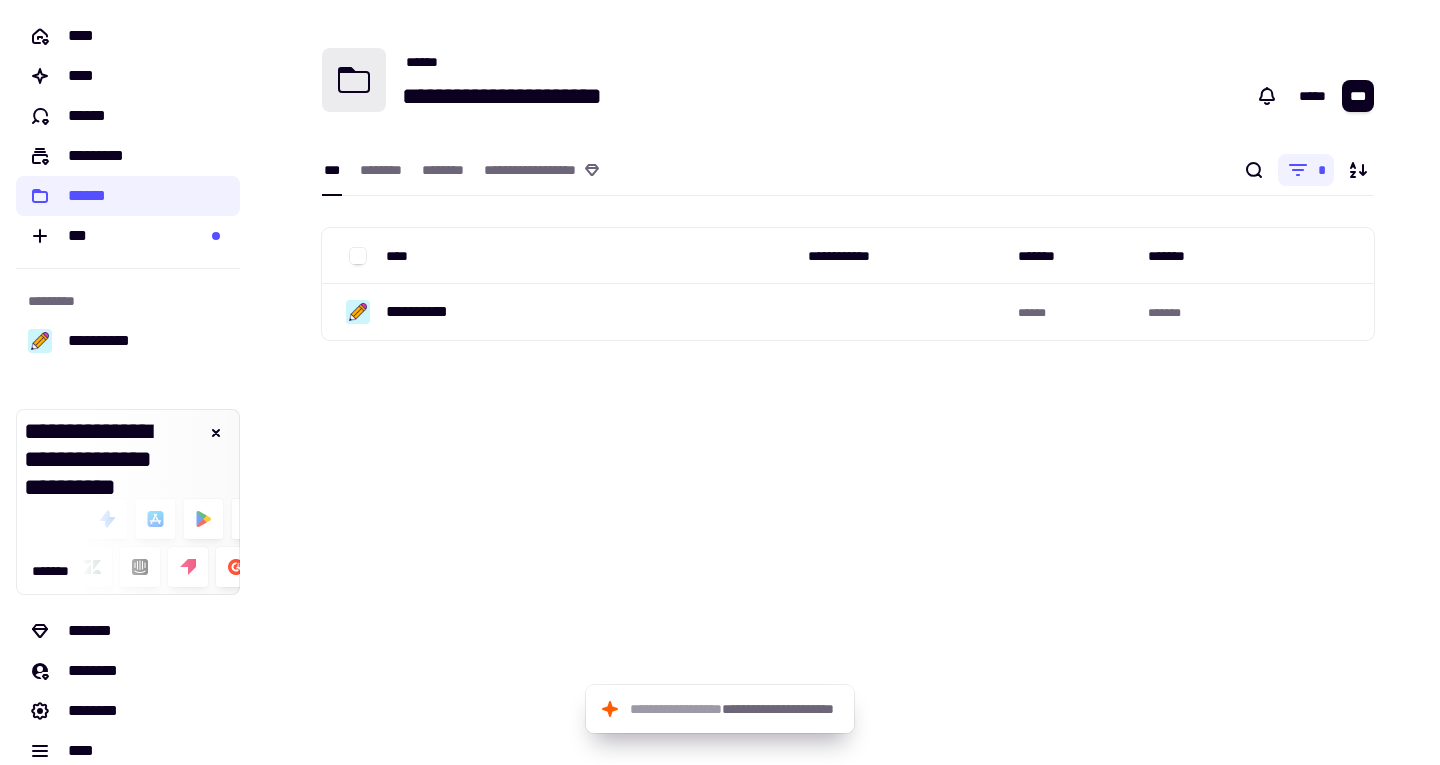scroll, scrollTop: 0, scrollLeft: 0, axis: both 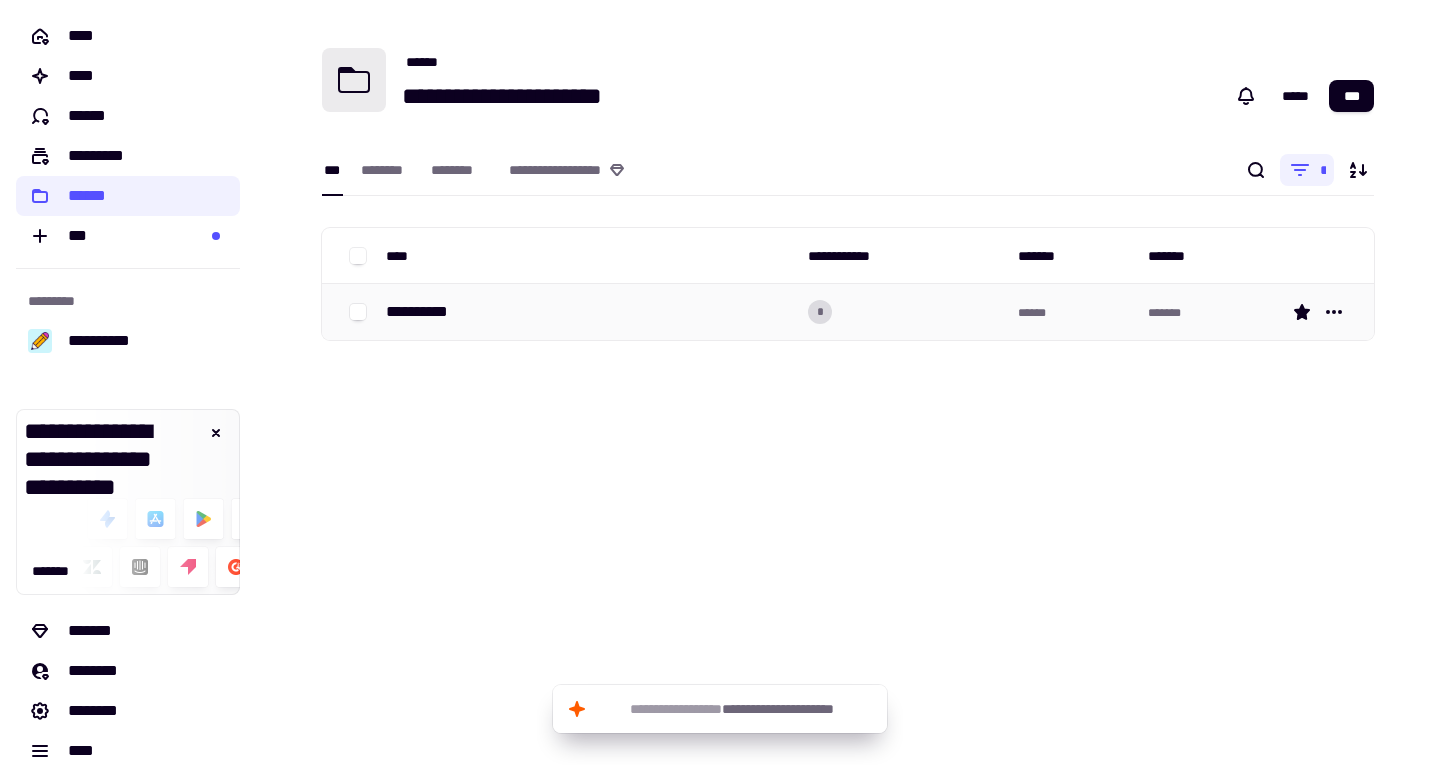 click on "**********" at bounding box center (425, 312) 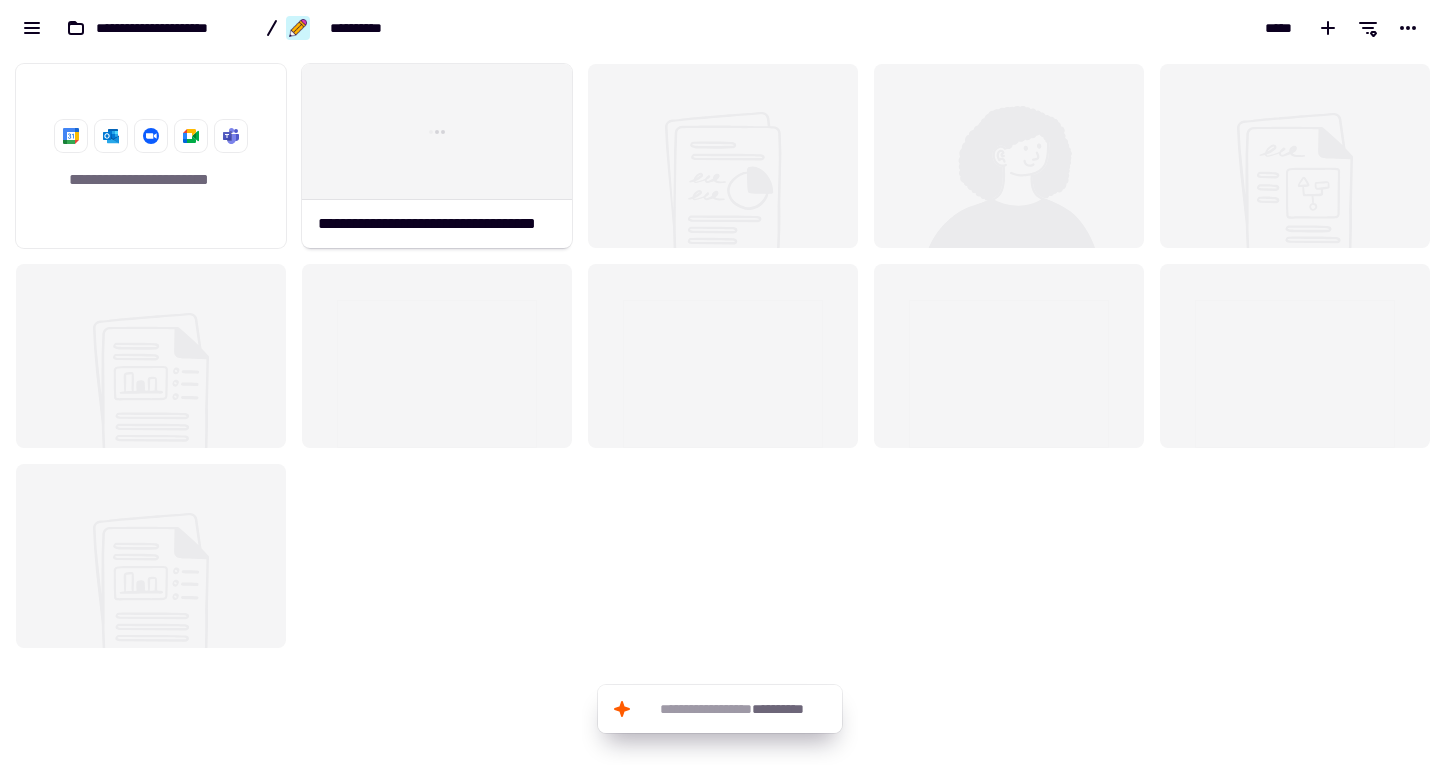 scroll, scrollTop: 16, scrollLeft: 16, axis: both 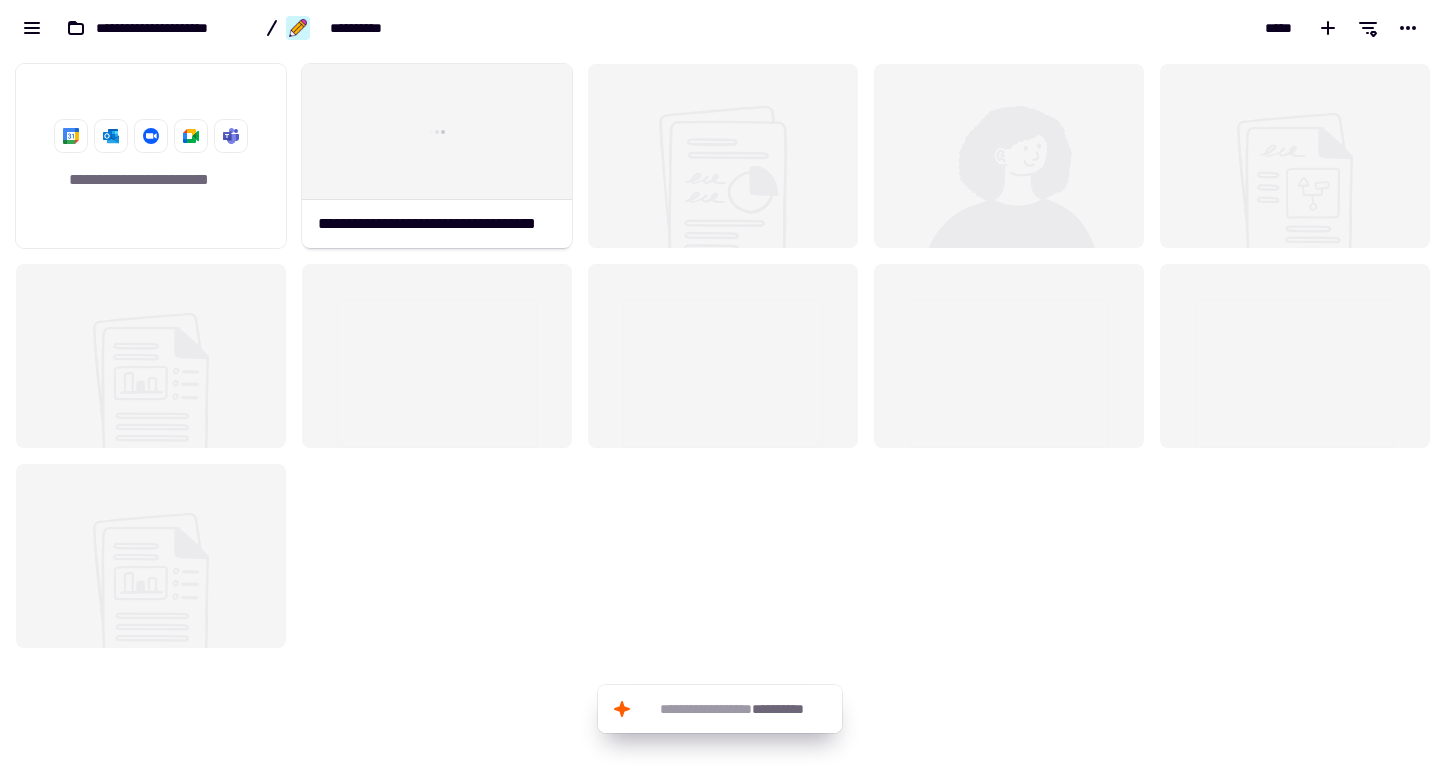 click 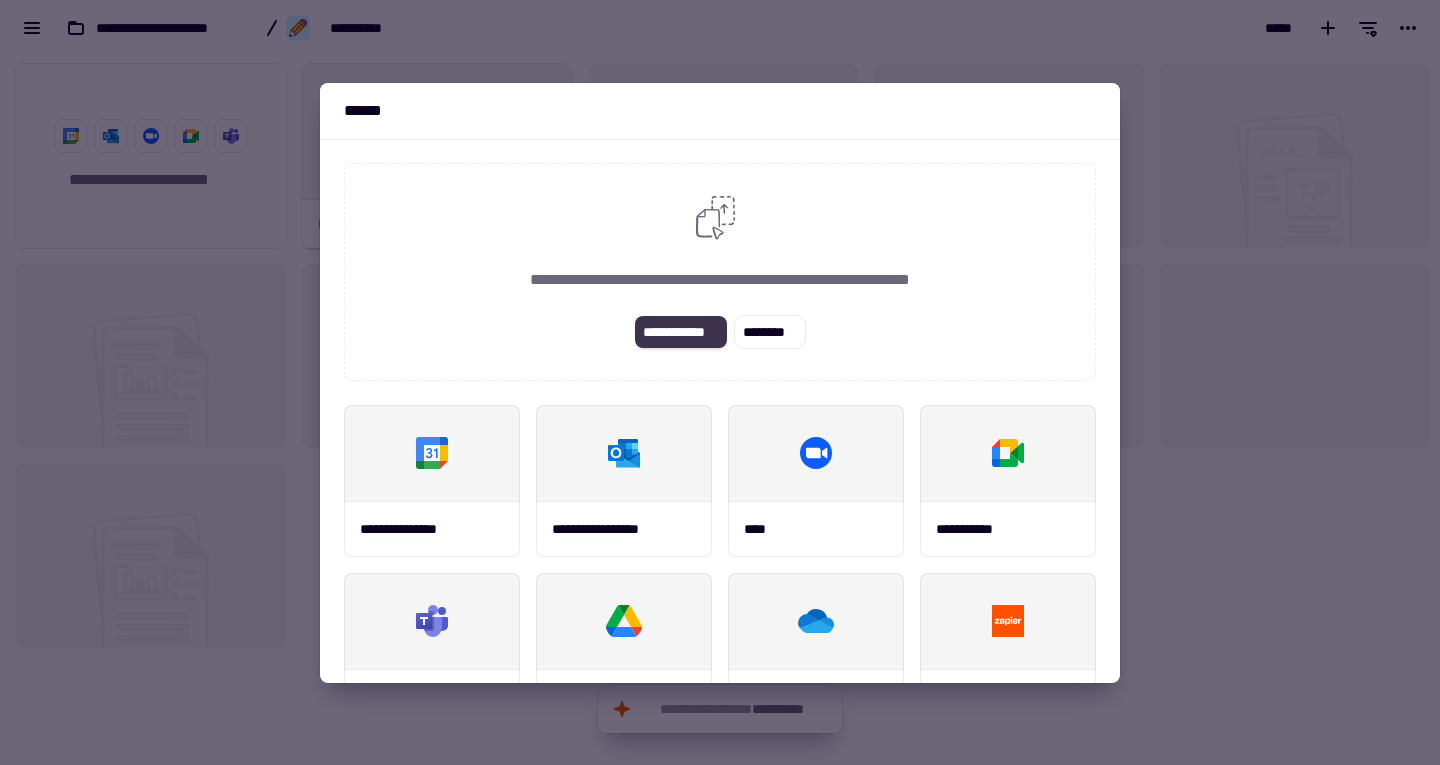 click on "**********" 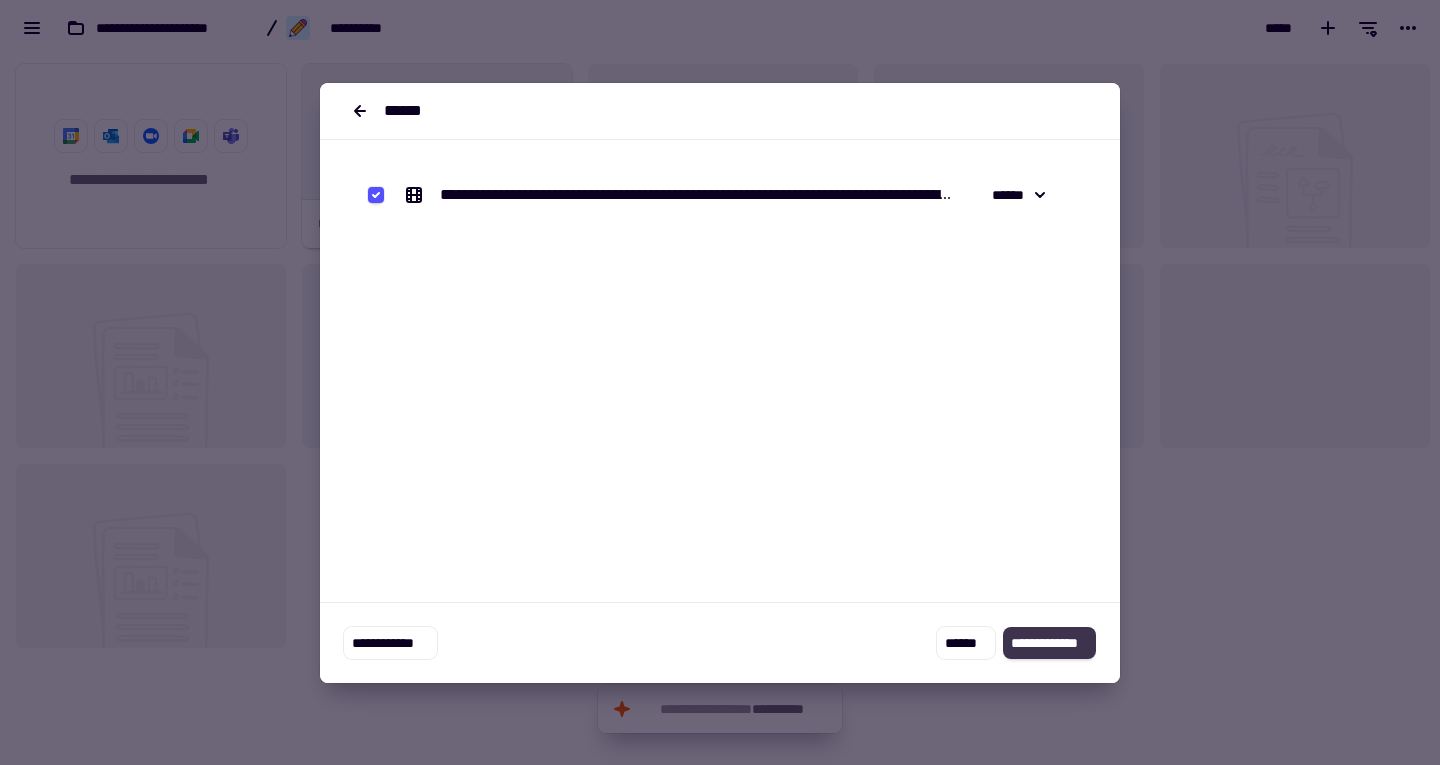 click on "**********" 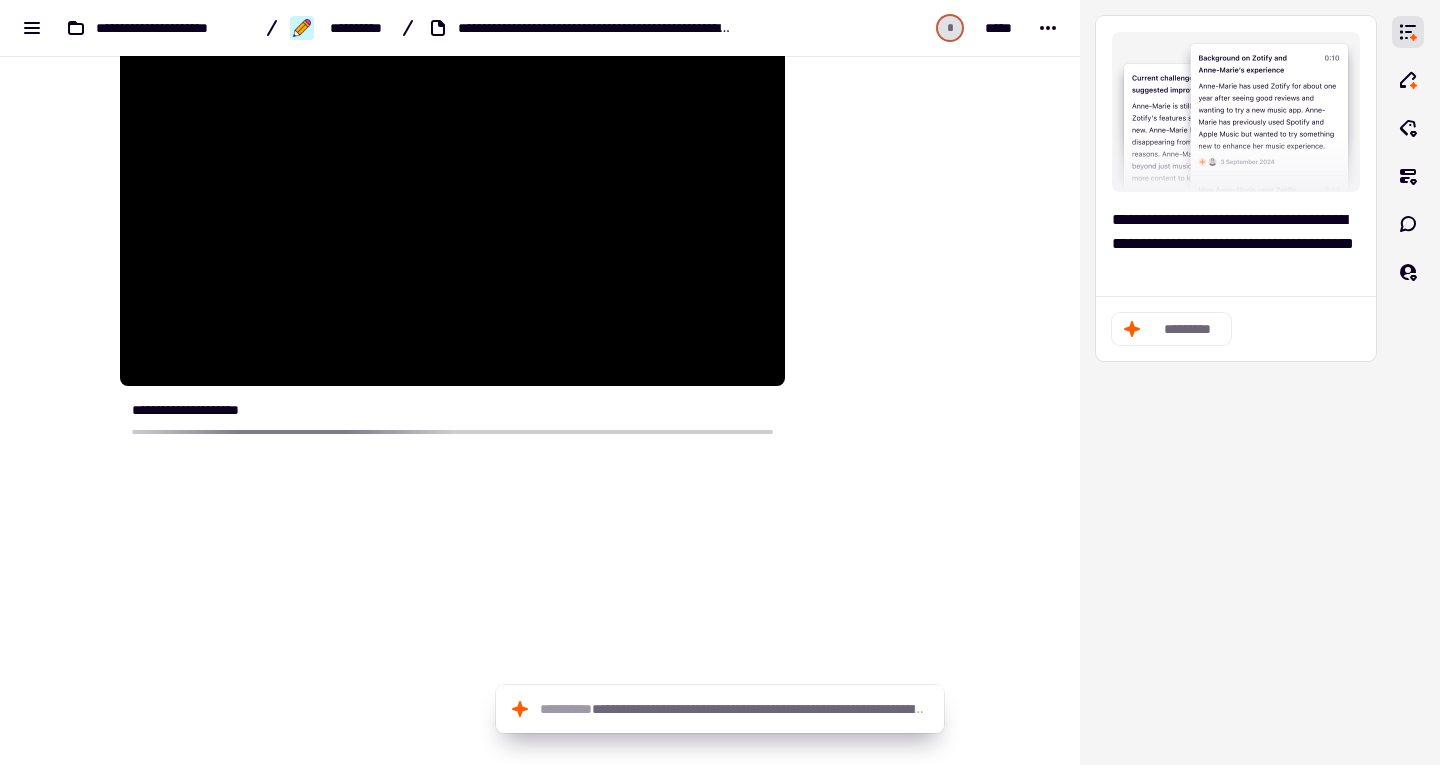 scroll, scrollTop: 0, scrollLeft: 0, axis: both 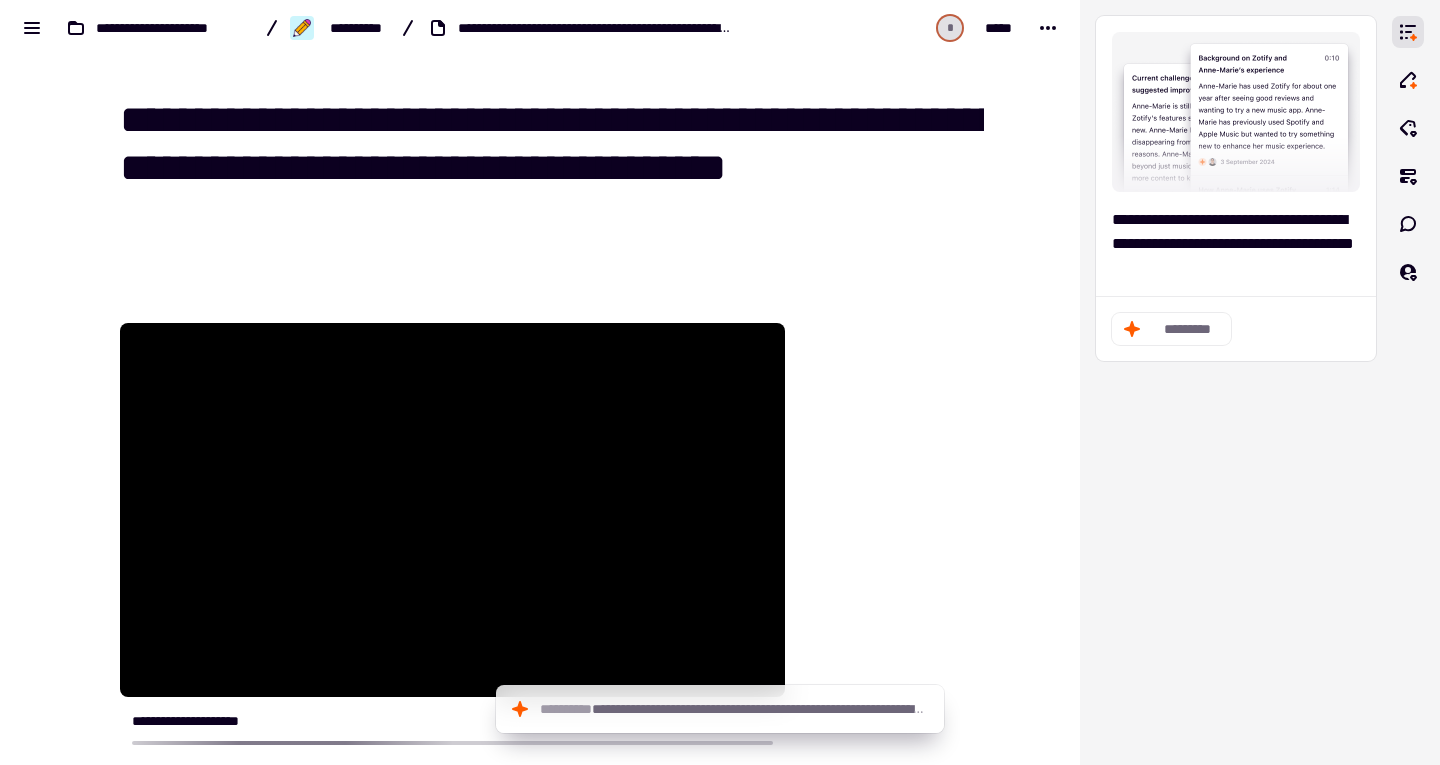 drag, startPoint x: 362, startPoint y: 25, endPoint x: 71, endPoint y: 129, distance: 309.02588 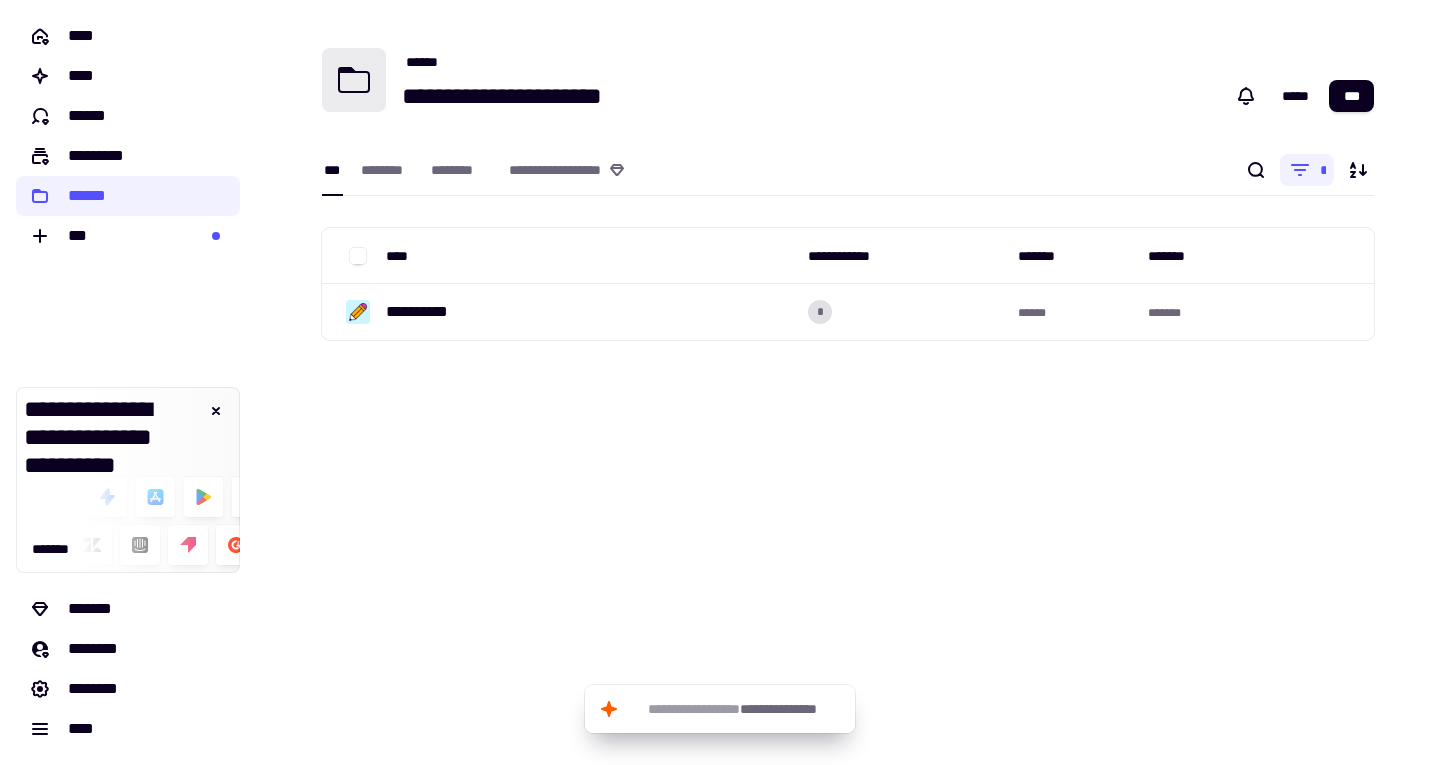 scroll, scrollTop: 0, scrollLeft: 0, axis: both 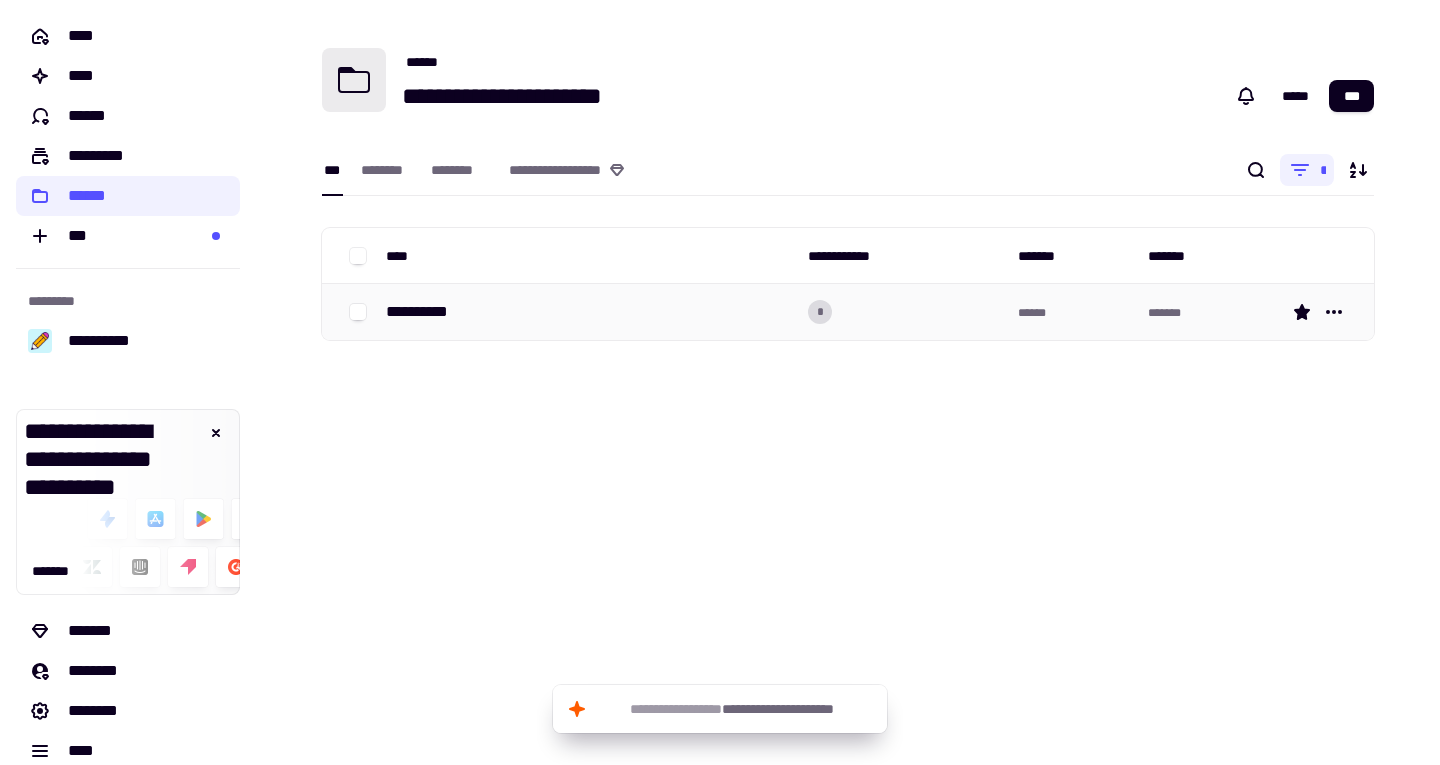 click on "**********" at bounding box center (425, 312) 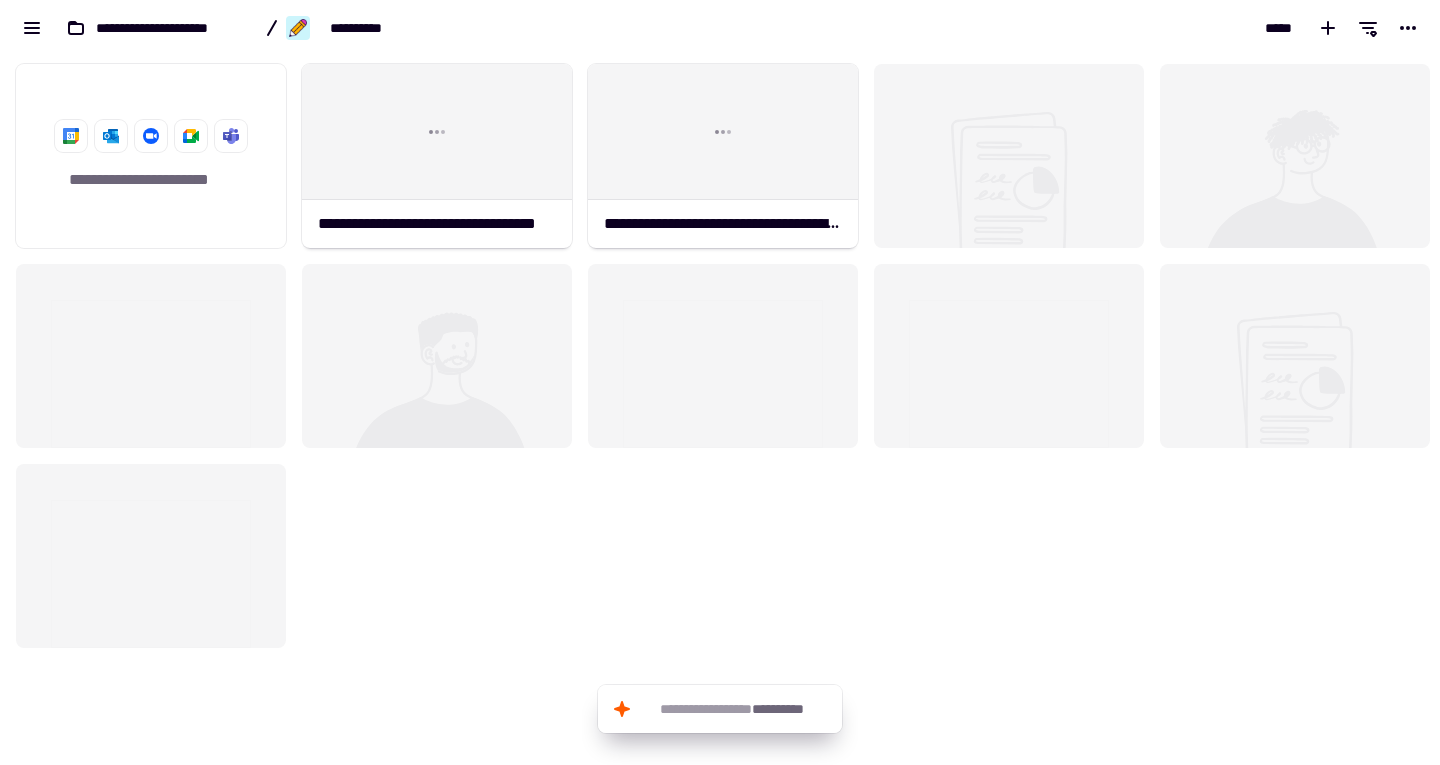 scroll, scrollTop: 16, scrollLeft: 16, axis: both 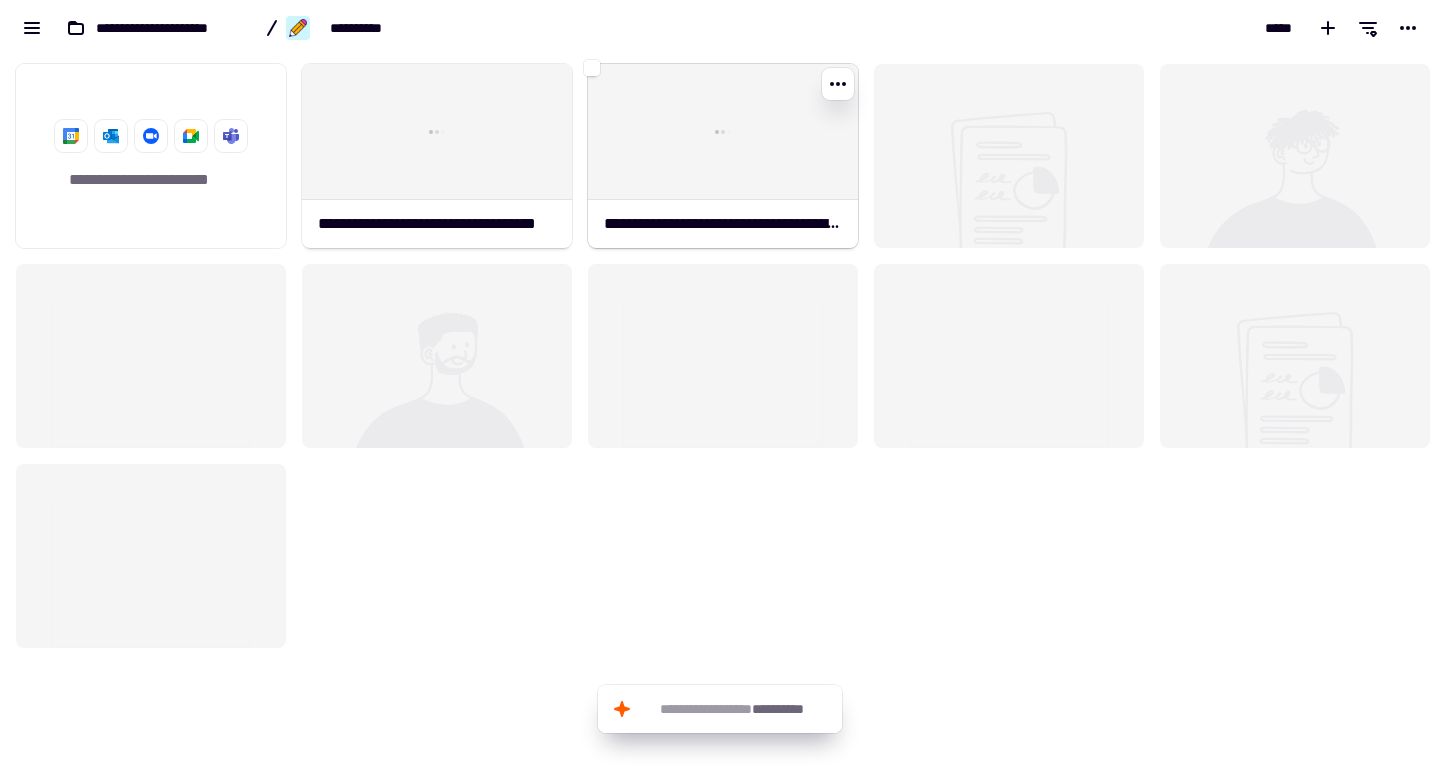 click 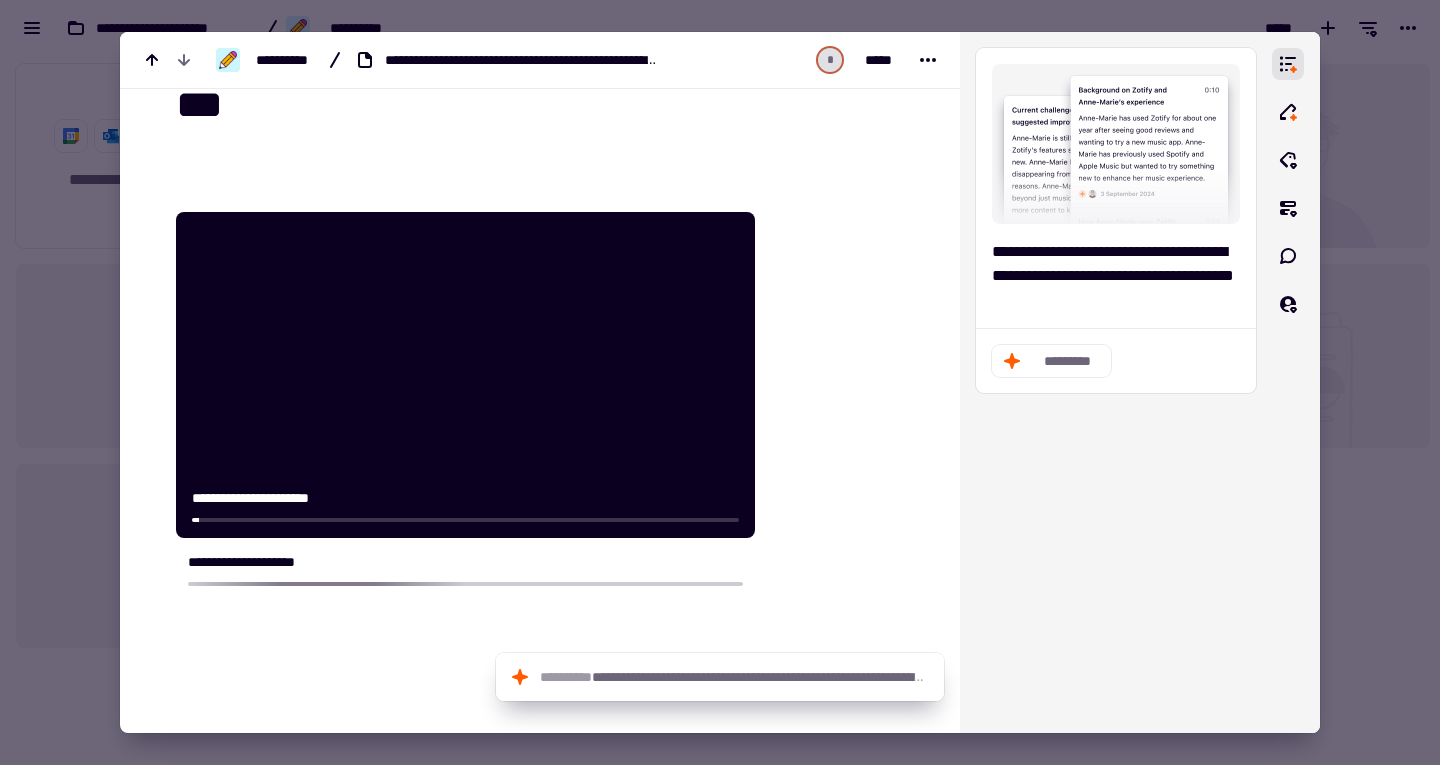 scroll, scrollTop: 145, scrollLeft: 0, axis: vertical 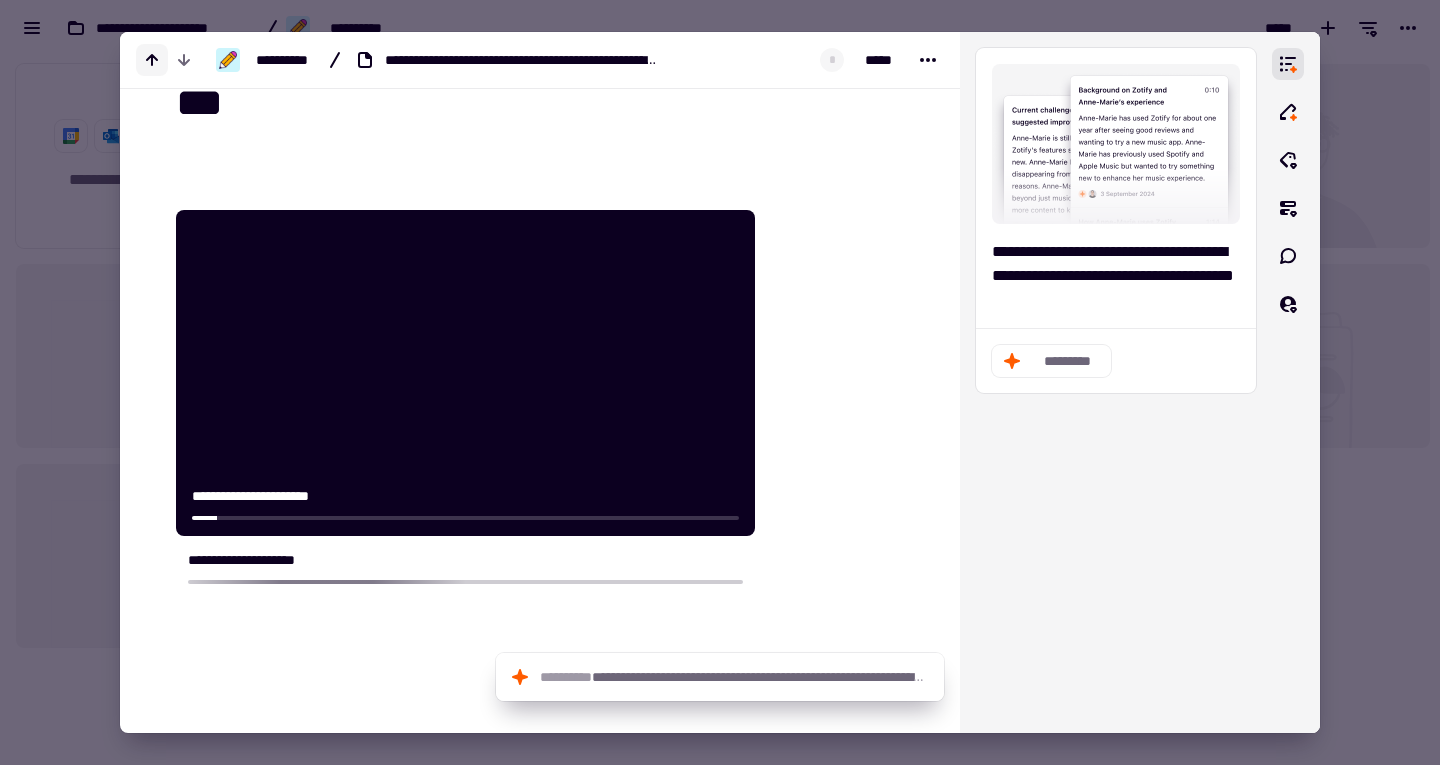 click 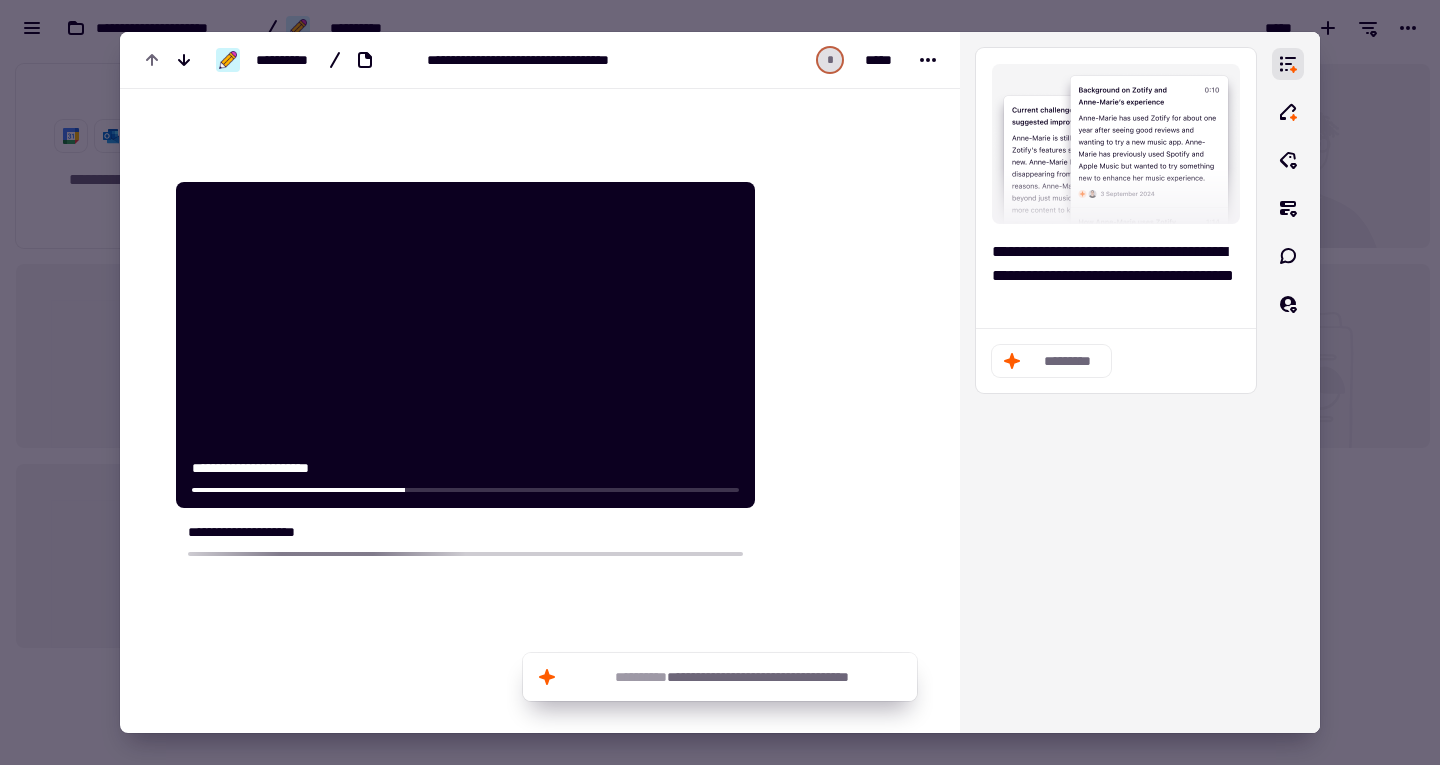 scroll, scrollTop: 0, scrollLeft: 0, axis: both 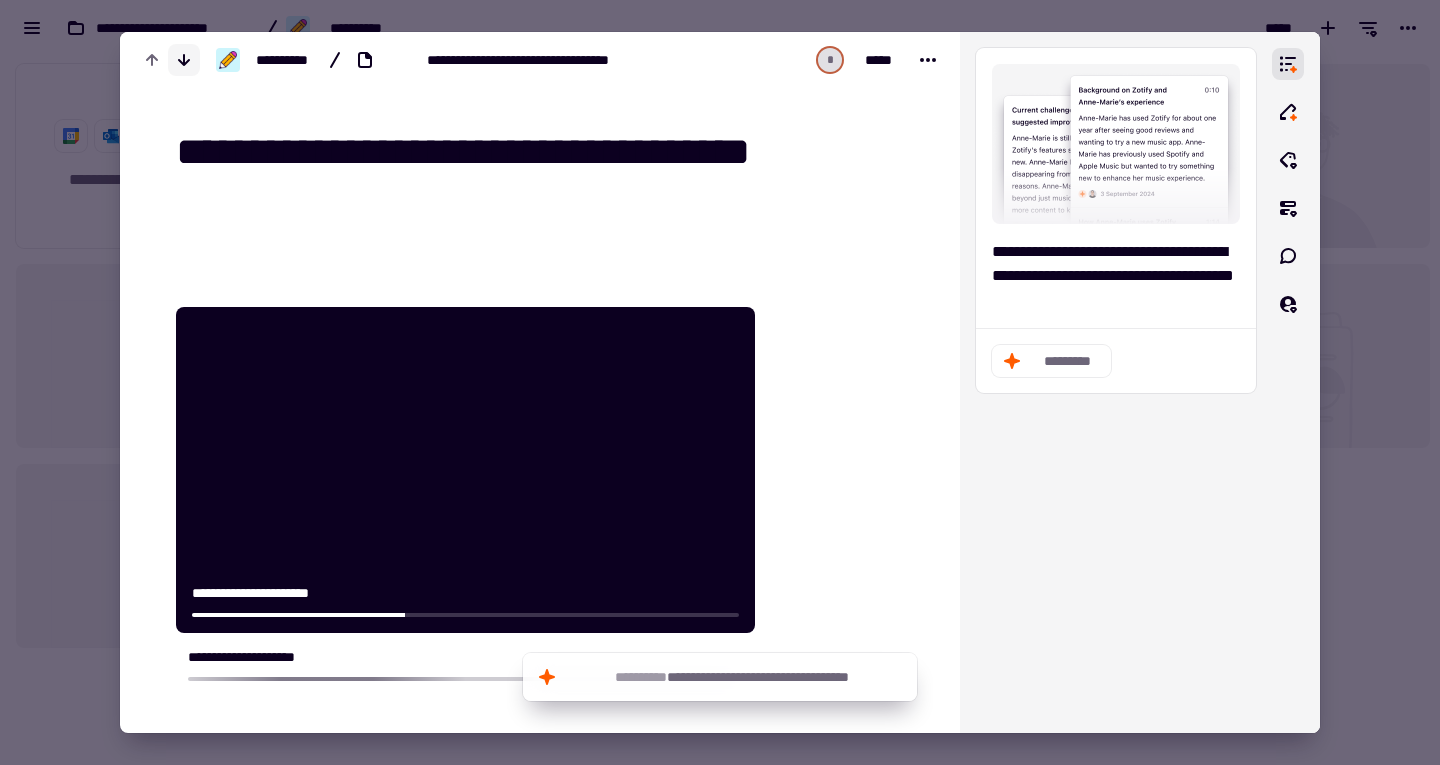 click 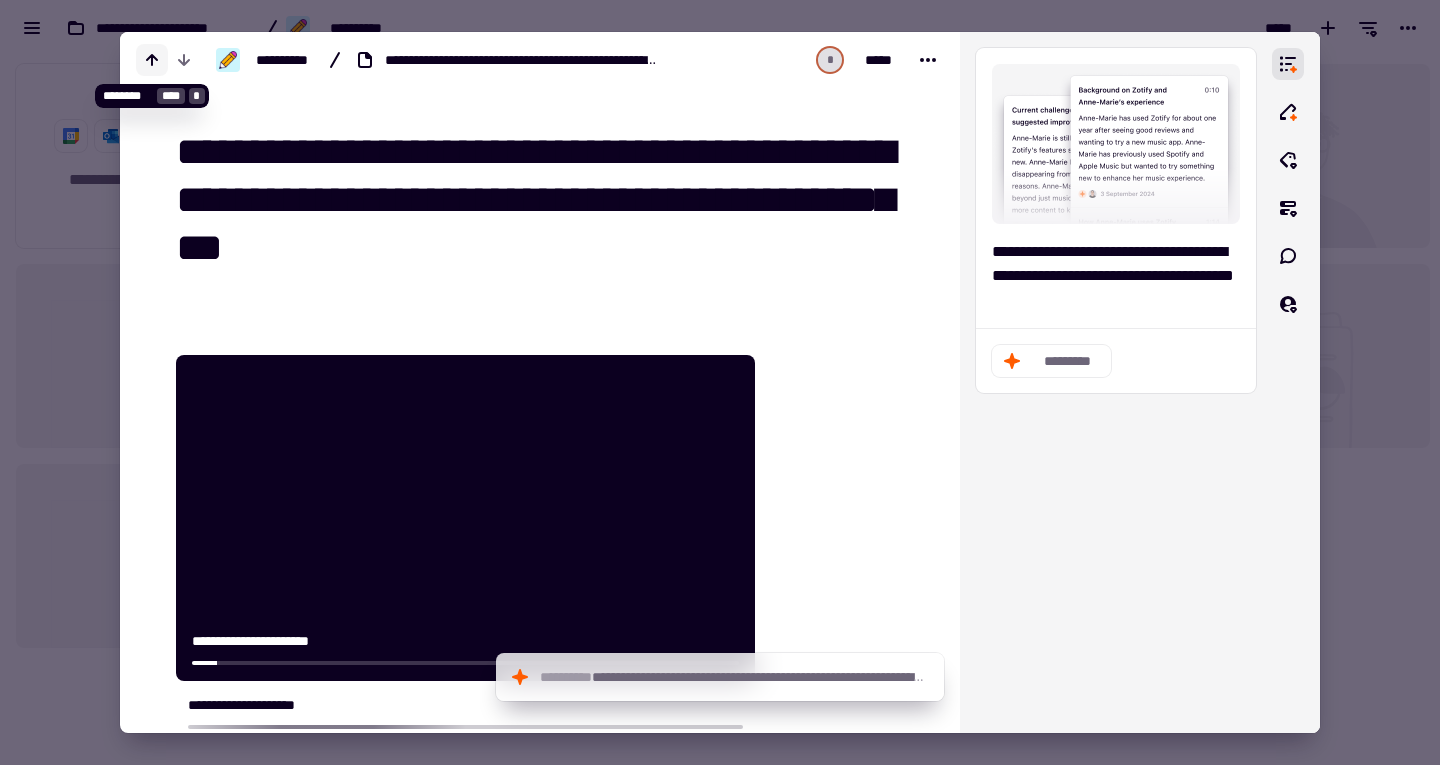 click 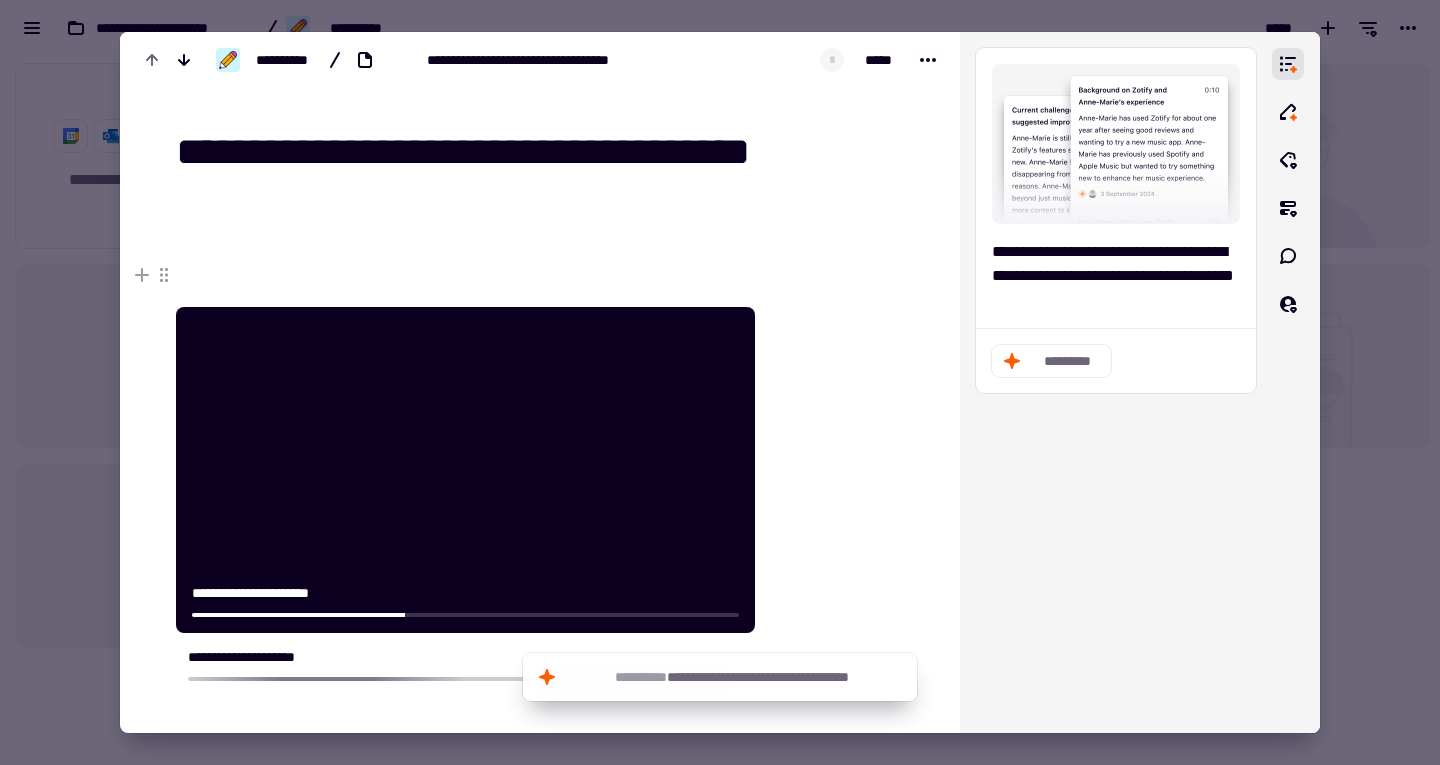click at bounding box center [720, 382] 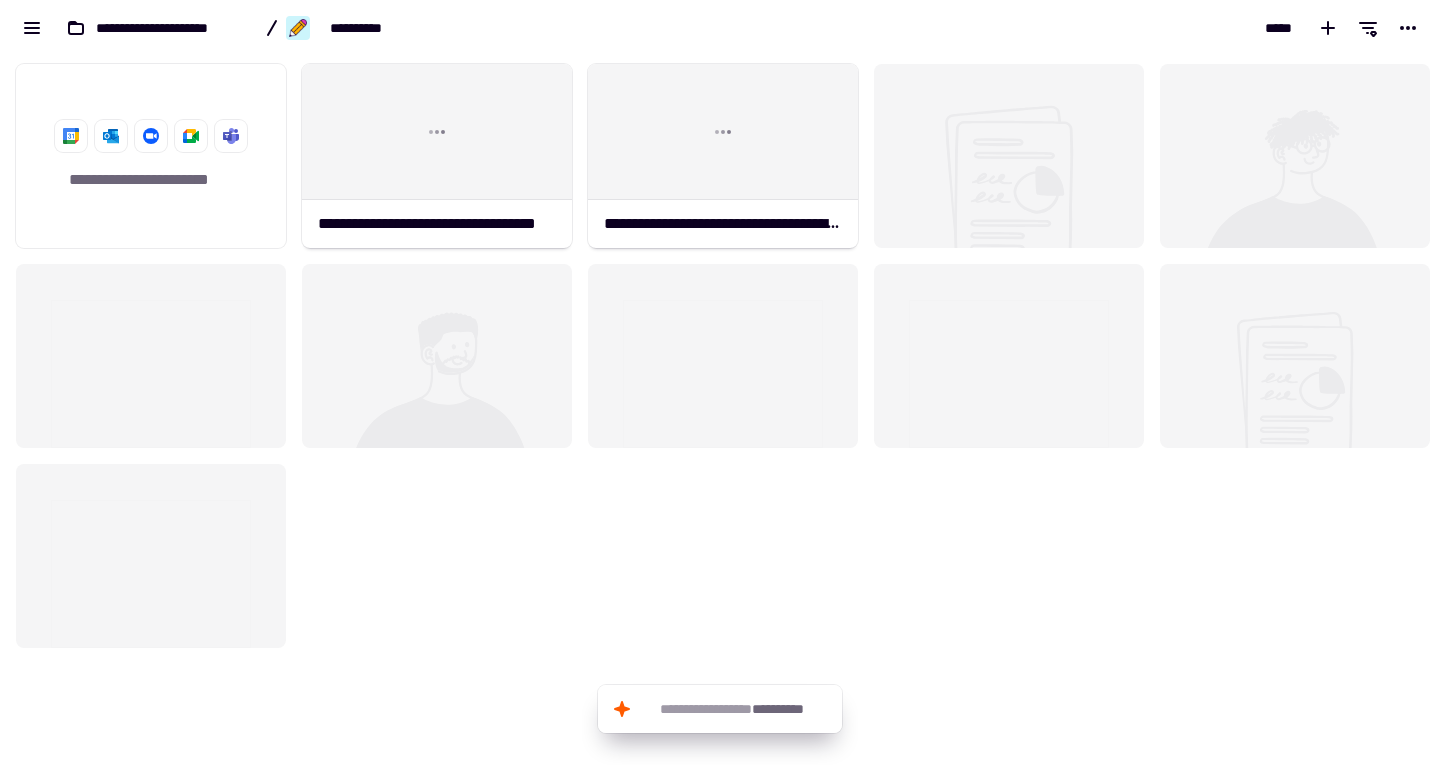 click 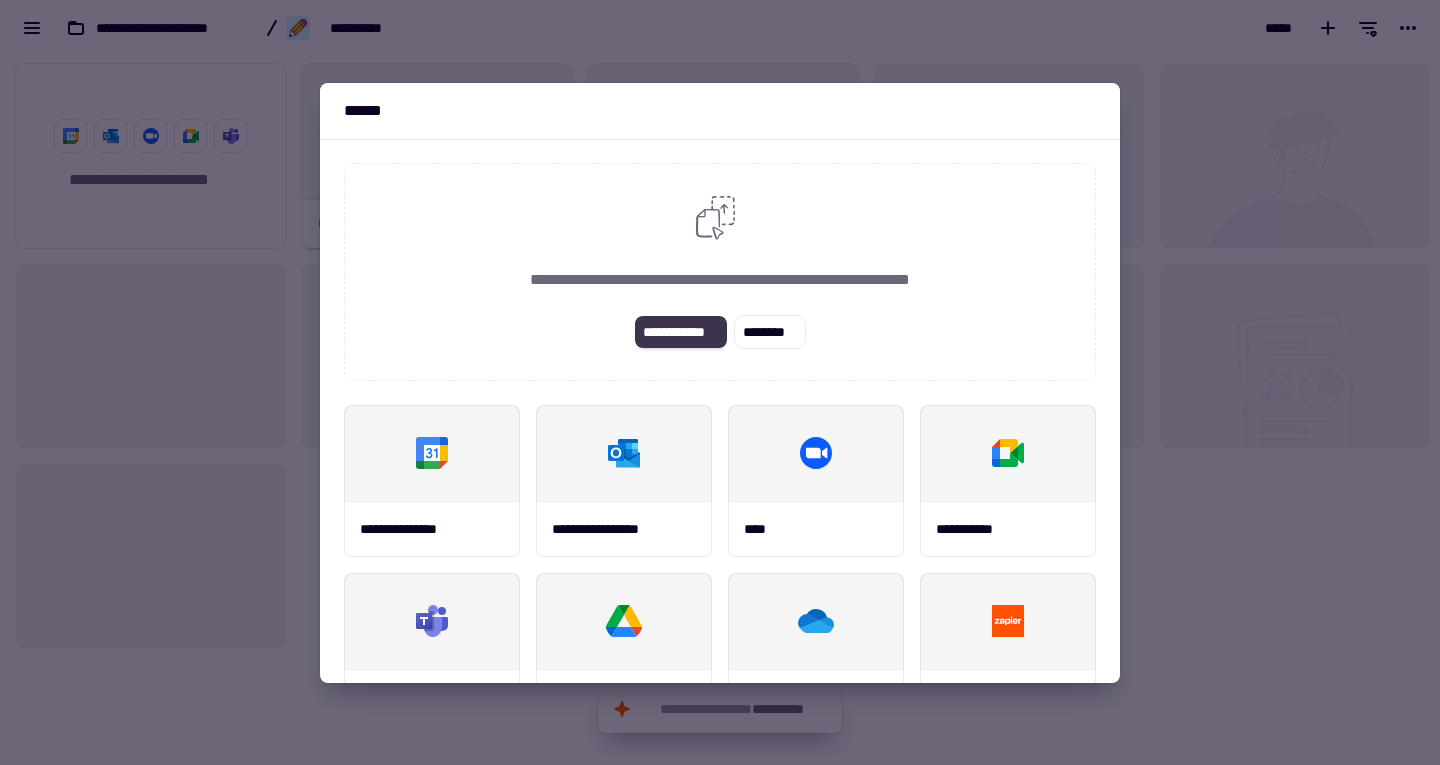 click on "**********" 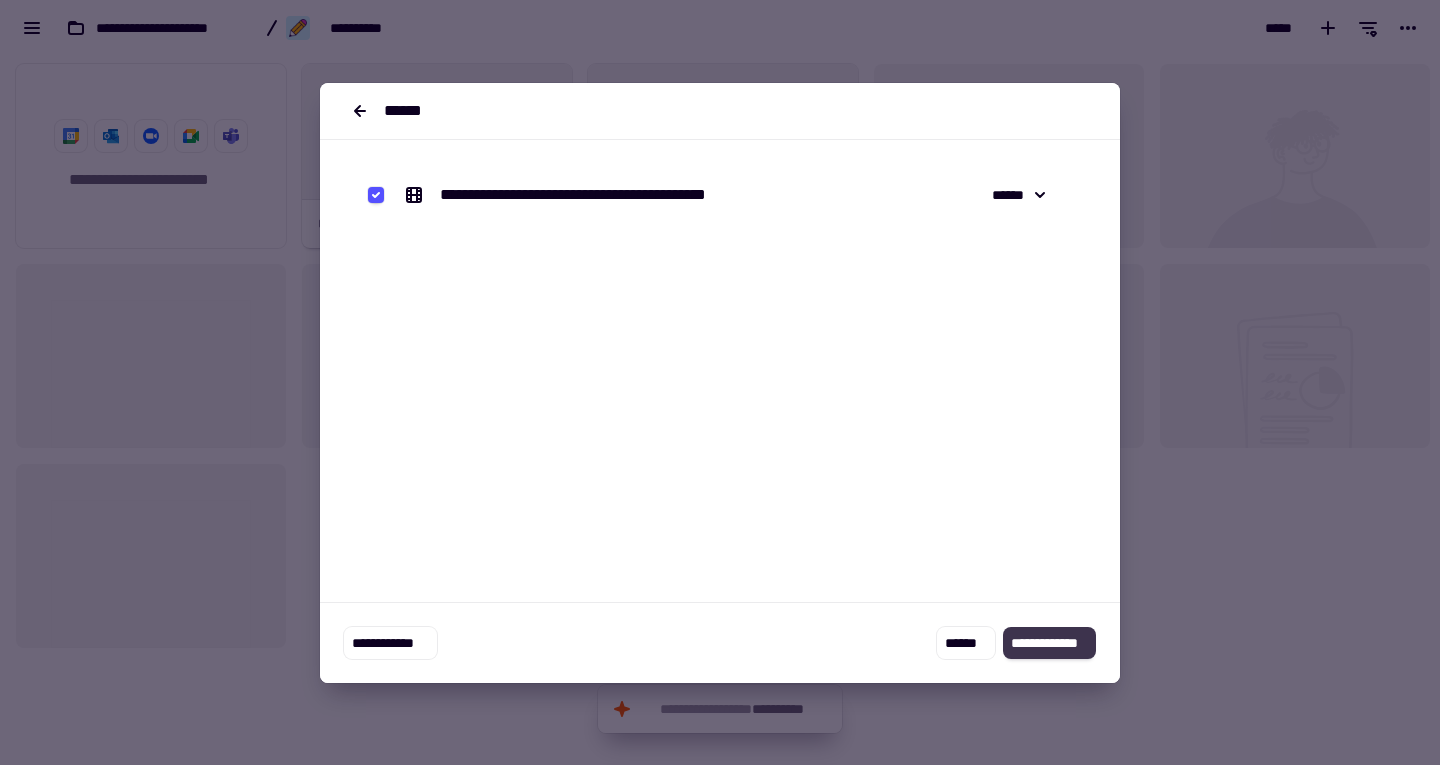 click on "**********" 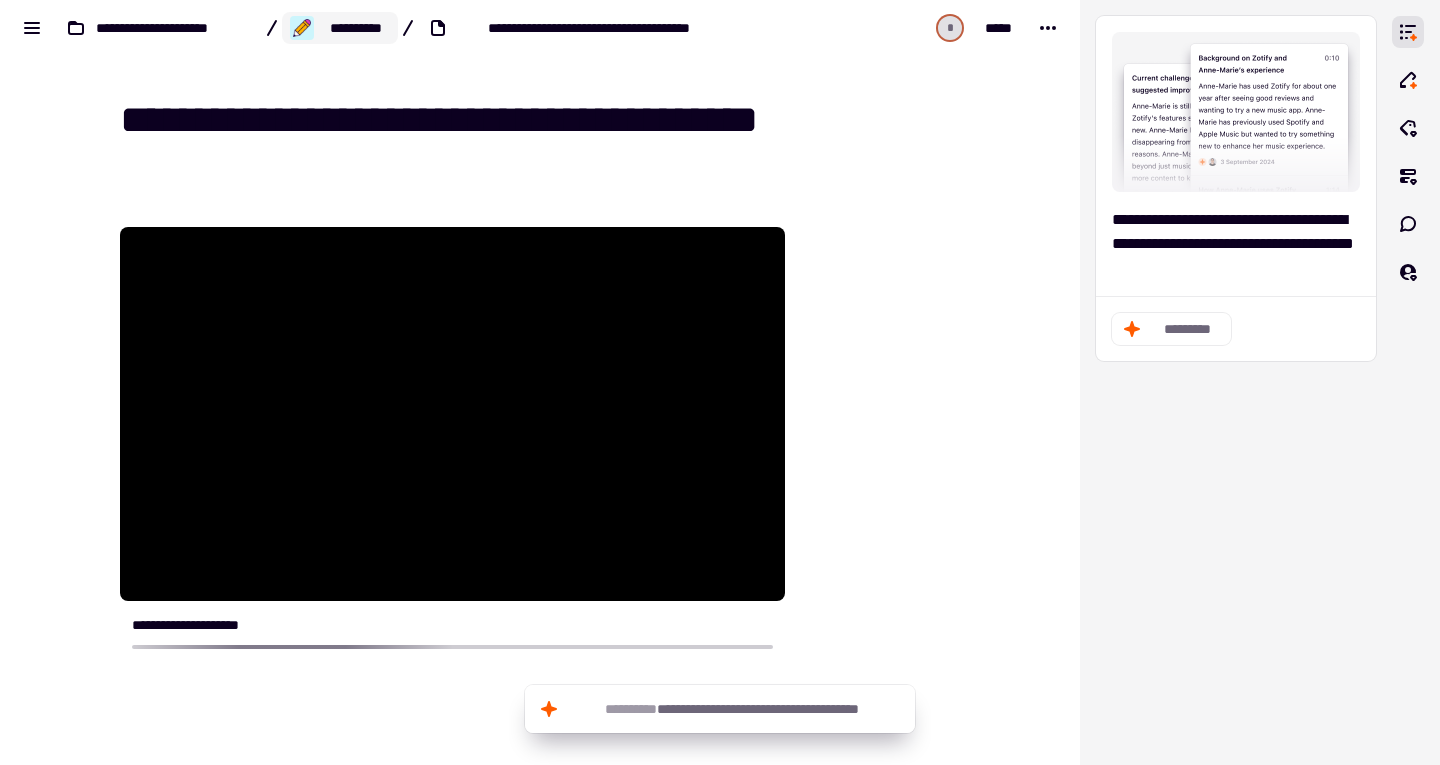 click on "**********" 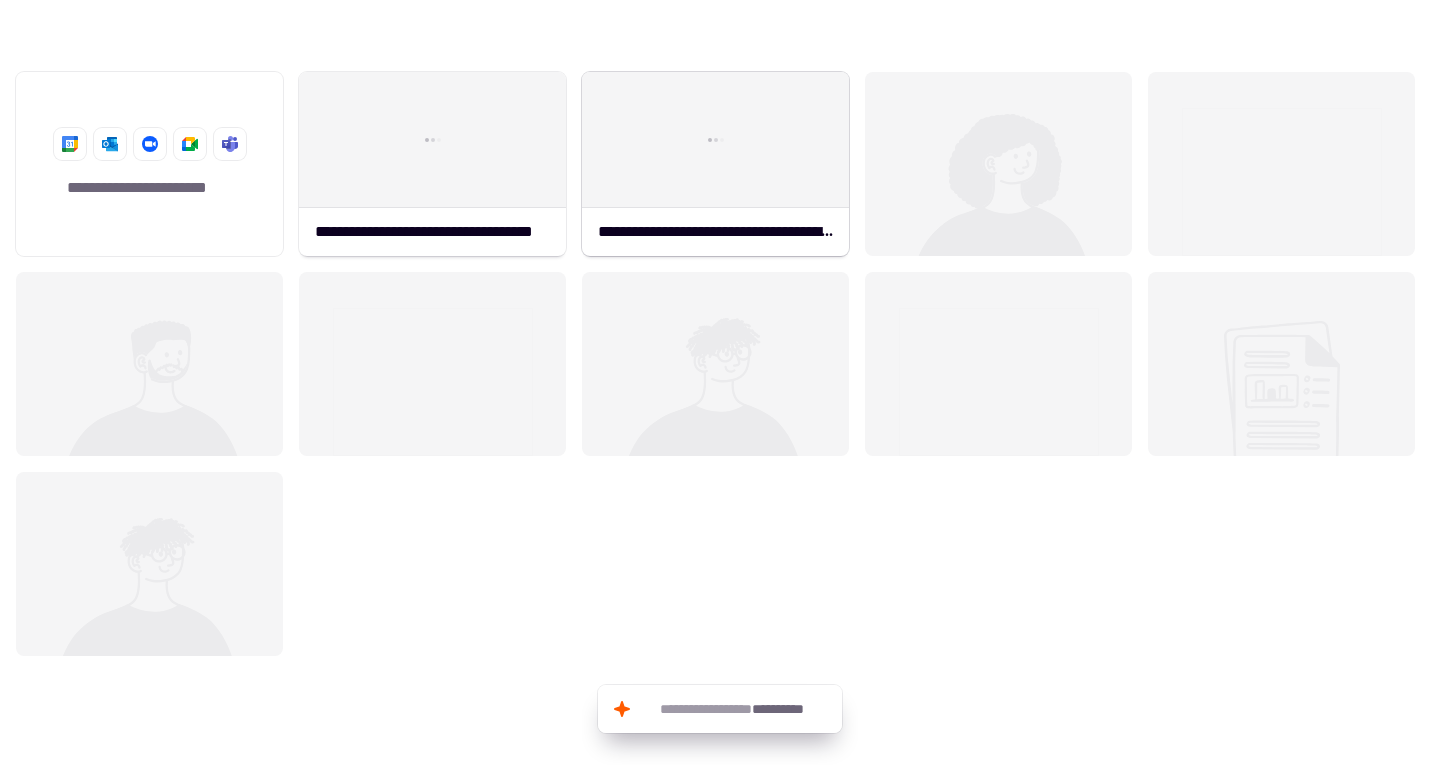 scroll, scrollTop: 16, scrollLeft: 16, axis: both 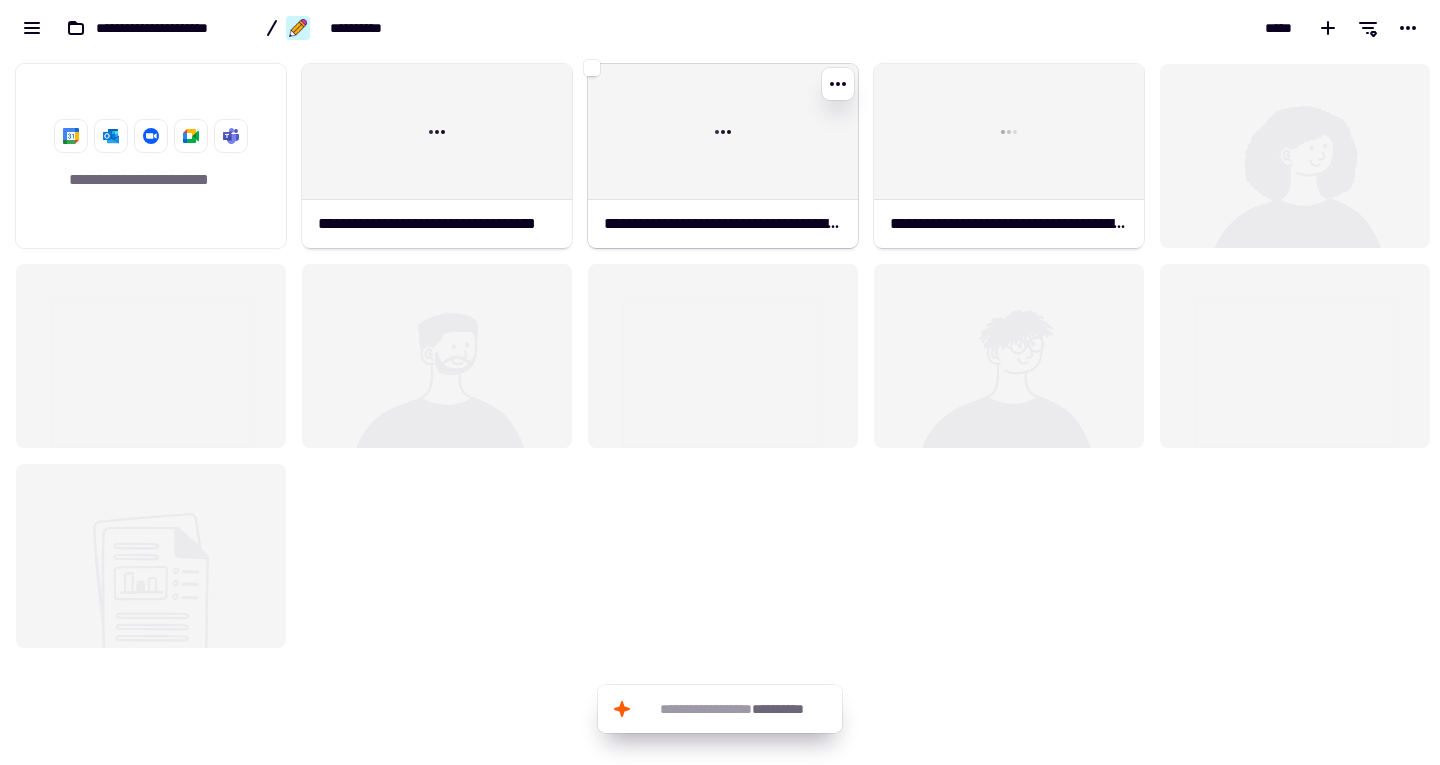 click on "**********" 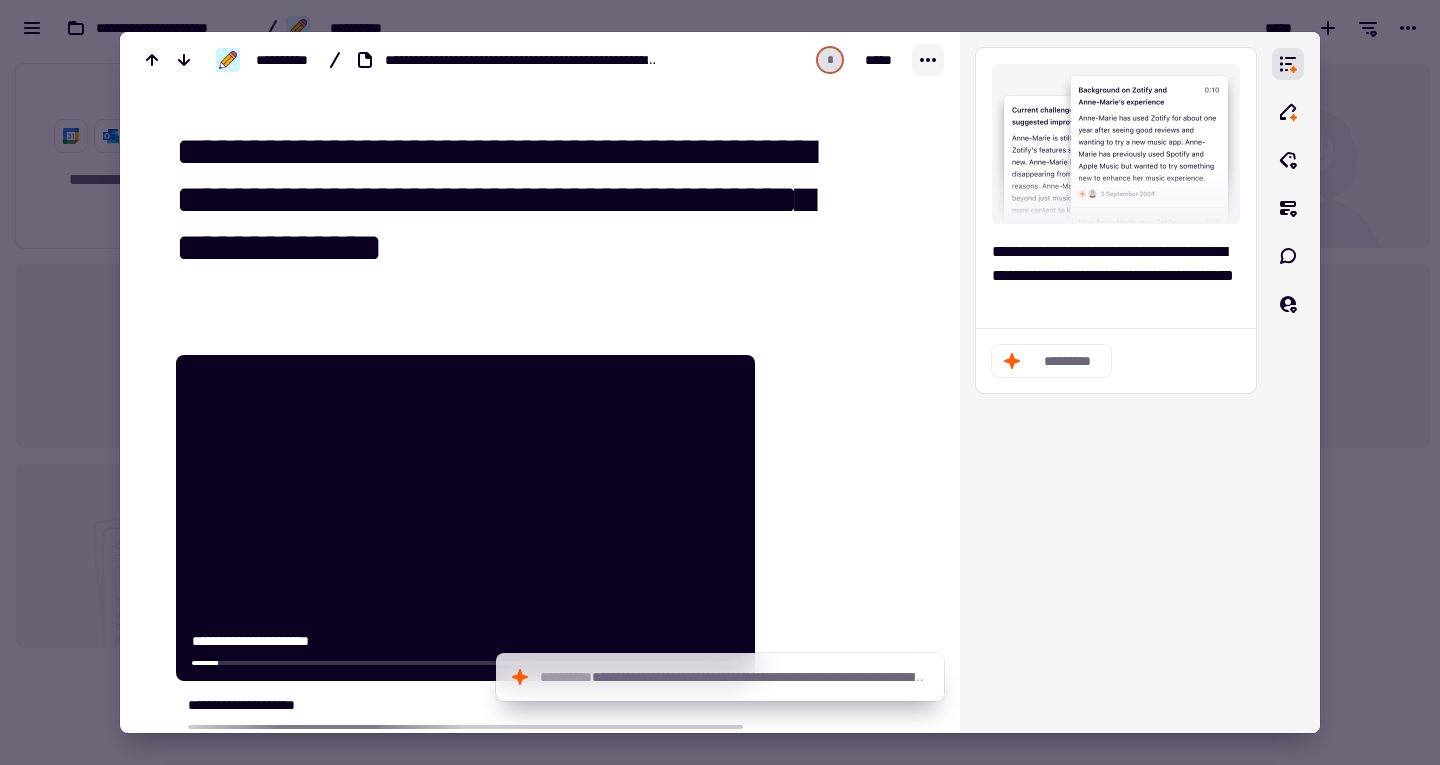 click 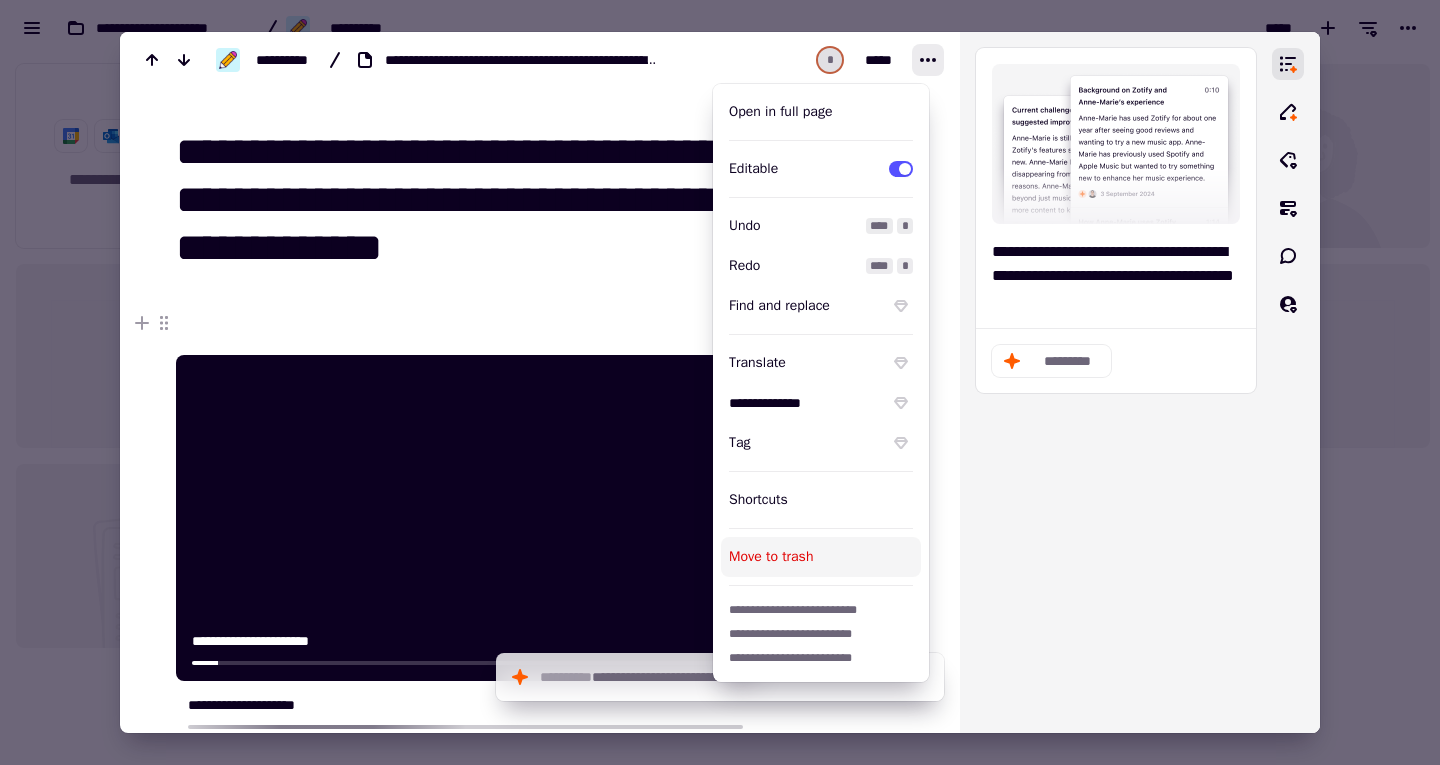 click on "Move to trash" at bounding box center (821, 557) 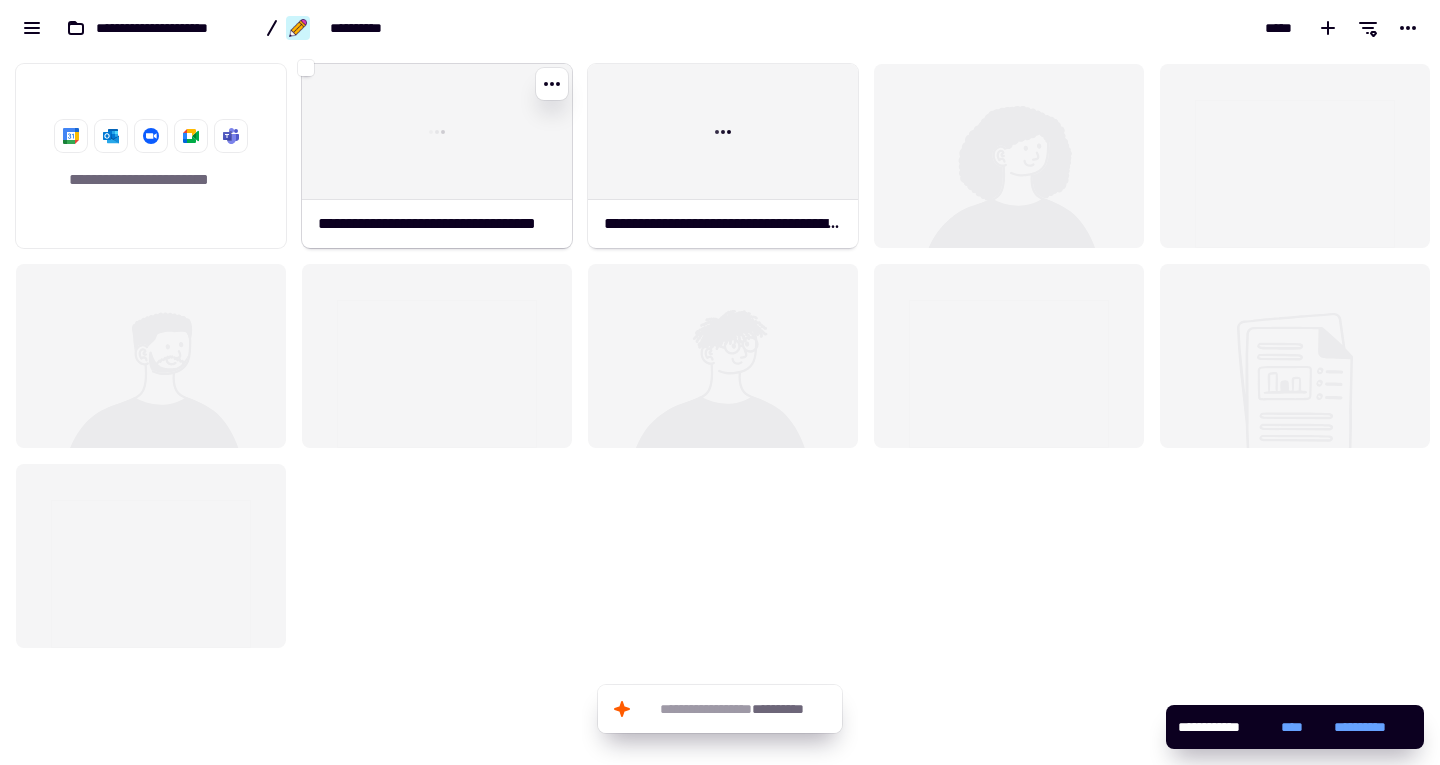 click 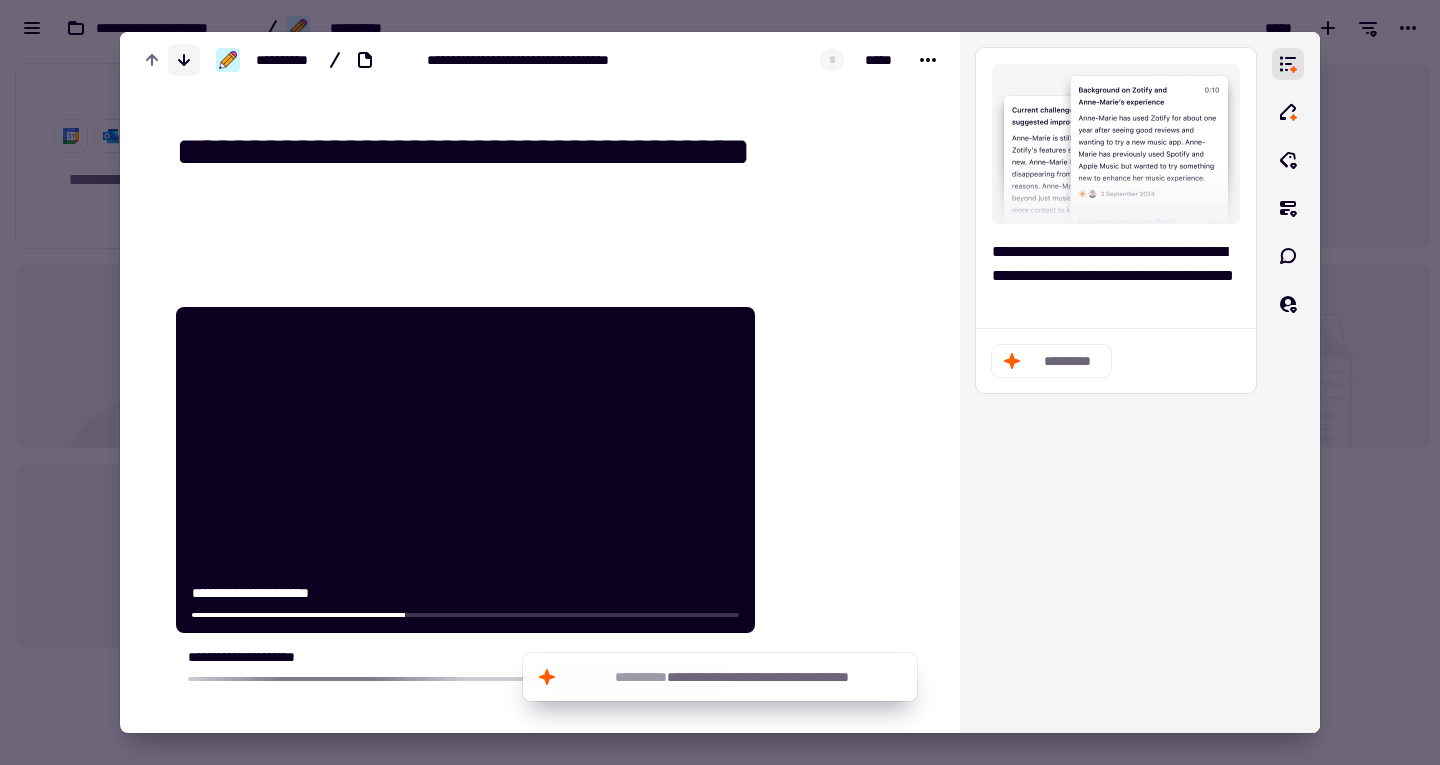 click 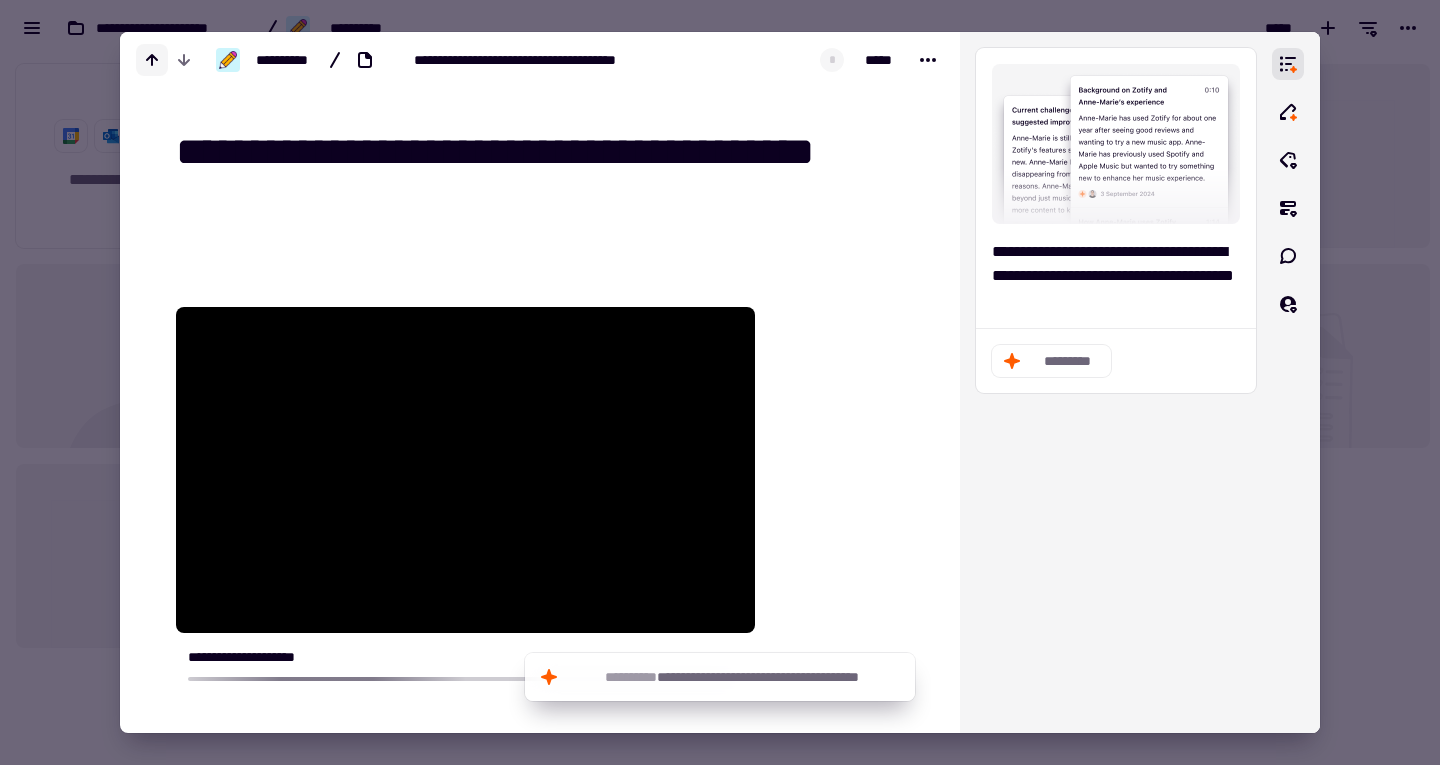 click 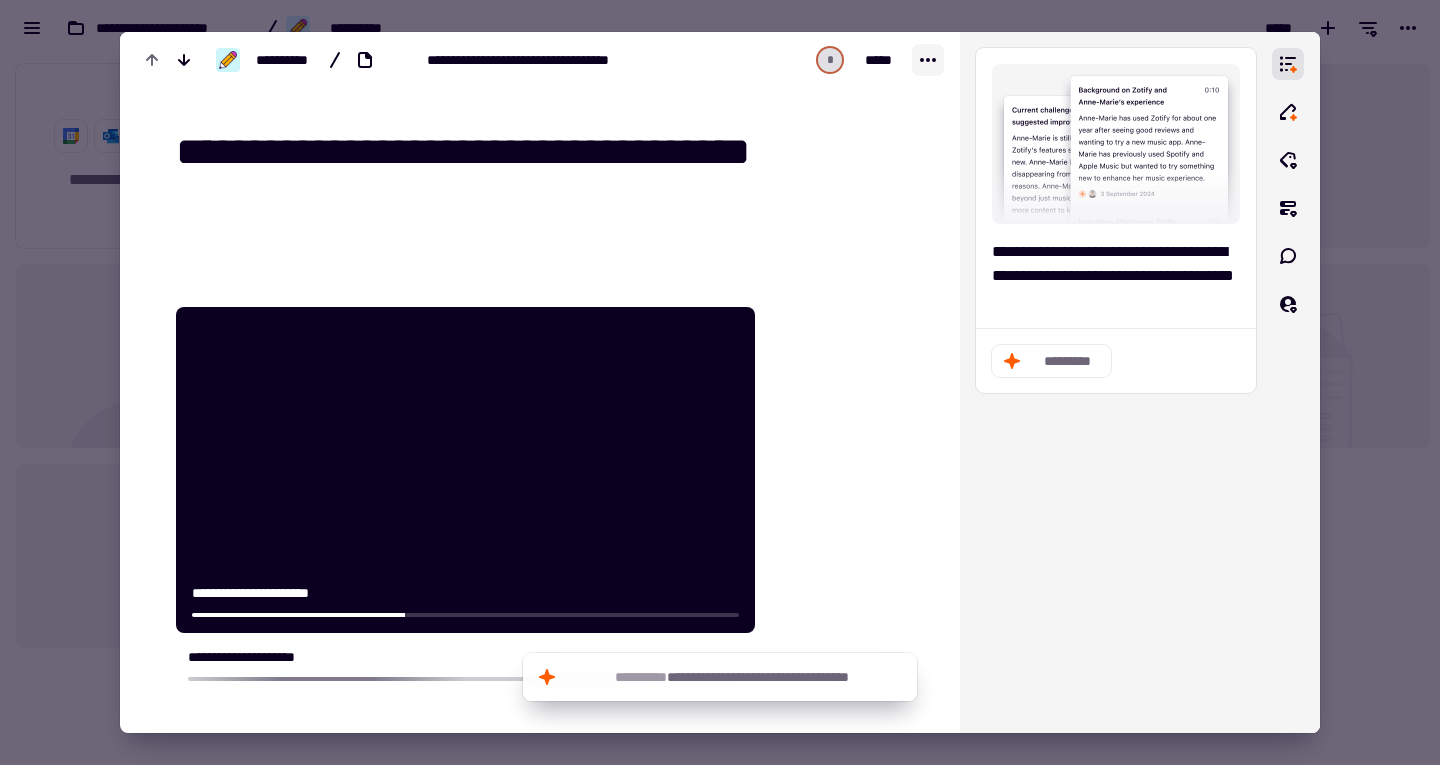 click 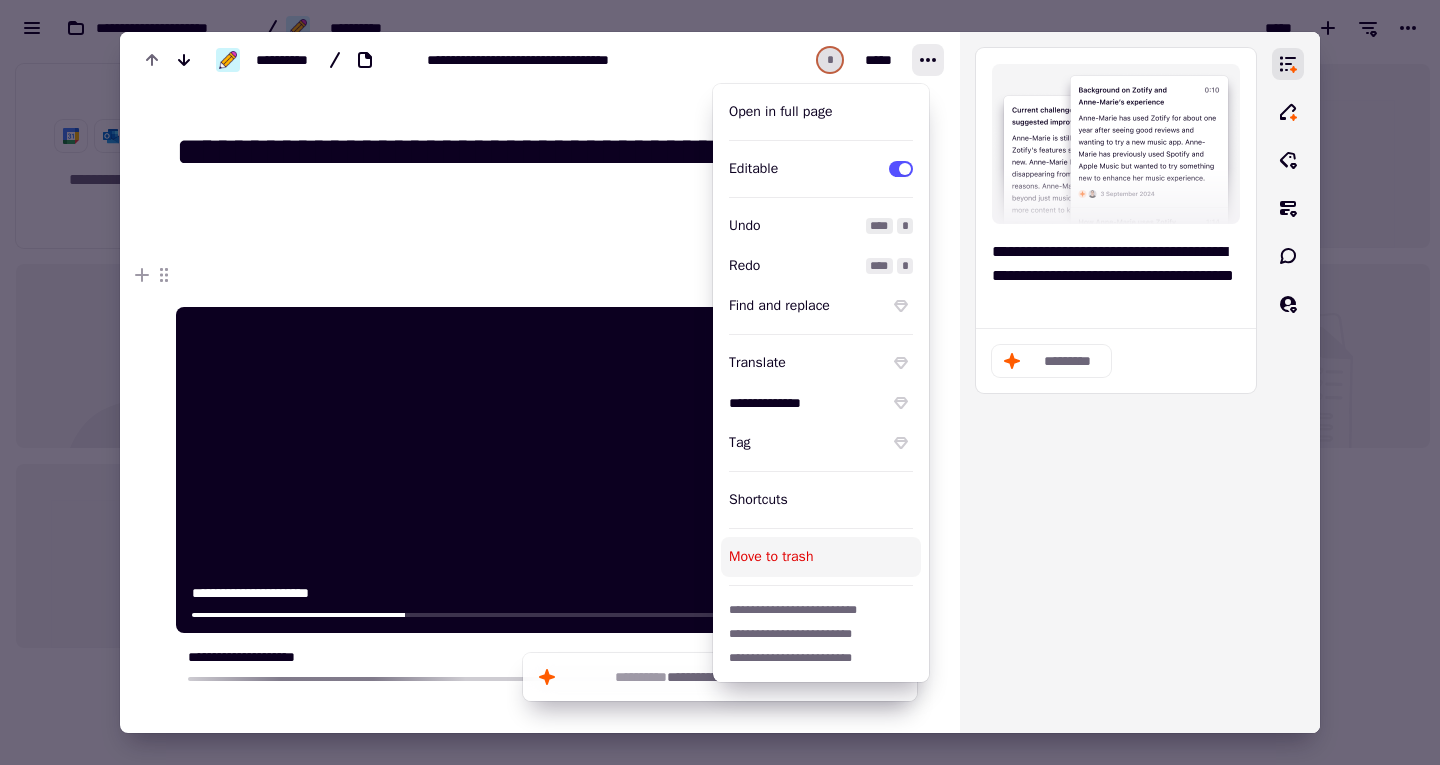 click on "Move to trash" at bounding box center (821, 557) 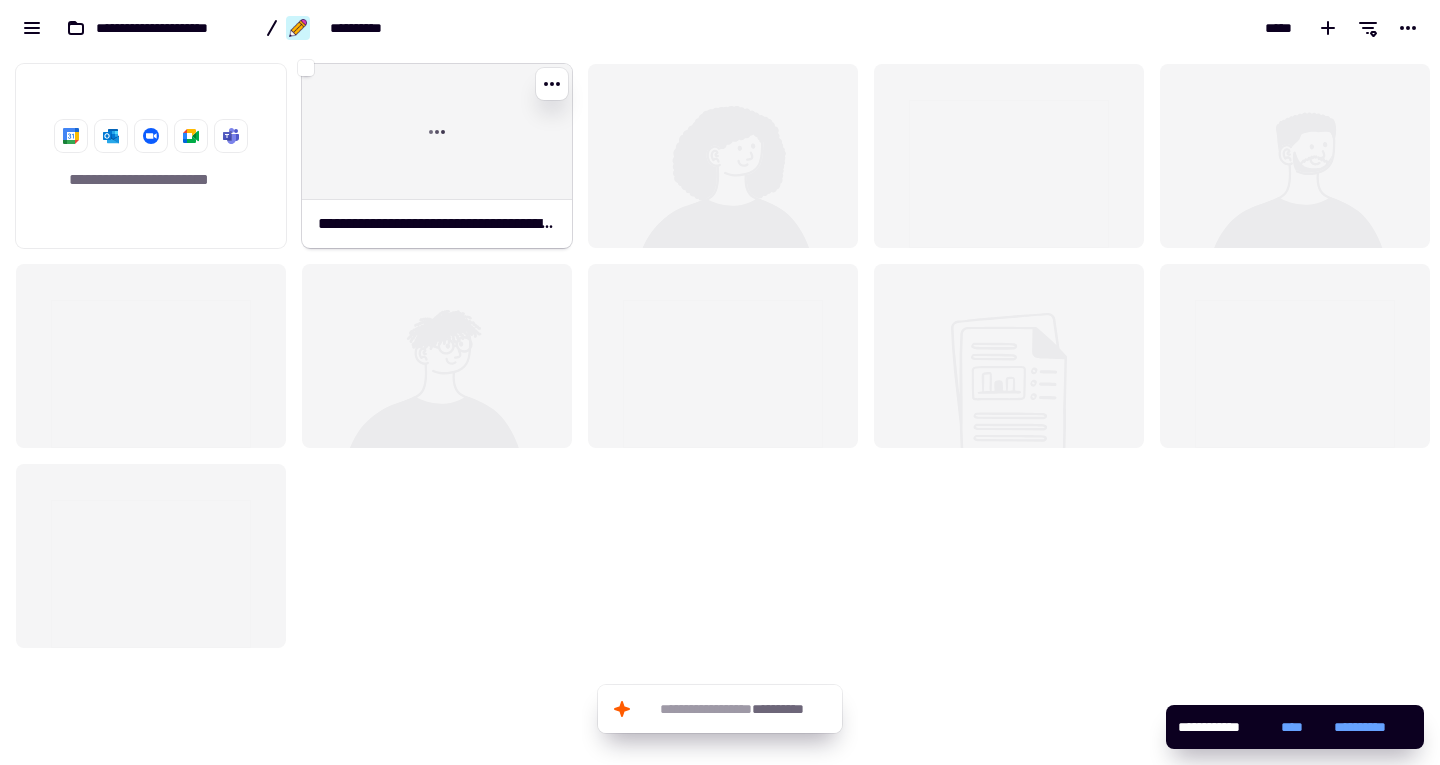 click 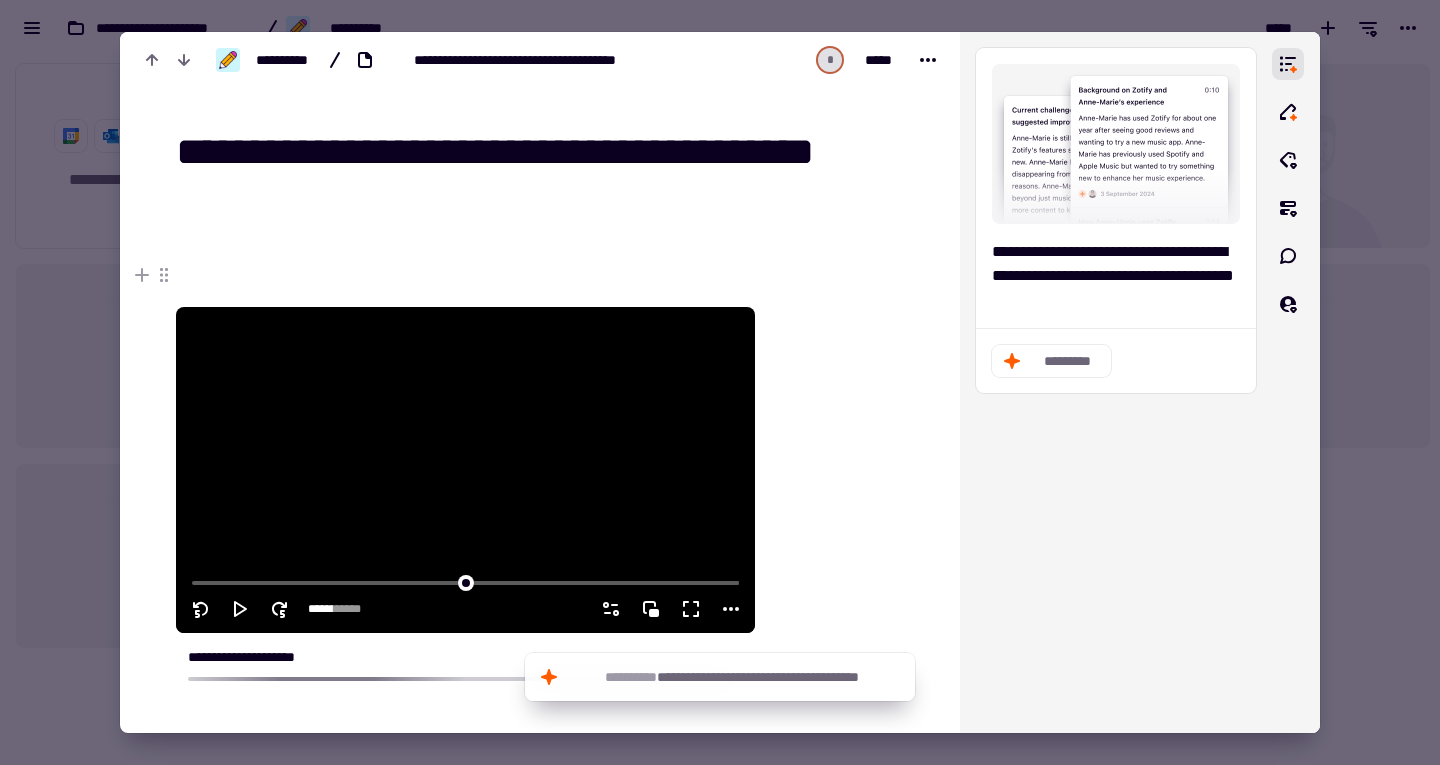 click 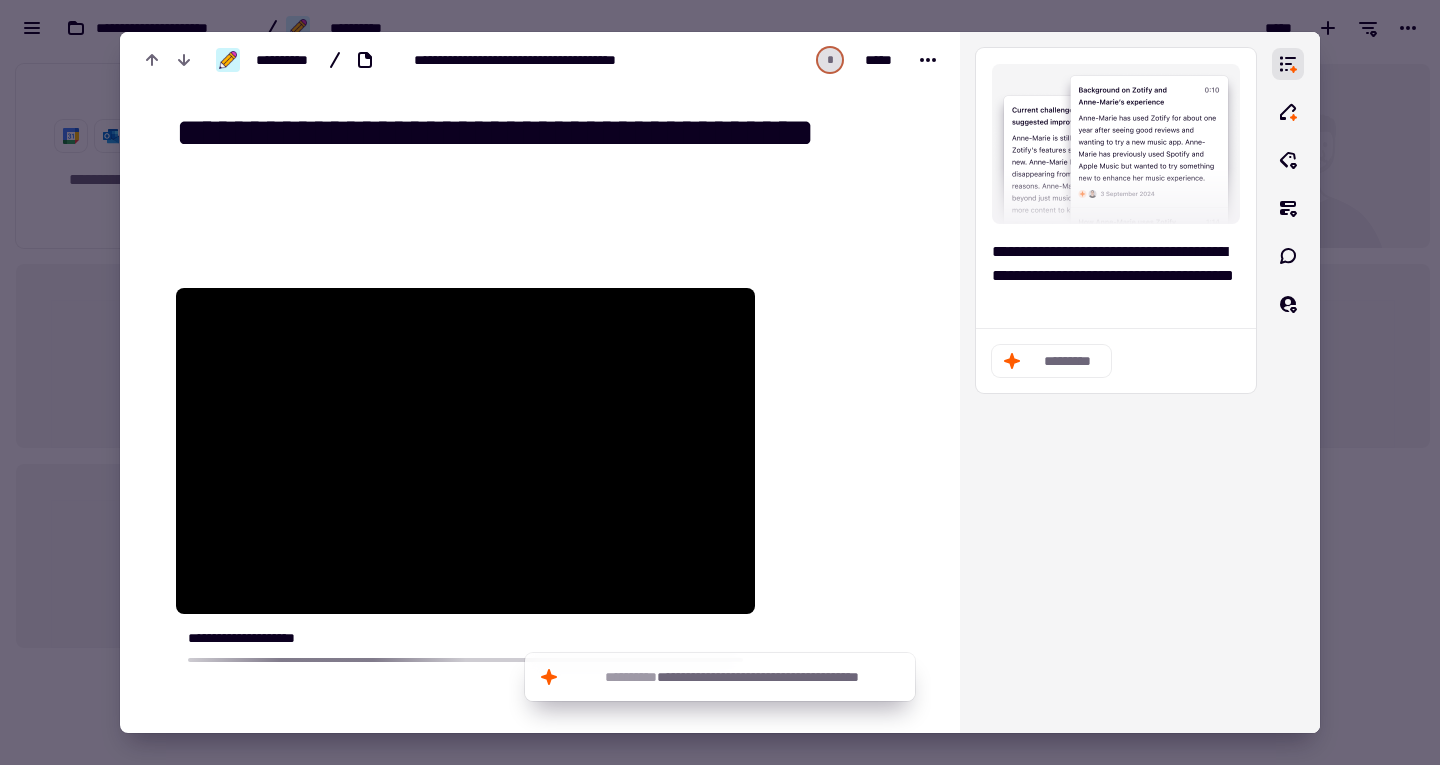 scroll, scrollTop: 0, scrollLeft: 0, axis: both 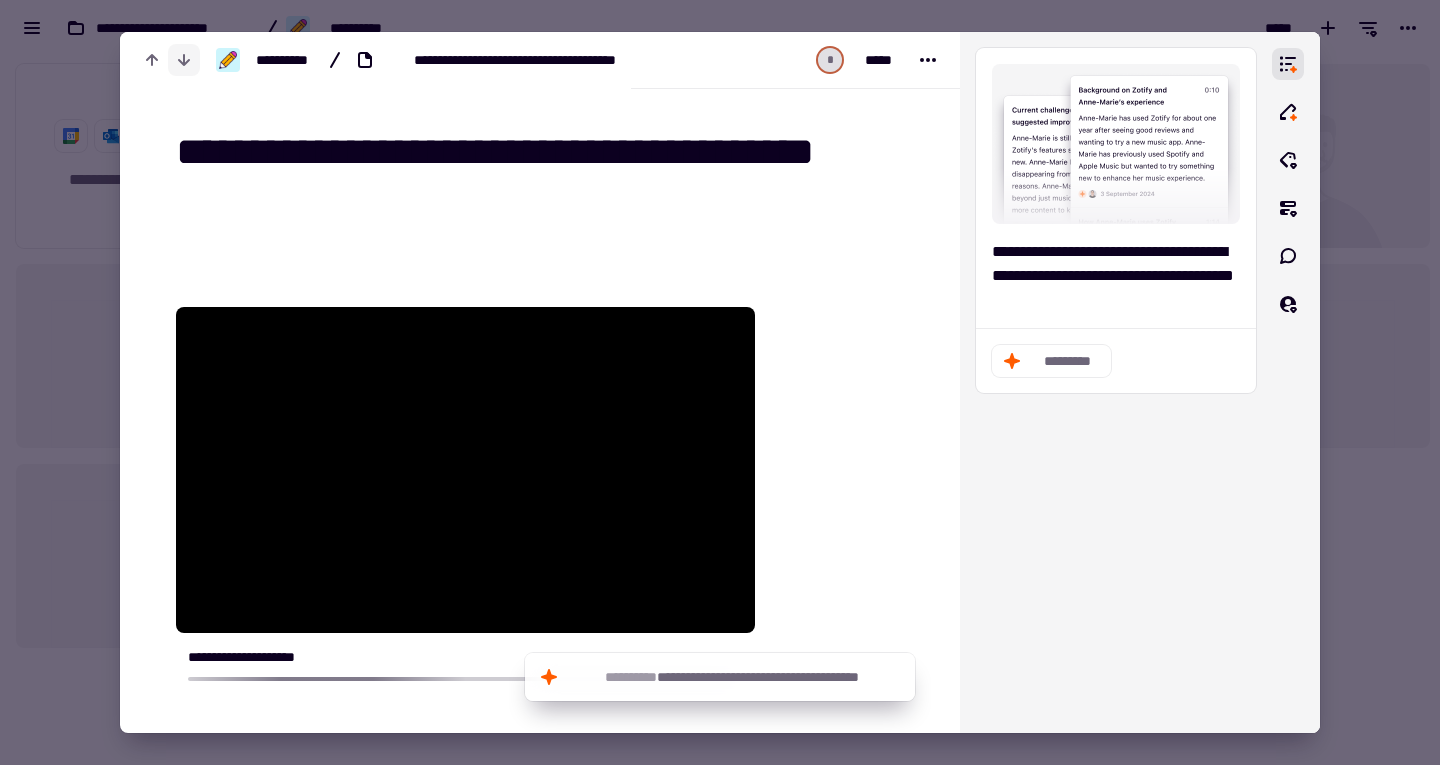 click 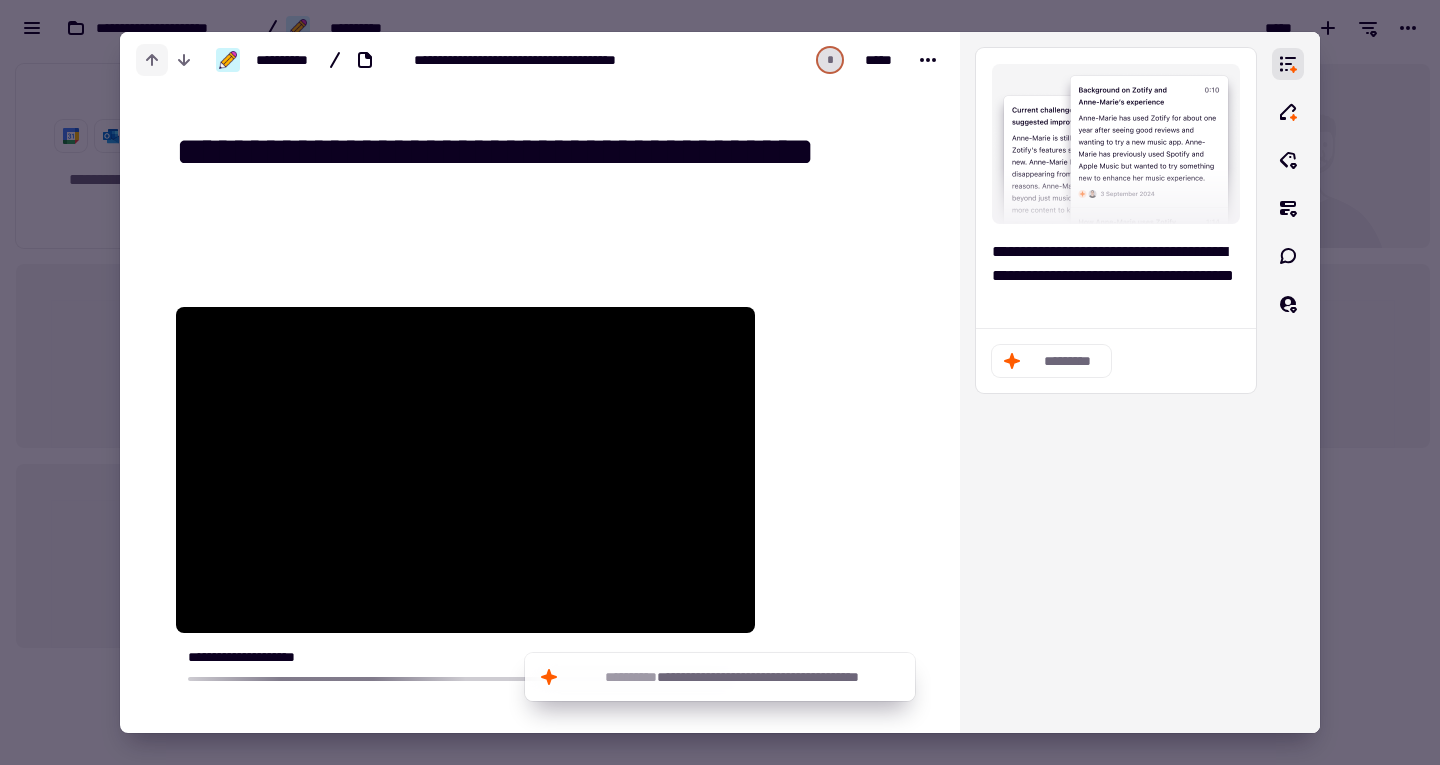 click 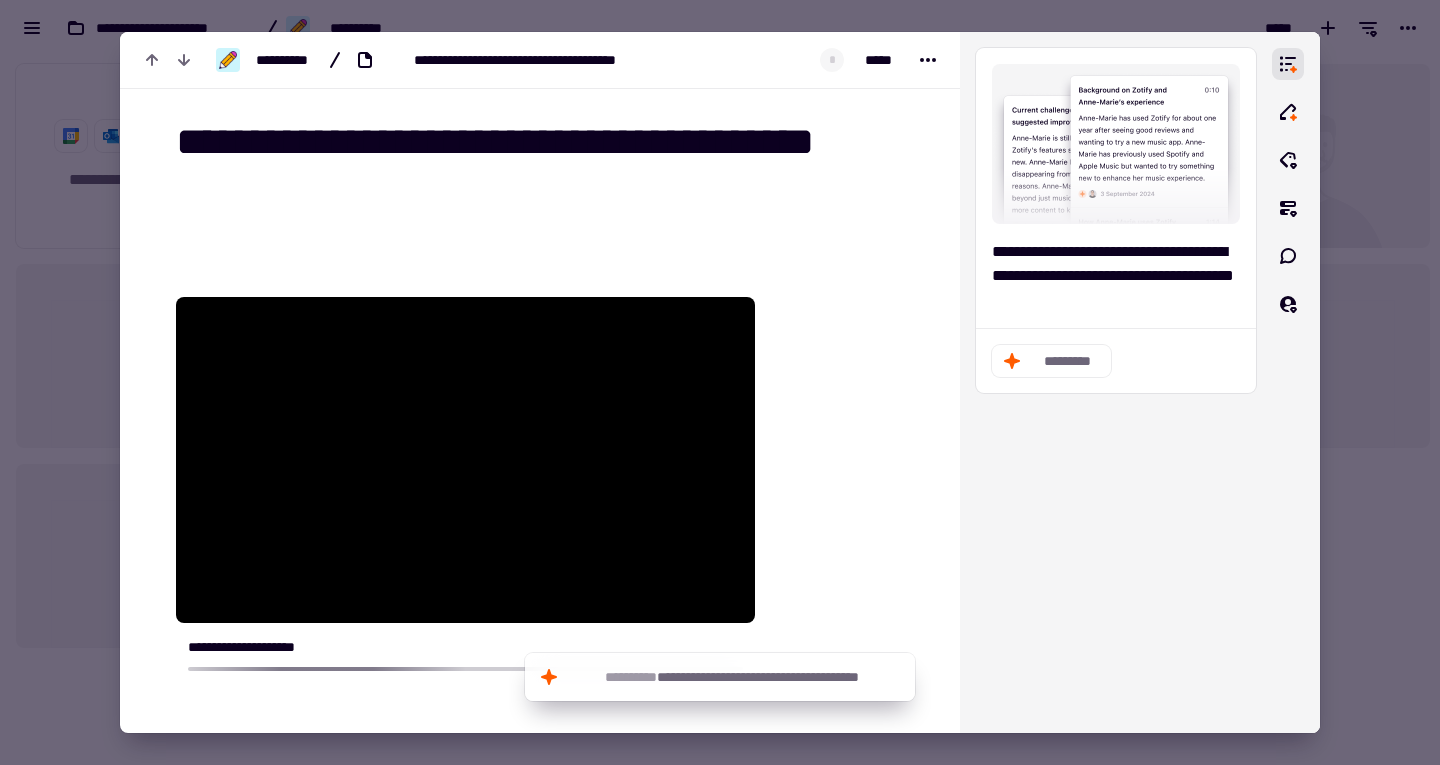 scroll, scrollTop: 7, scrollLeft: 0, axis: vertical 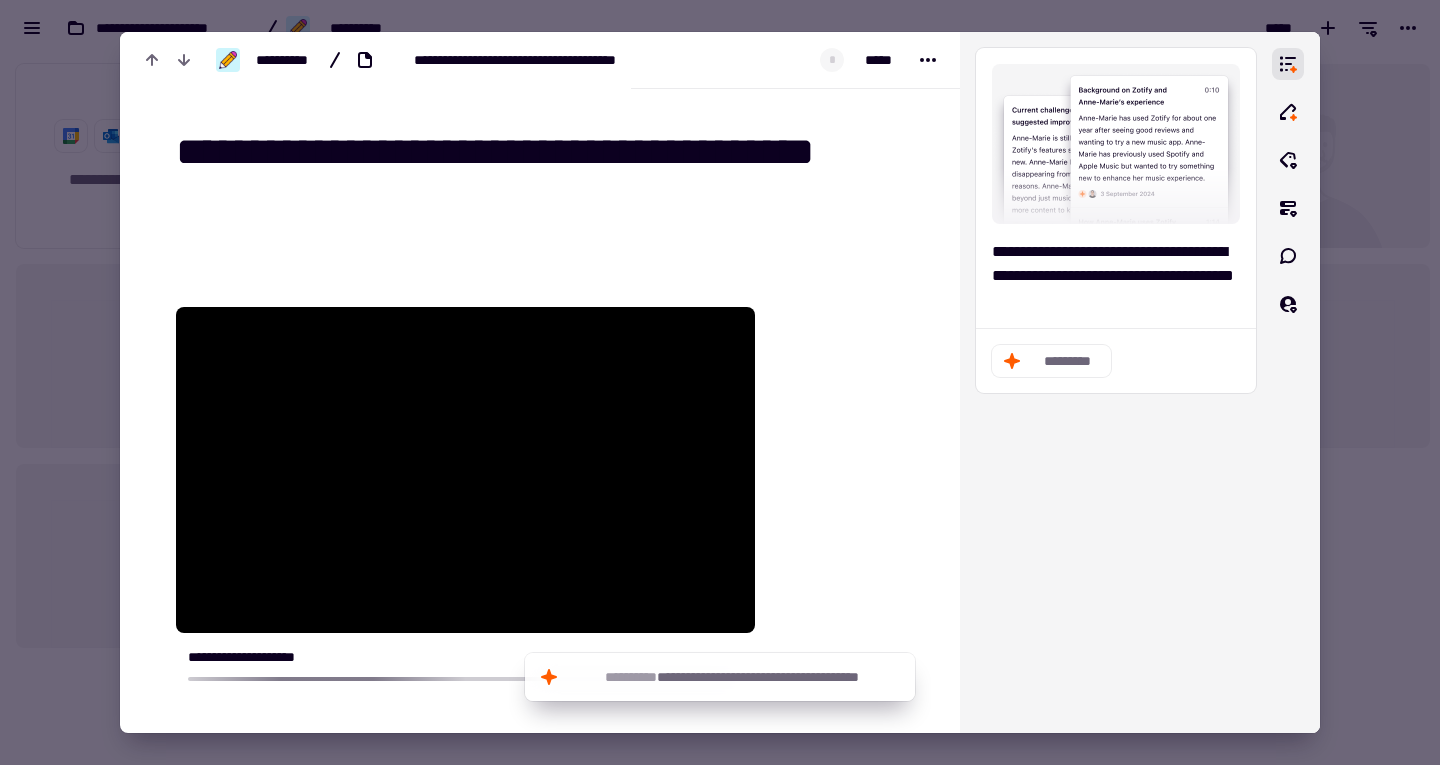 type on "*****" 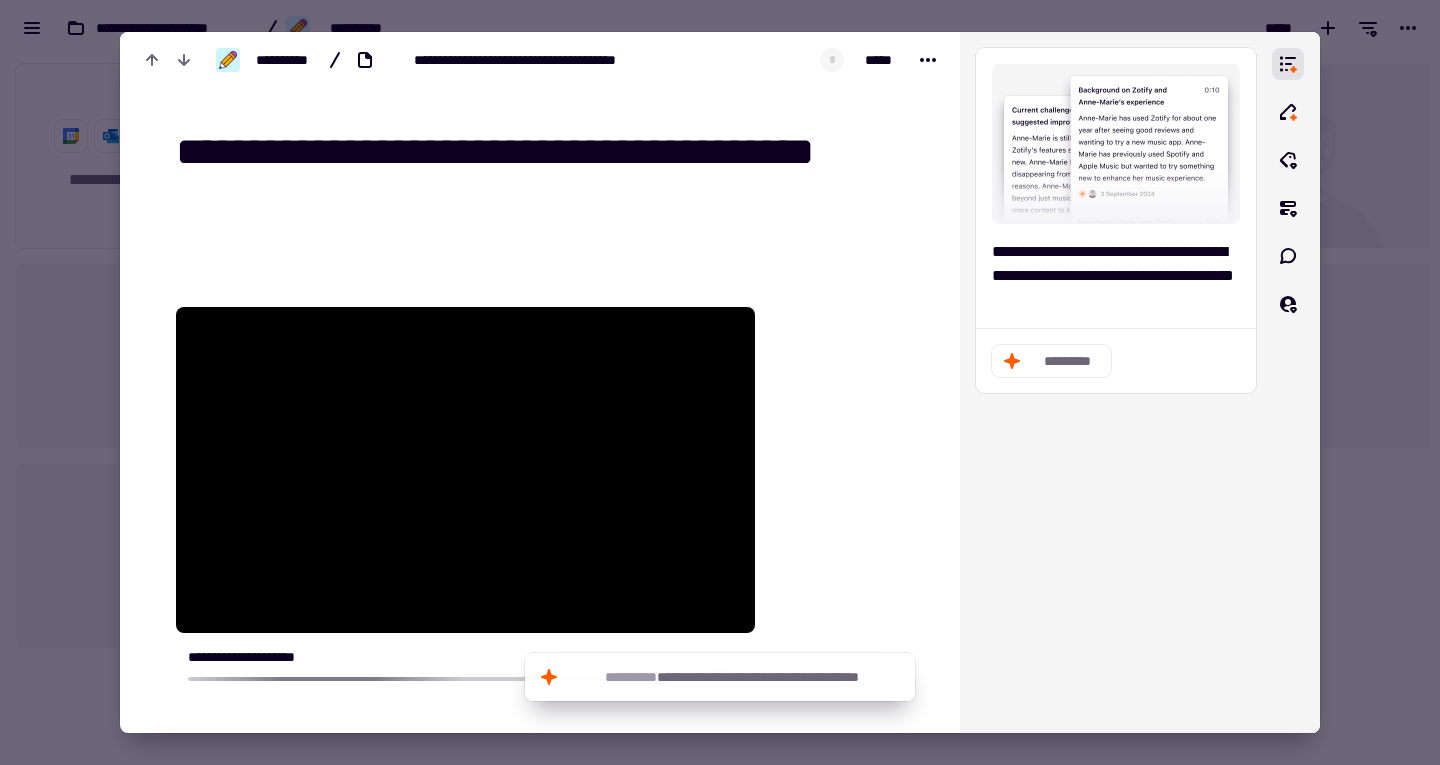 click at bounding box center (720, 382) 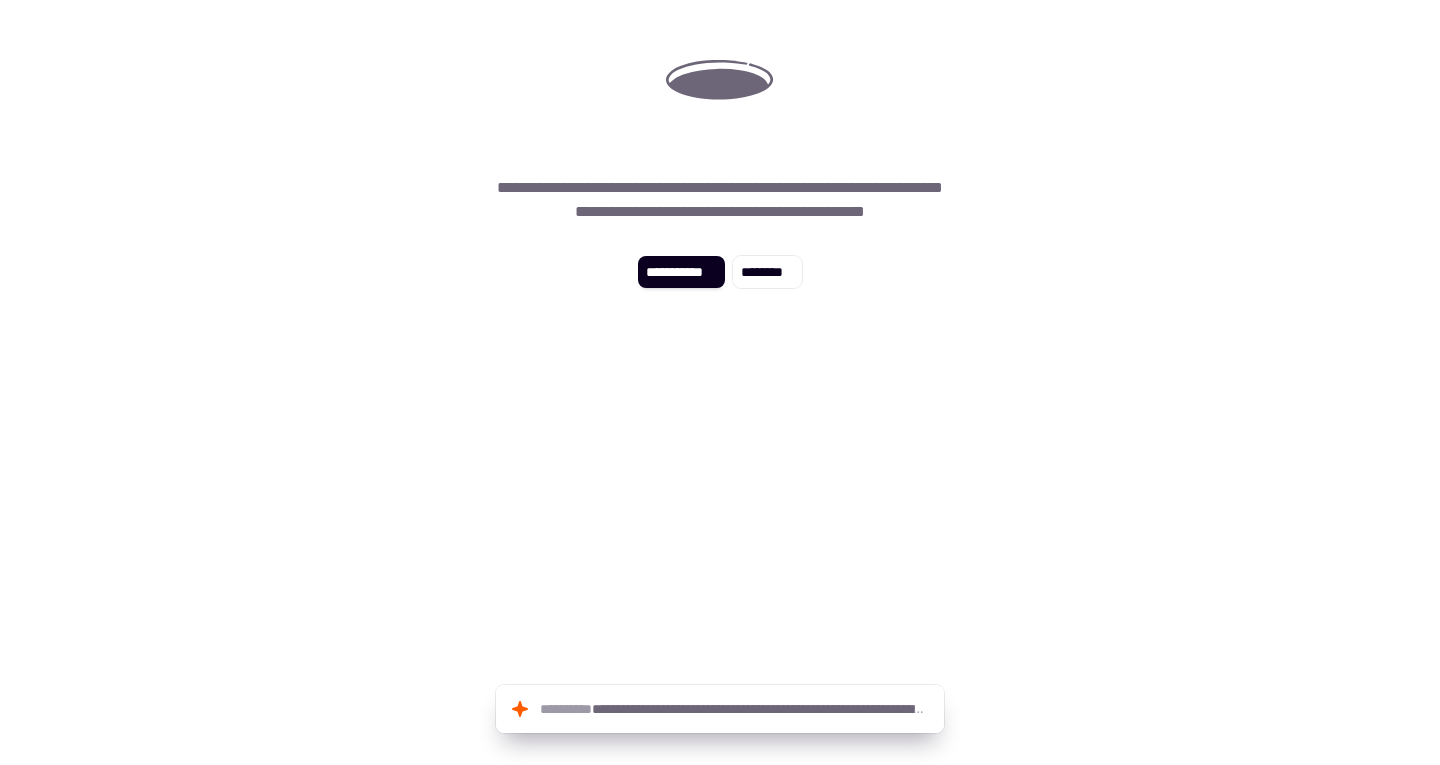 scroll, scrollTop: 0, scrollLeft: 0, axis: both 